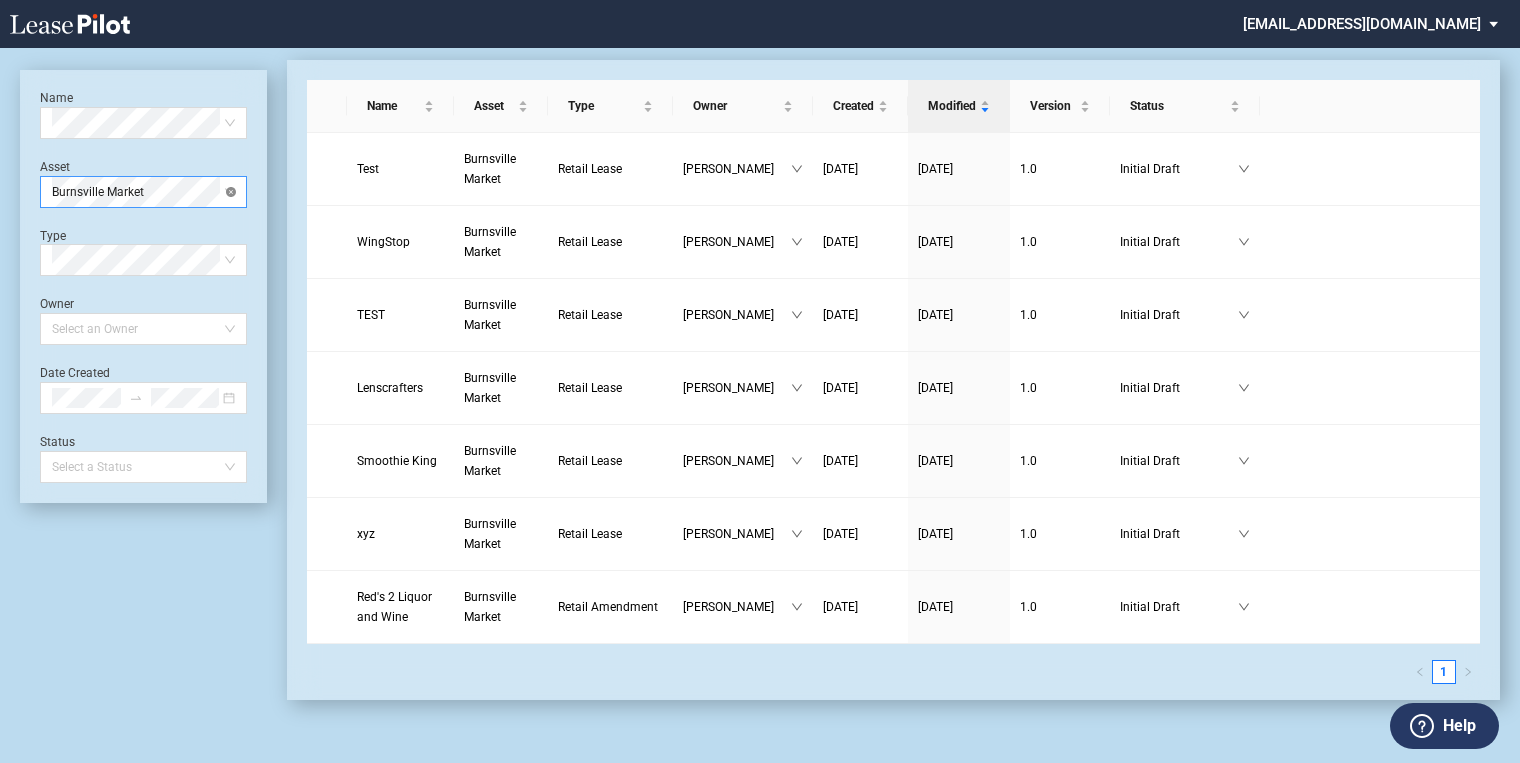 scroll, scrollTop: 0, scrollLeft: 0, axis: both 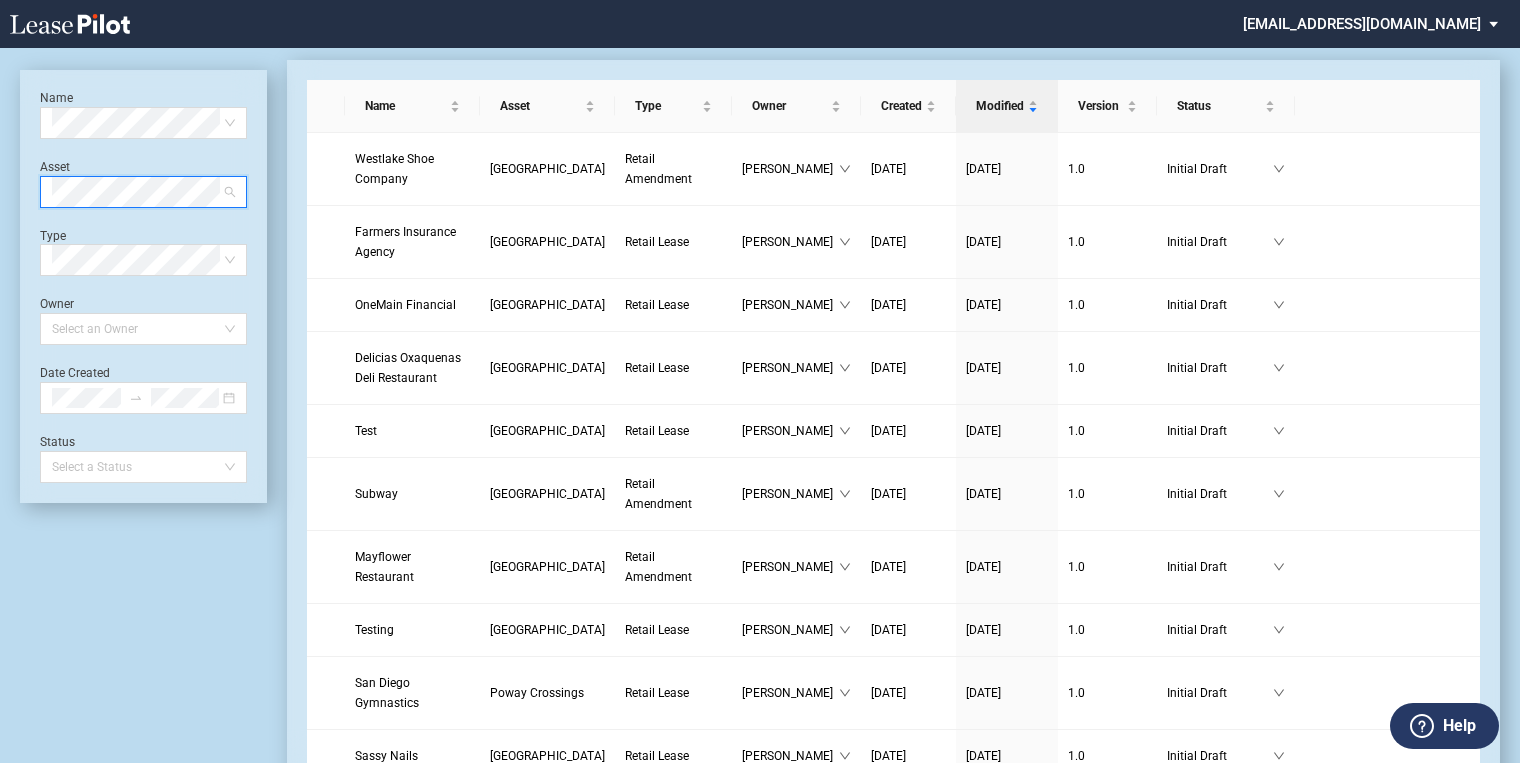 click at bounding box center [143, 192] 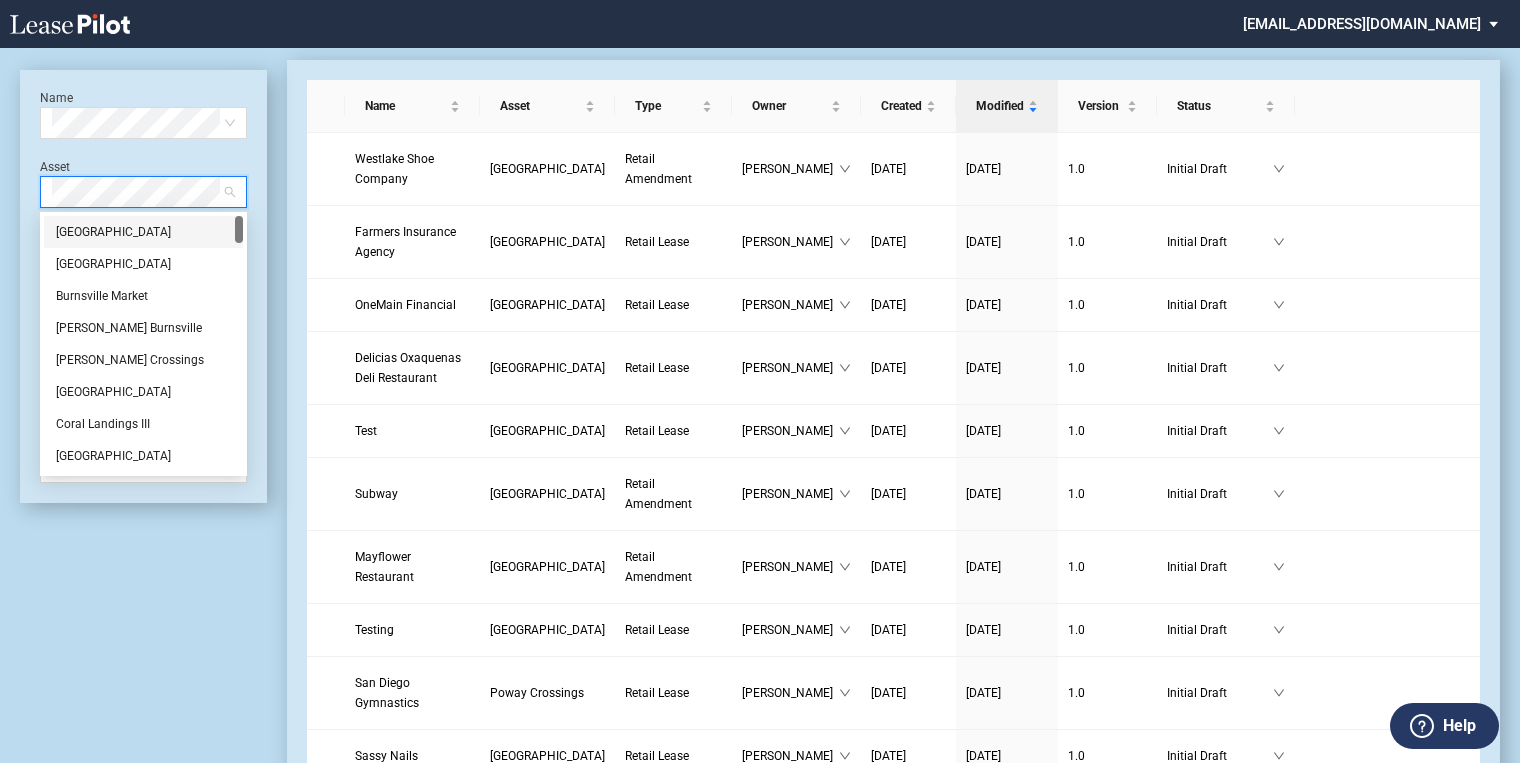 click on "Name Select name Asset Select Asset Type Select Type Owner   Select an Owner Date Created Status   Select a Status [GEOGRAPHIC_DATA] [GEOGRAPHIC_DATA] [GEOGRAPHIC_DATA] [GEOGRAPHIC_DATA] [GEOGRAPHIC_DATA] [PERSON_NAME][GEOGRAPHIC_DATA] [PERSON_NAME][GEOGRAPHIC_DATA] [GEOGRAPHIC_DATA] [GEOGRAPHIC_DATA] [GEOGRAPHIC_DATA] [PERSON_NAME][GEOGRAPHIC_DATA] [PERSON_NAME] Marketplace II" at bounding box center [143, 1814] 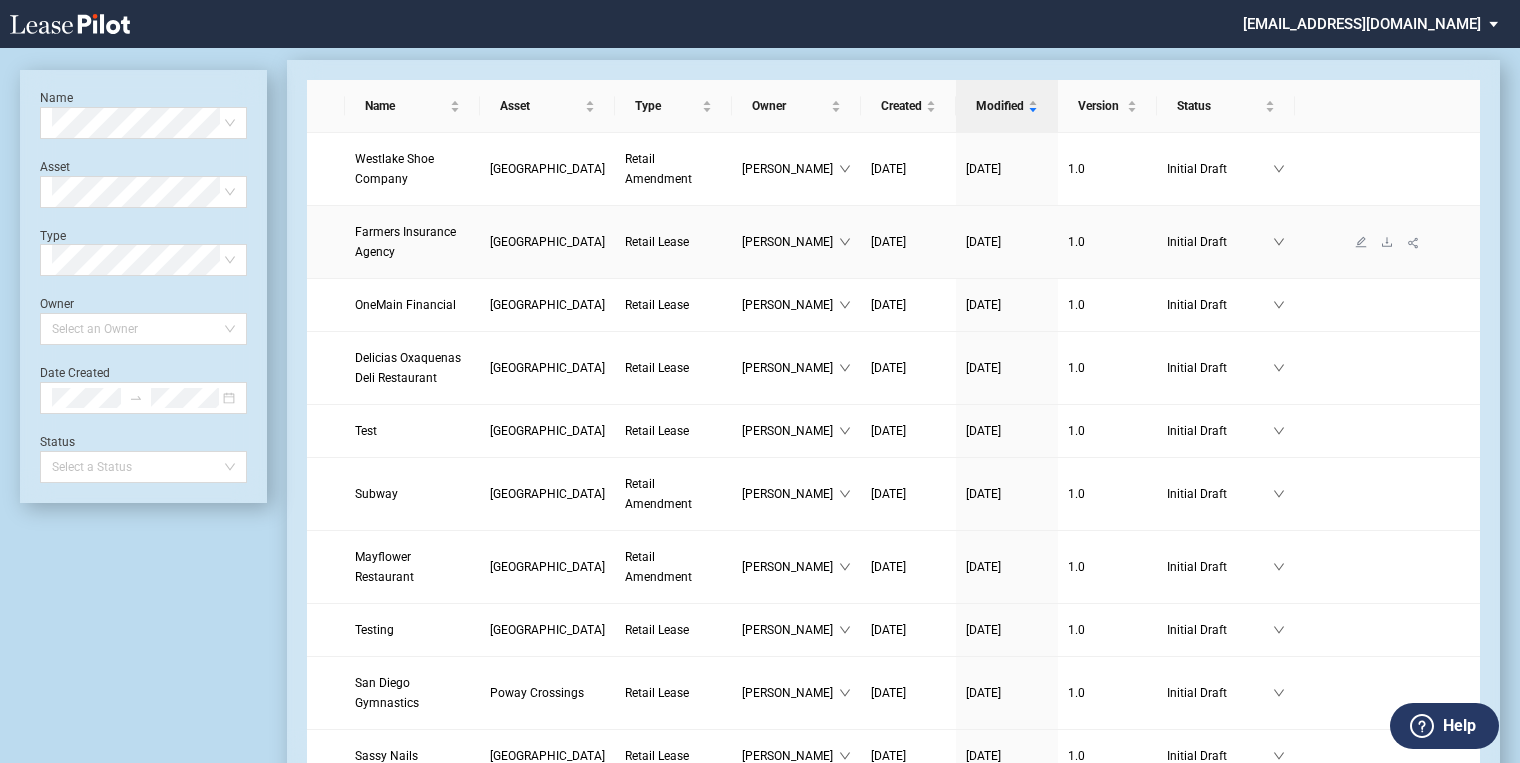 click on "Farmers Insurance Agency" at bounding box center [405, 242] 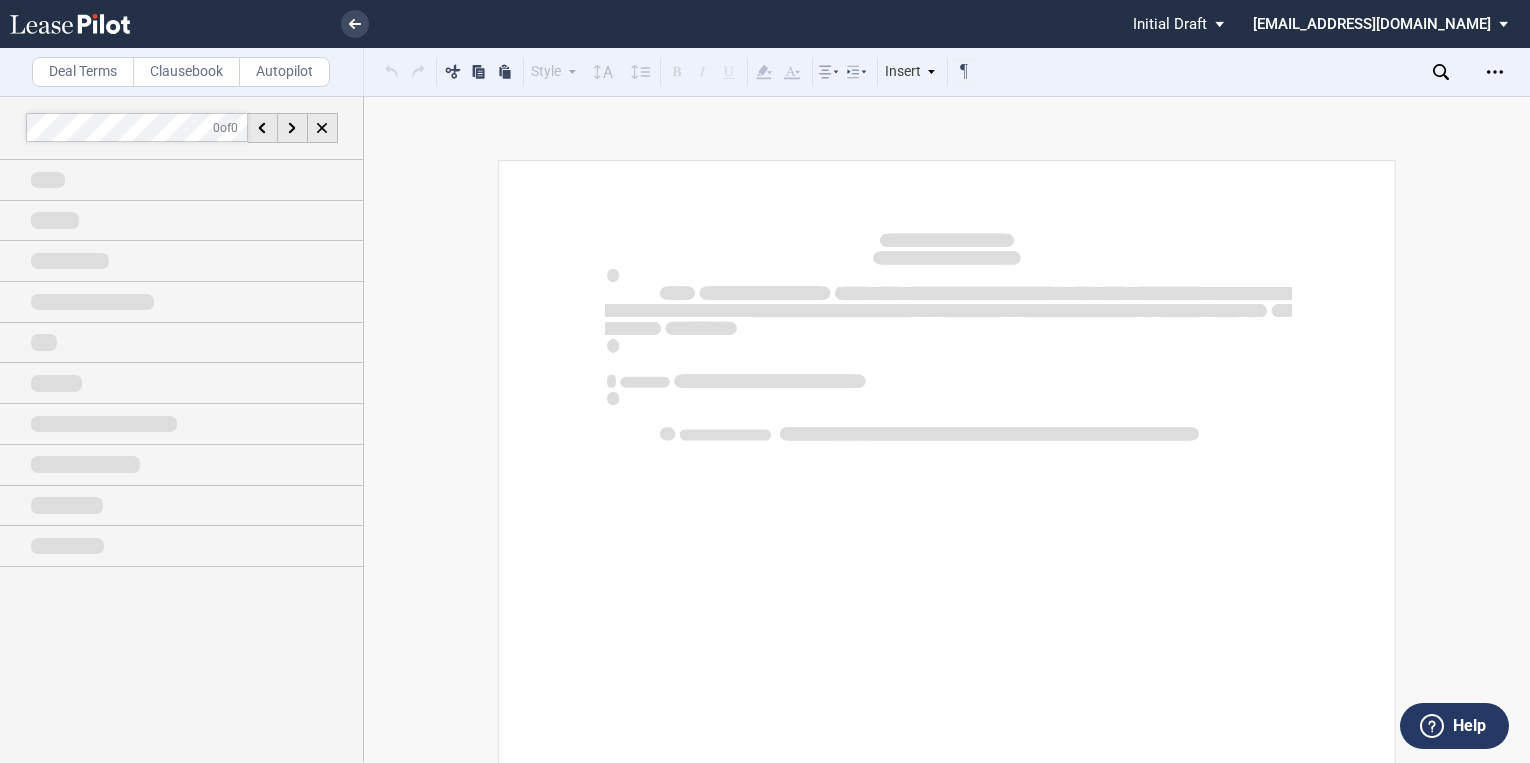 scroll, scrollTop: 0, scrollLeft: 0, axis: both 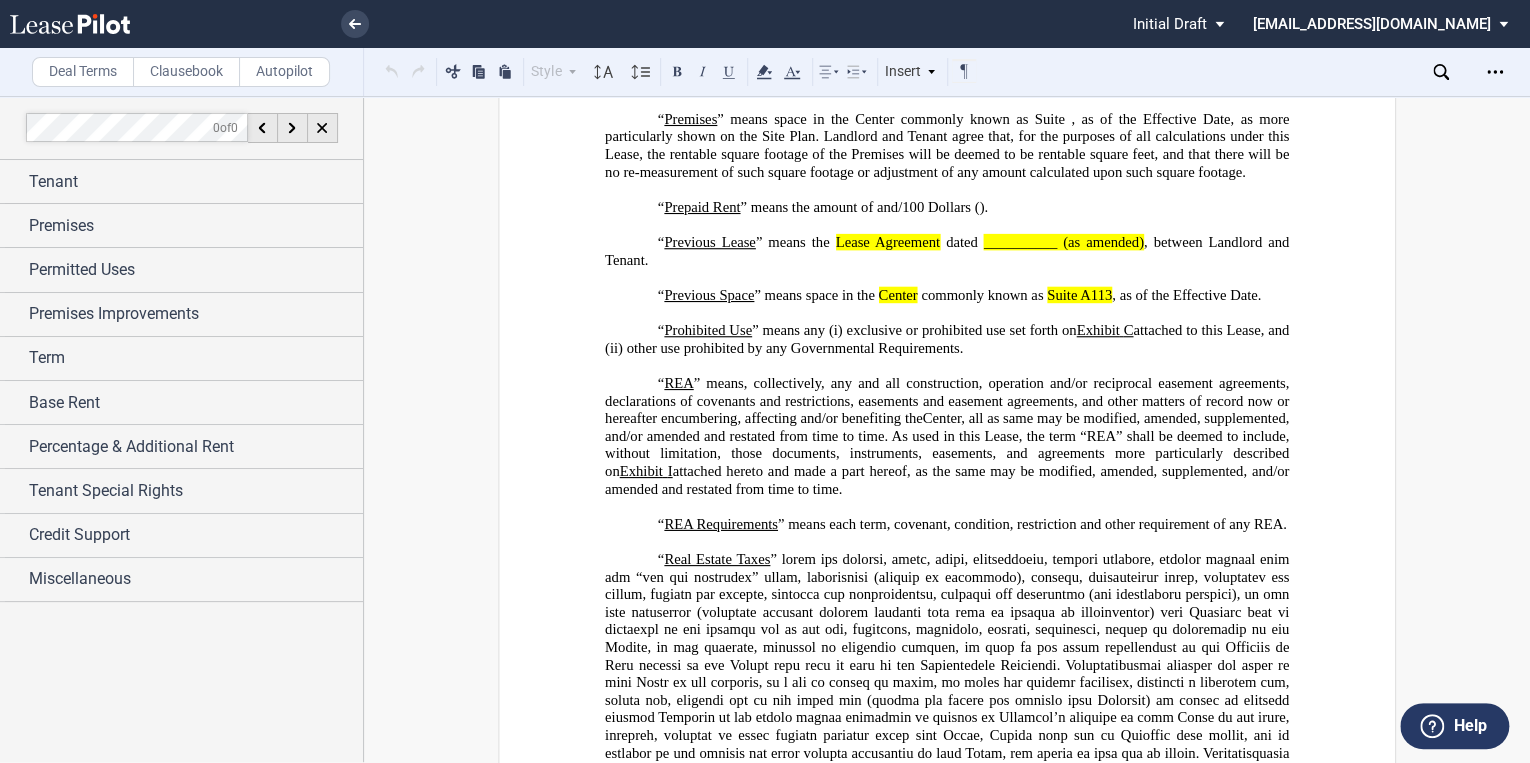 click on "Lease Agreement" 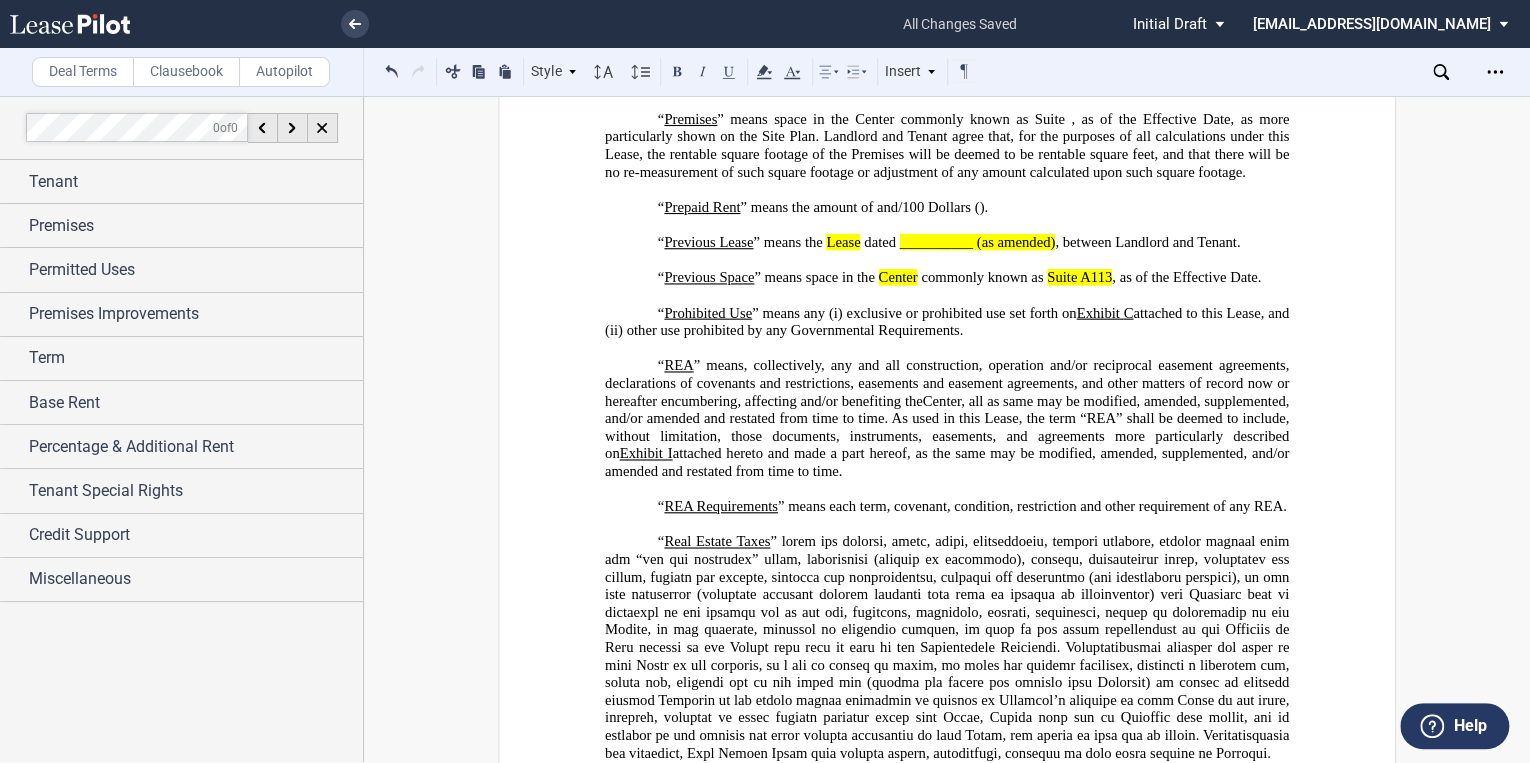 click on "__________ (as amended)" 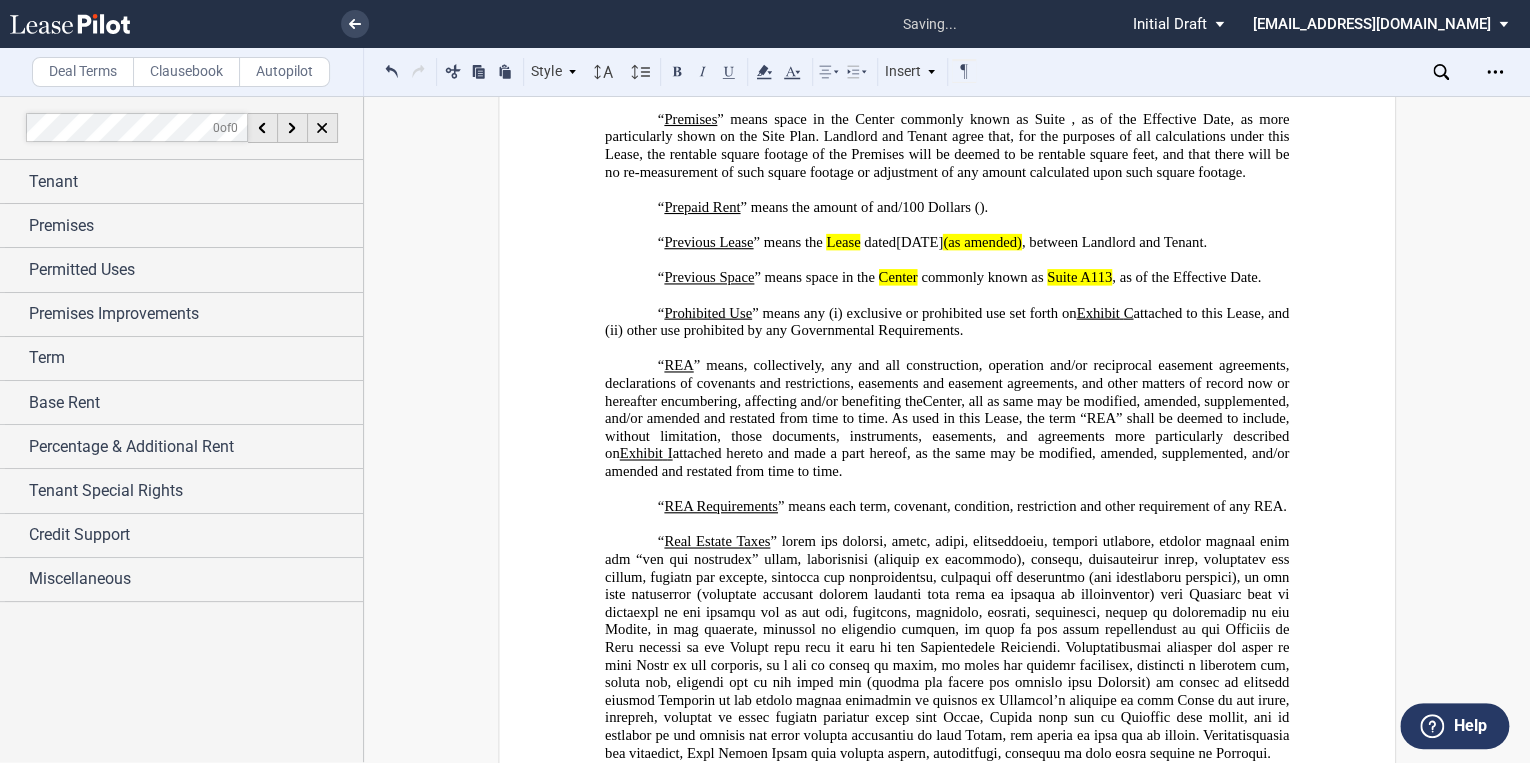 click on "(as amended)" 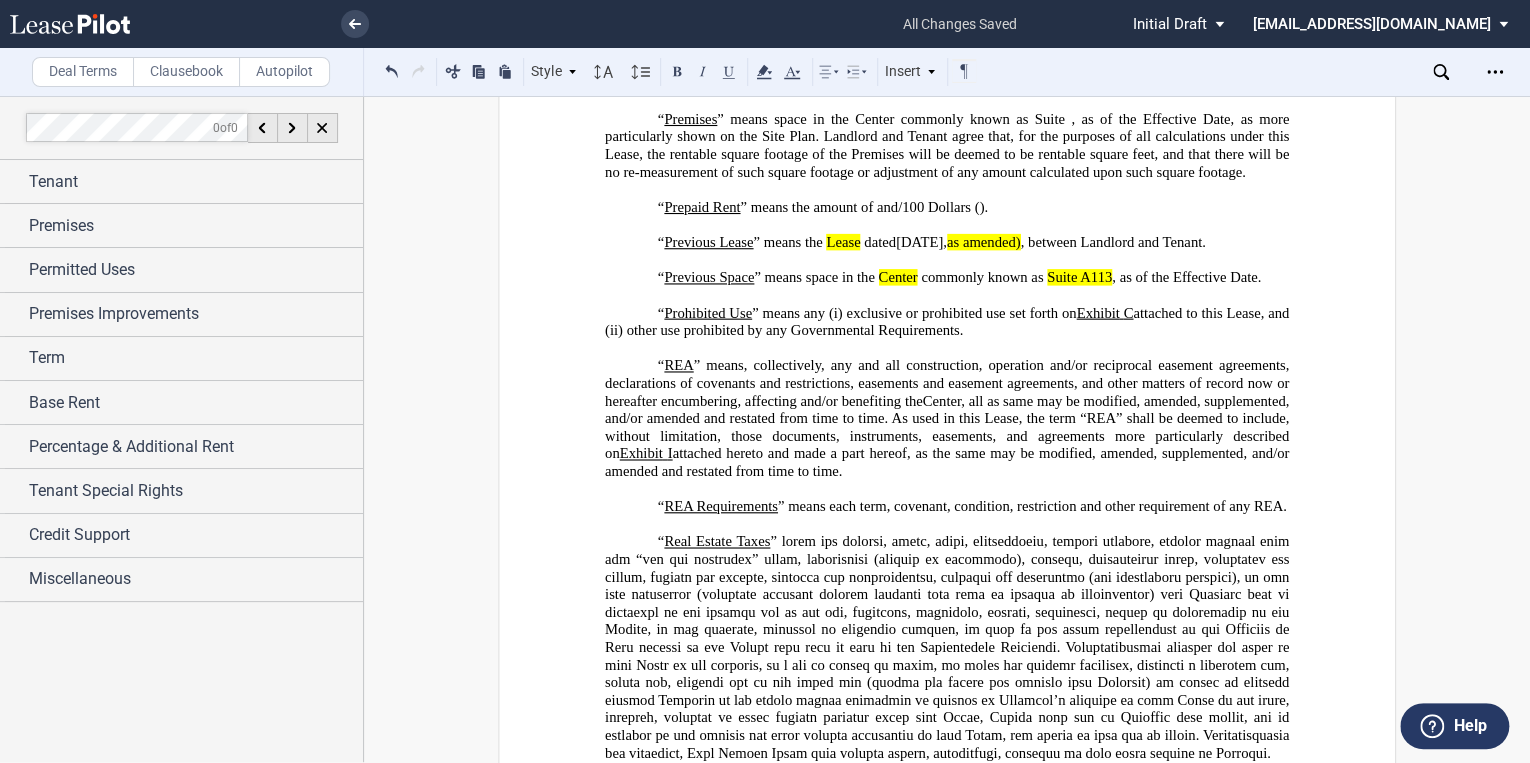 click on ", between Landlord and Tenant." 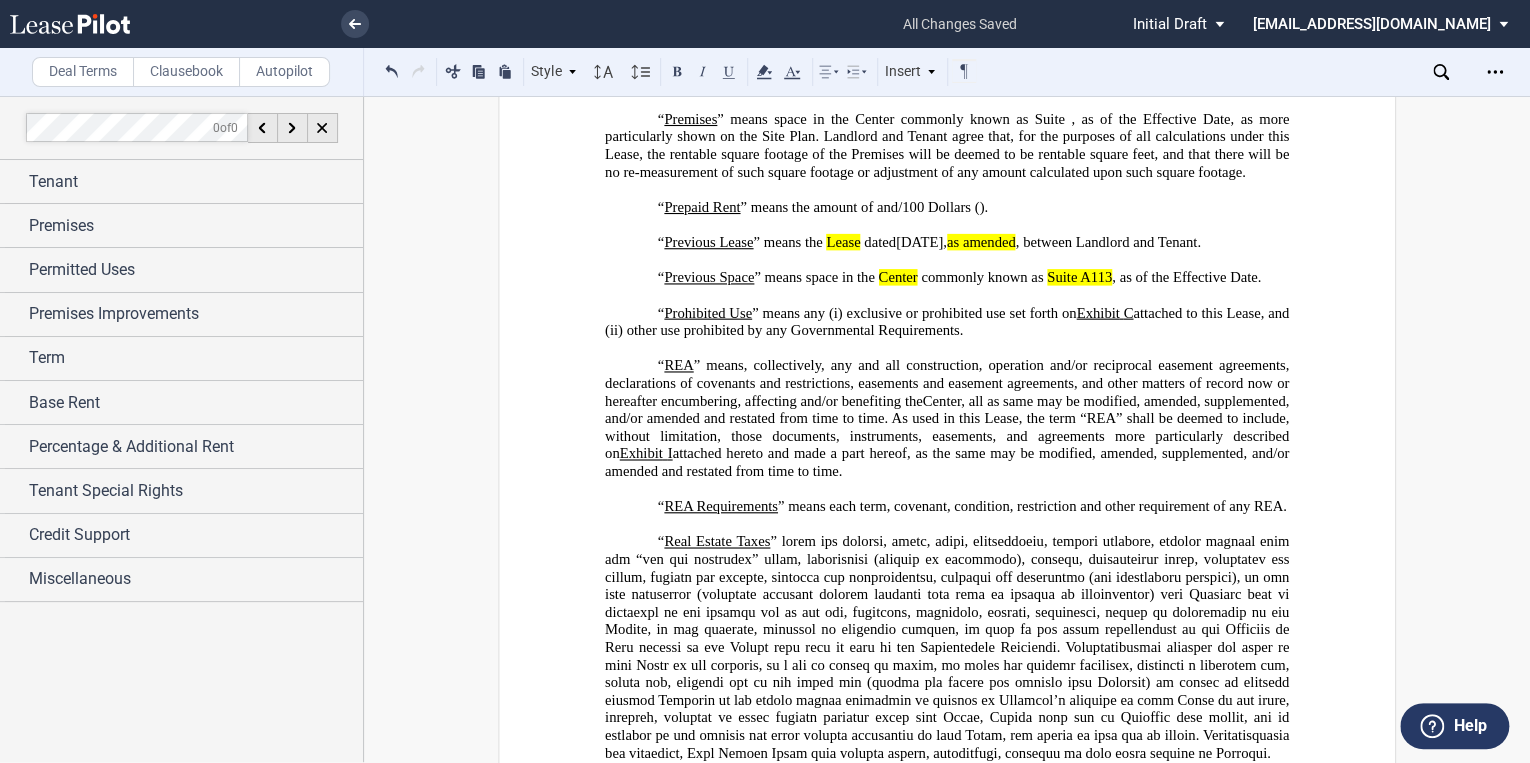 click on ", between Landlord and Tenant." 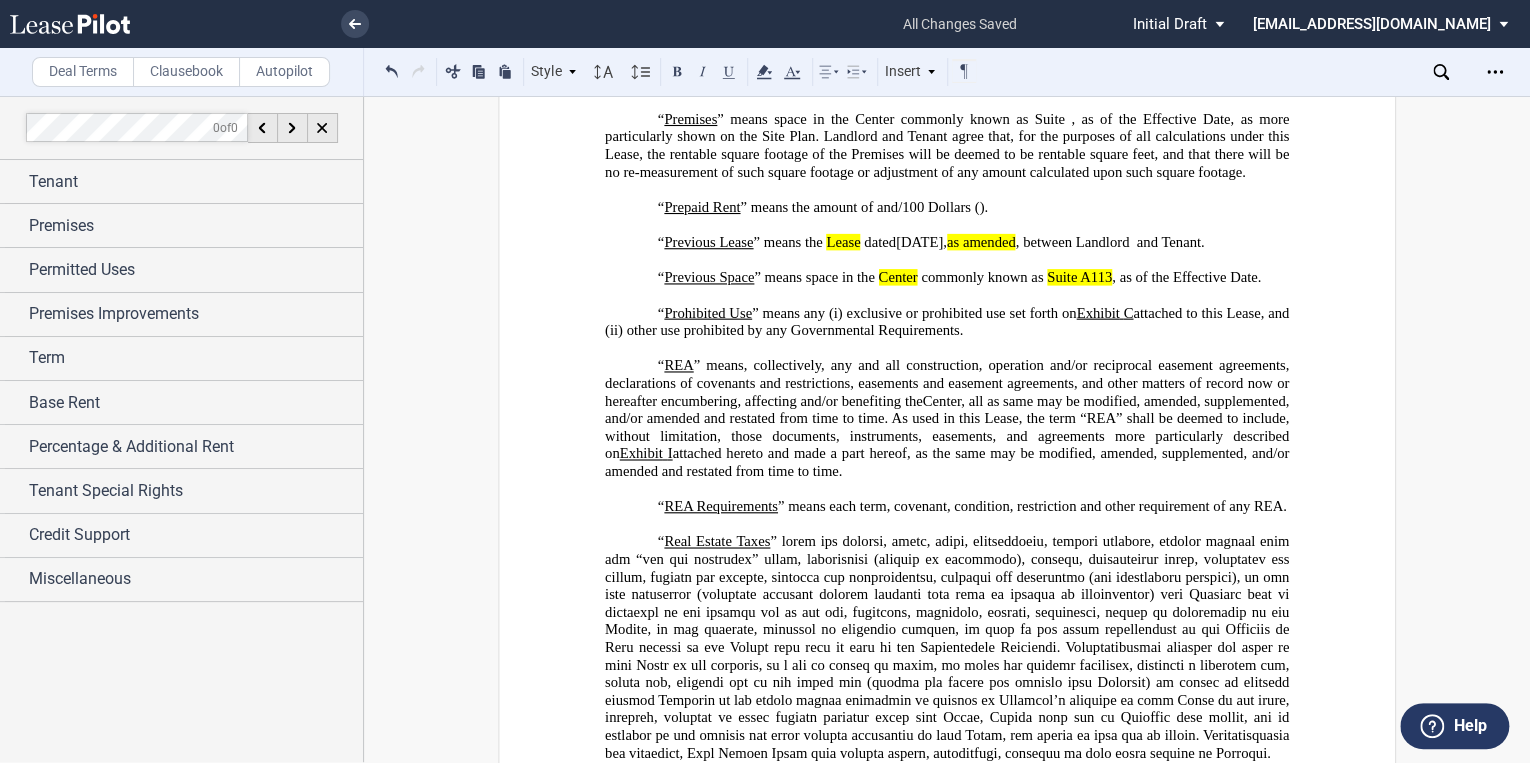 click on ", between Landlord  and Tenant." 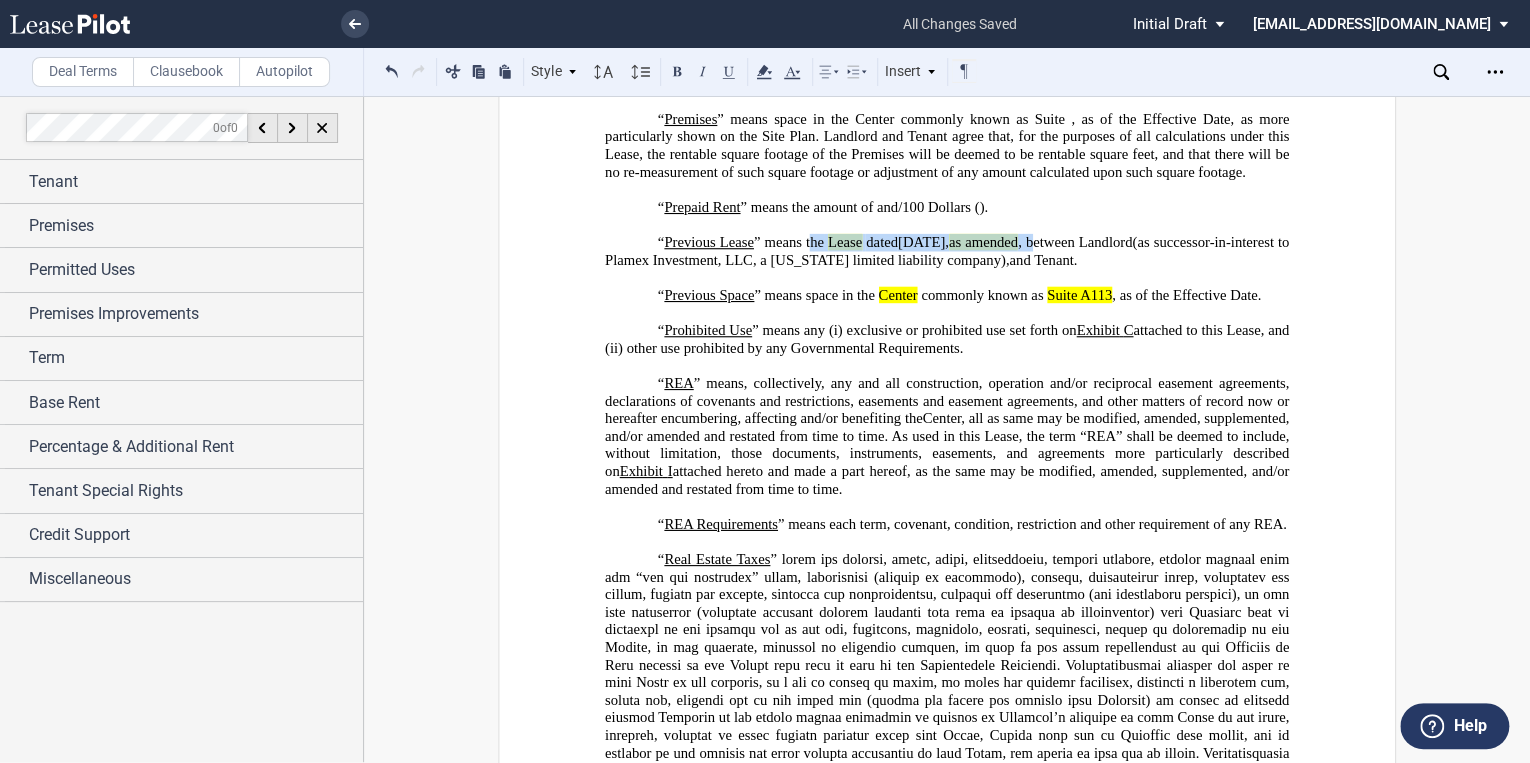 drag, startPoint x: 1080, startPoint y: 292, endPoint x: 481, endPoint y: 152, distance: 615.14307 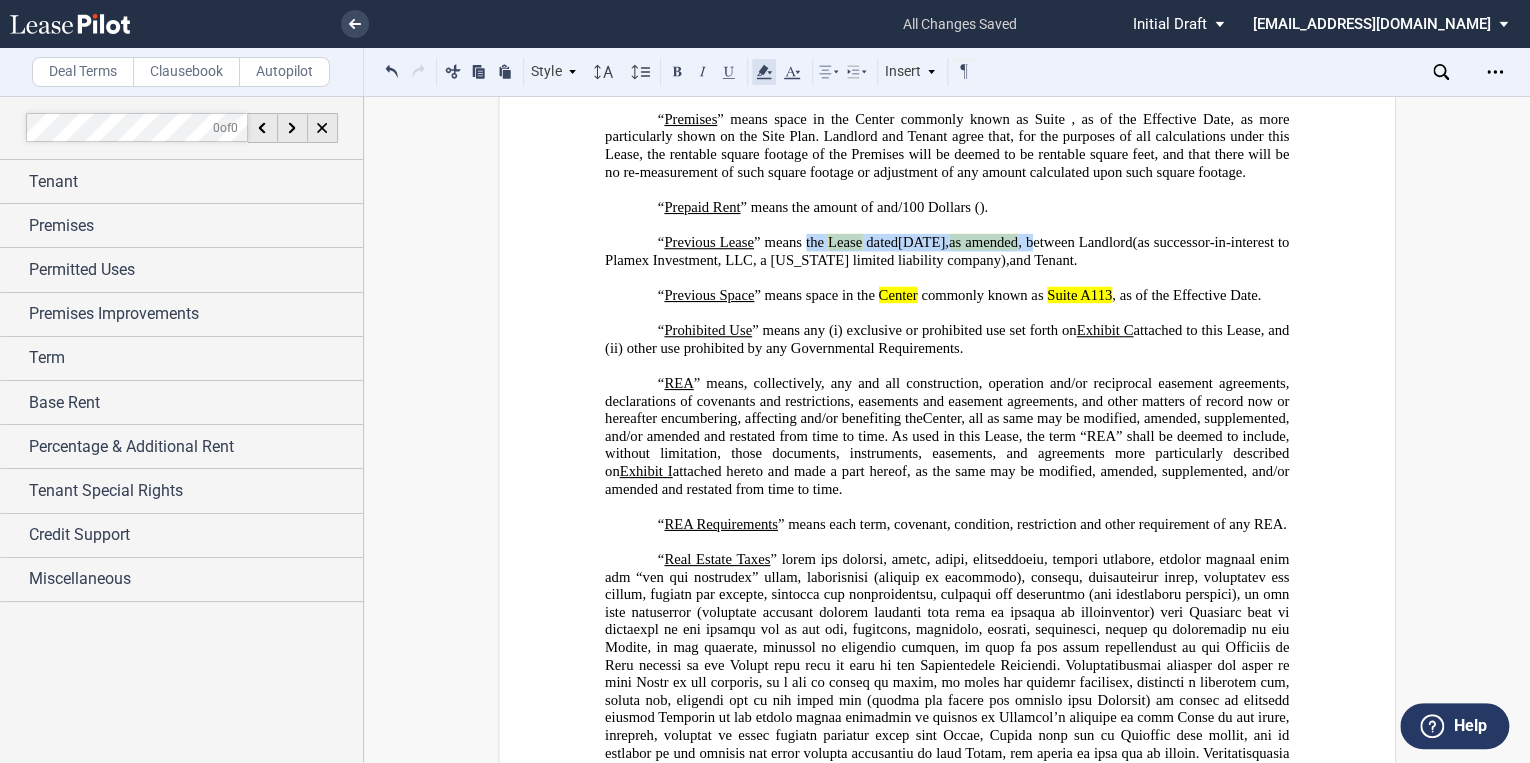 click 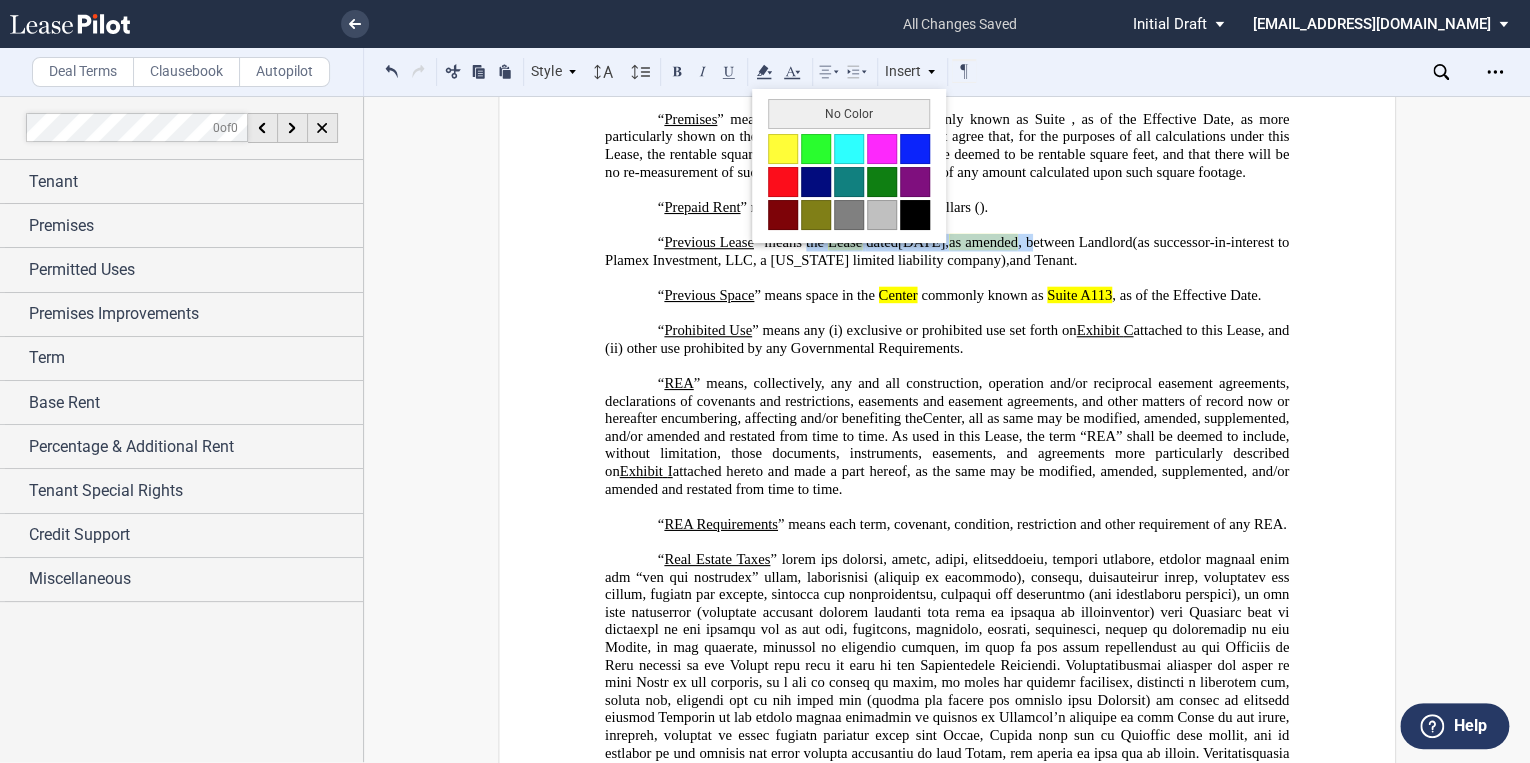 click on "No Color" at bounding box center [849, 114] 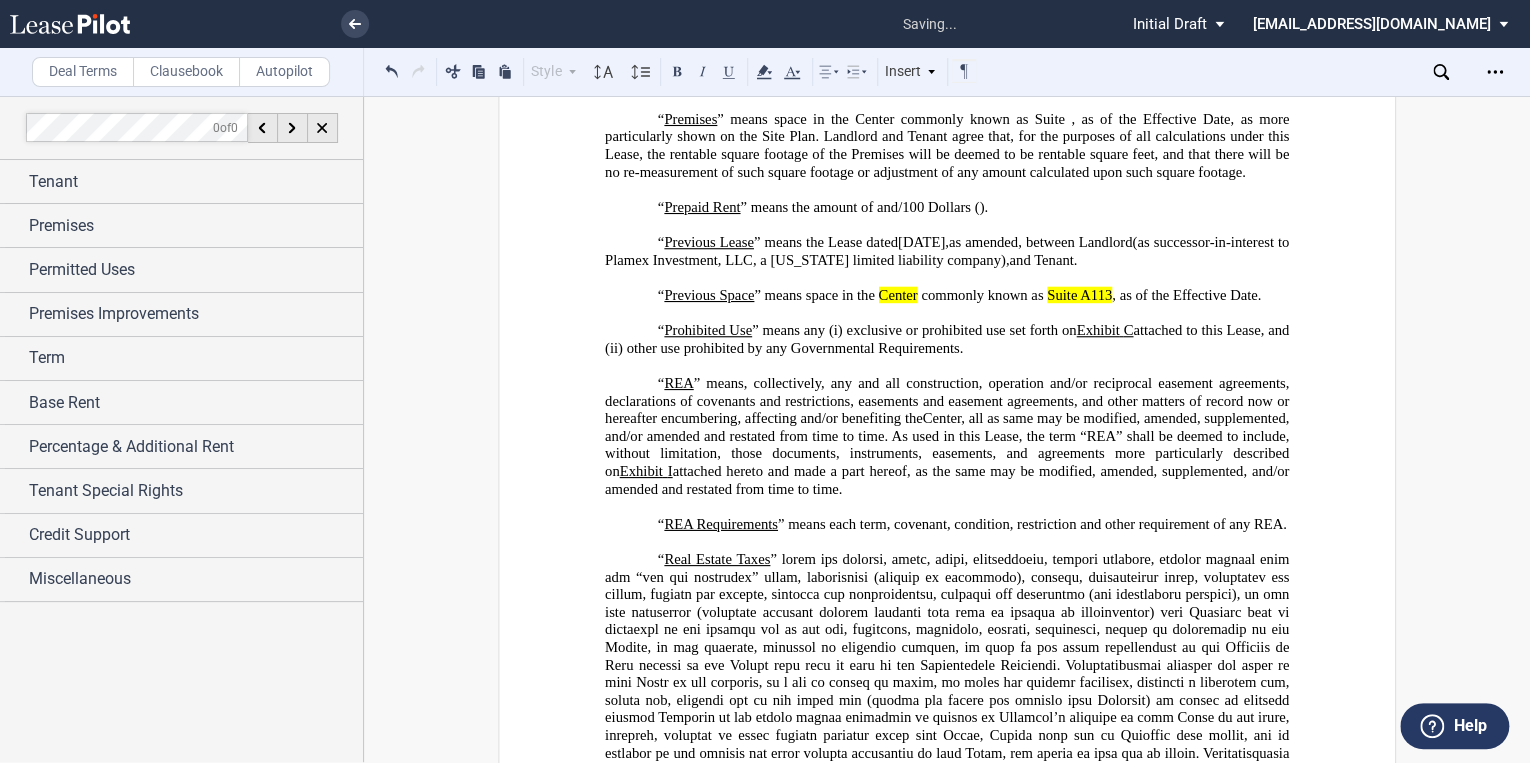 click on "“ Prohibited Use ” means any (i)   exclusive or prohibited use set forth on  Exhibit   ﻿ C ﻿  attached to this Lease, and (ii)   other use prohibited by any Governmental Requirements." at bounding box center [947, 338] 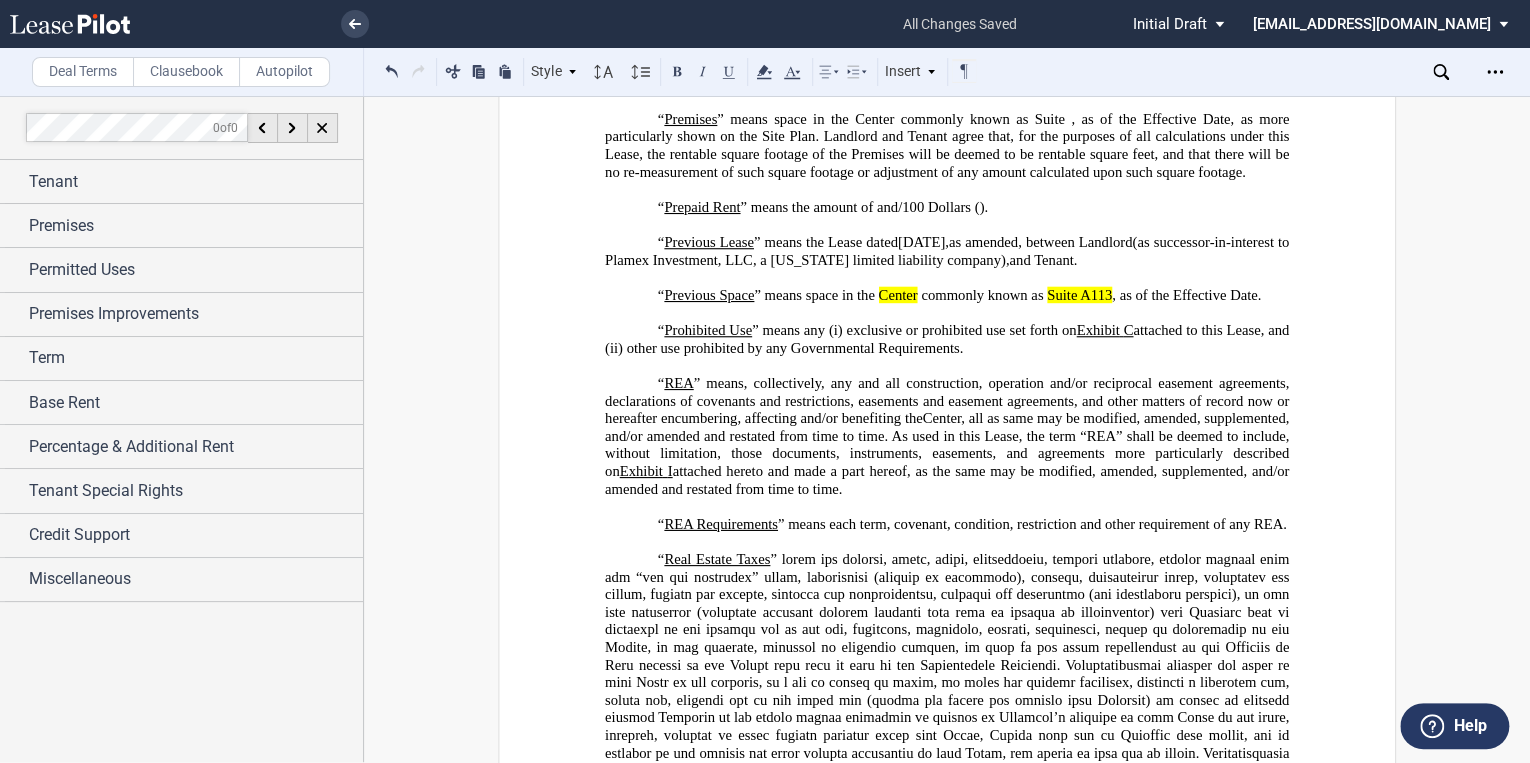 click on ", between Landlord  (as successor-in-interest to Plamex Investment, LLC, a Delaware limited liability company),  and Tenant." 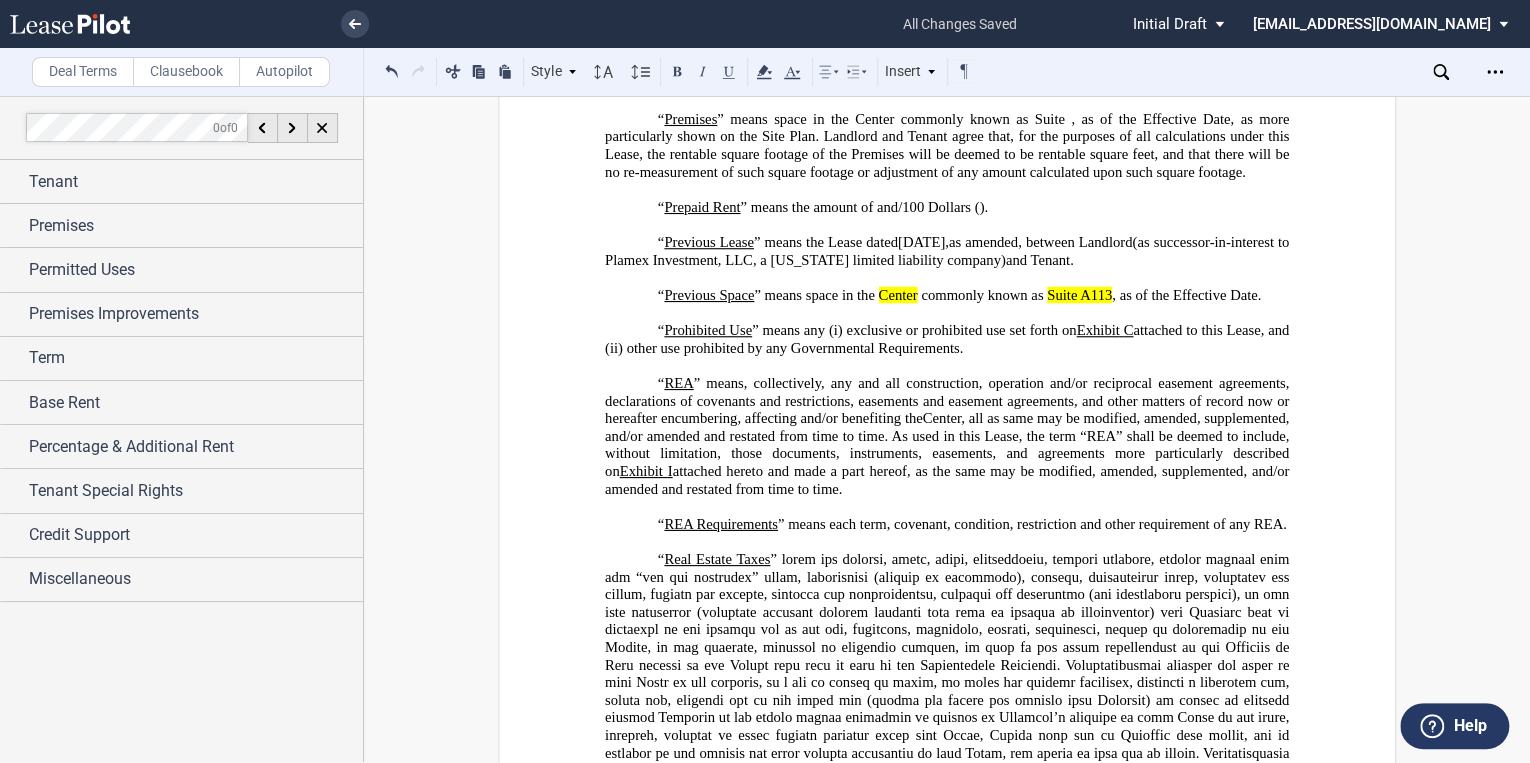 click on ", as of the Effective Date." 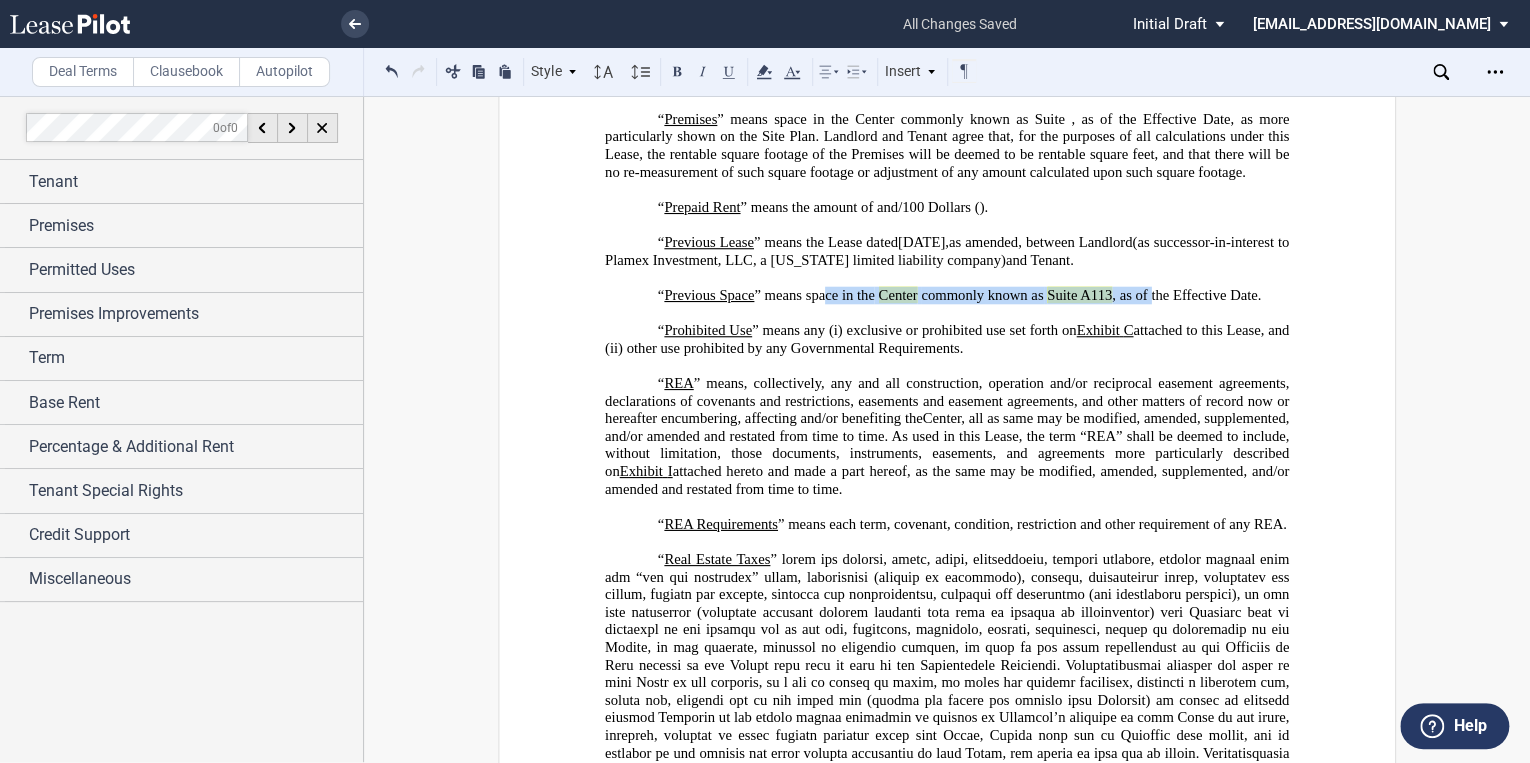drag, startPoint x: 1106, startPoint y: 346, endPoint x: 820, endPoint y: 343, distance: 286.01575 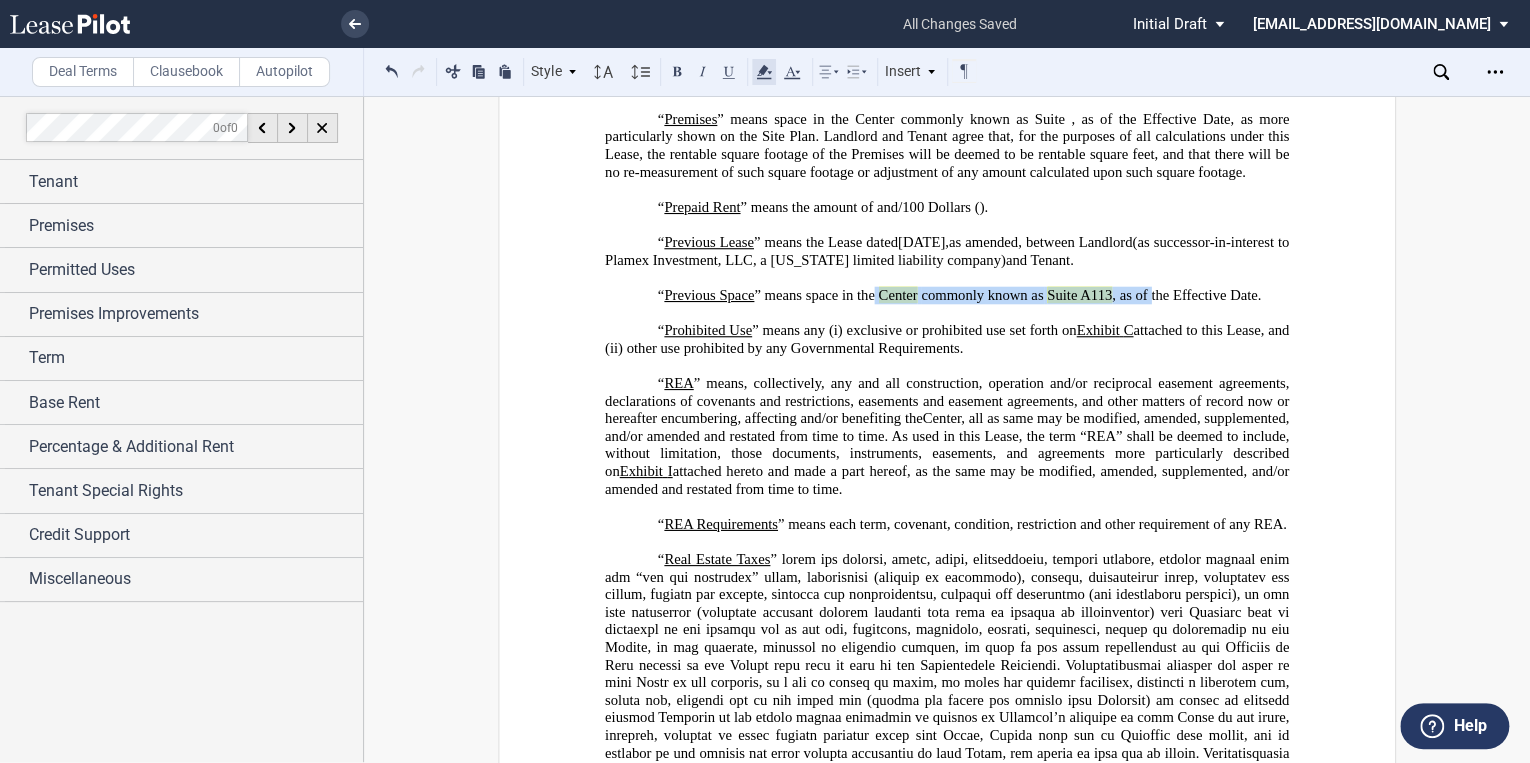 click 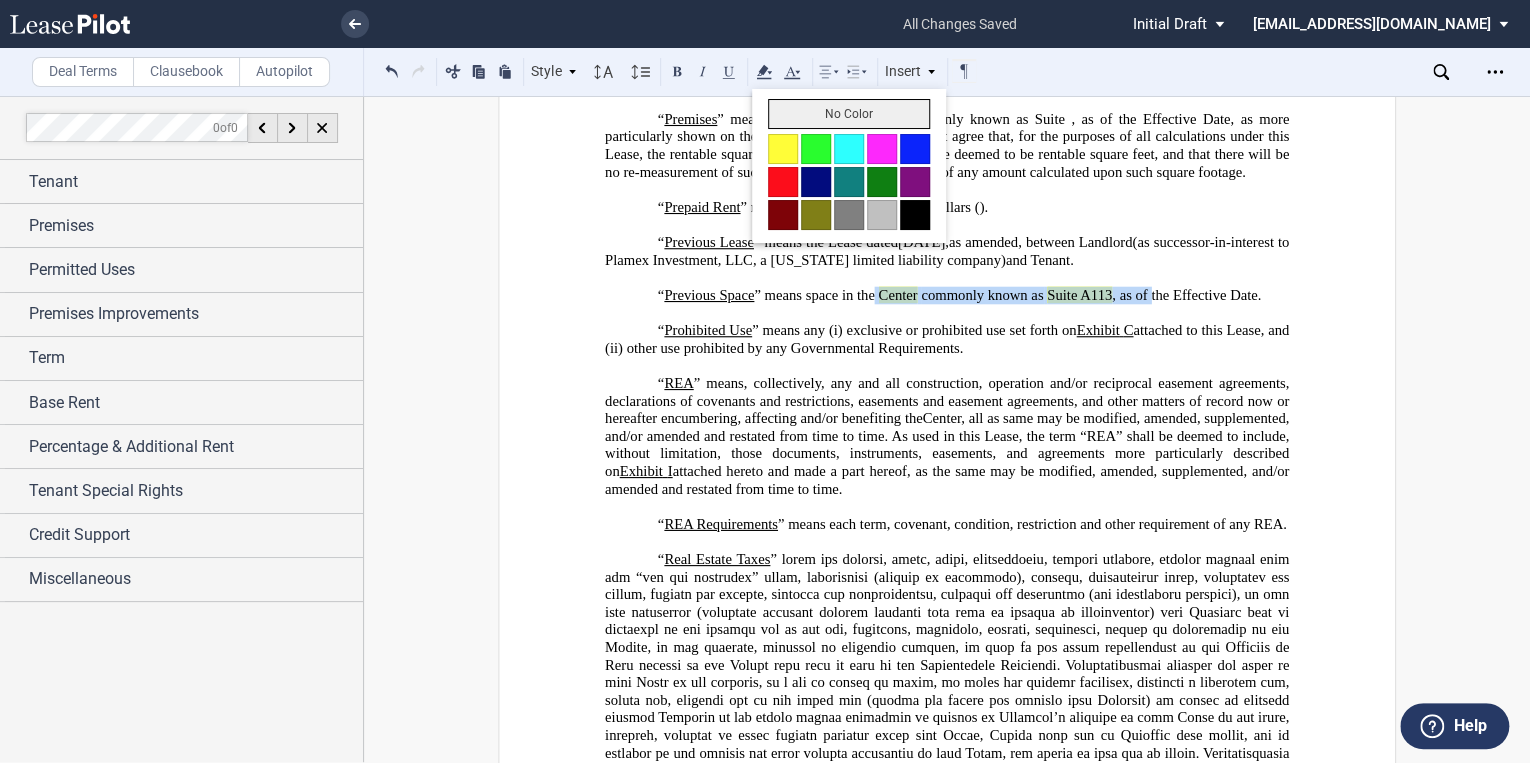 click on "No Color" at bounding box center [849, 114] 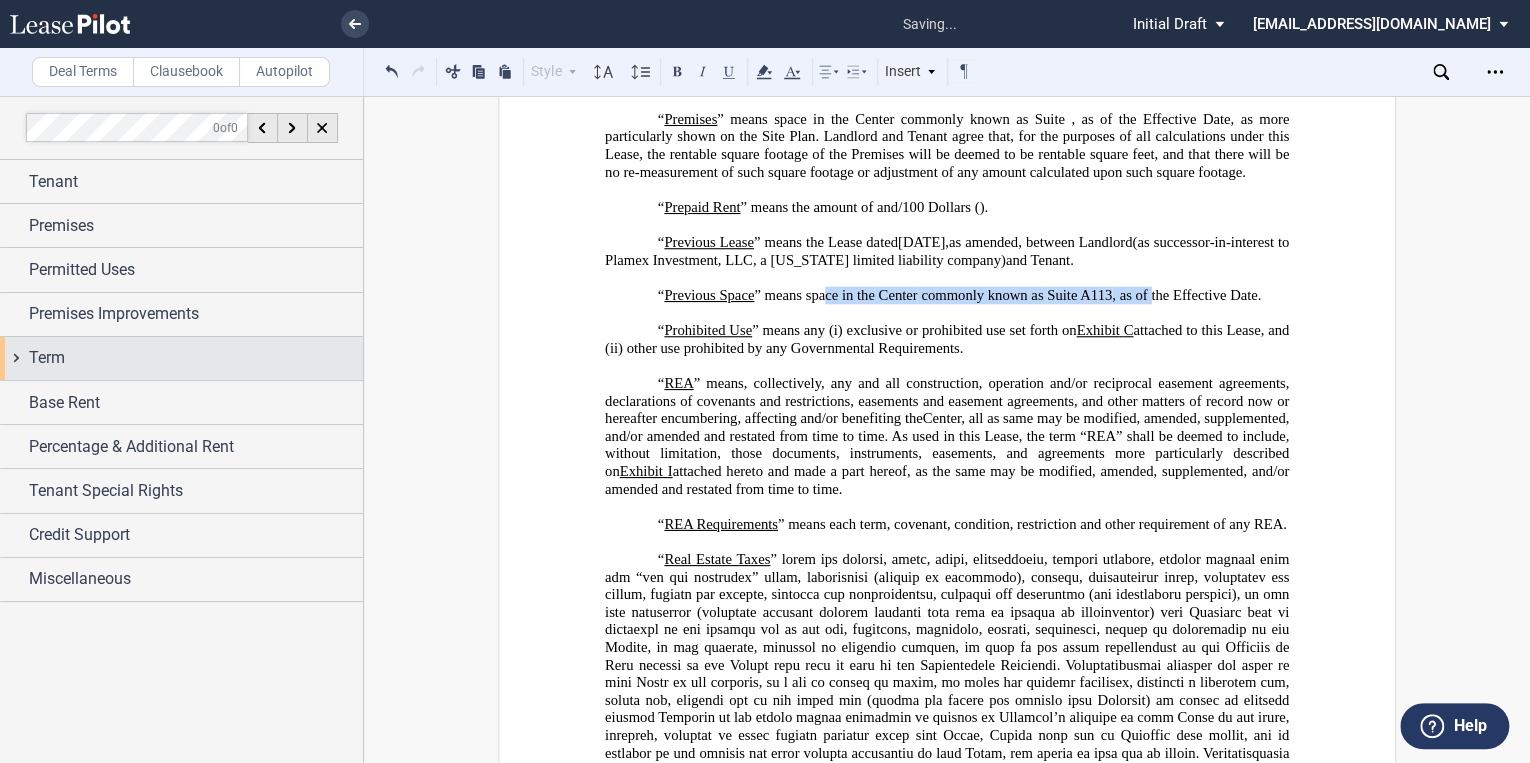 click on "Term" at bounding box center (196, 358) 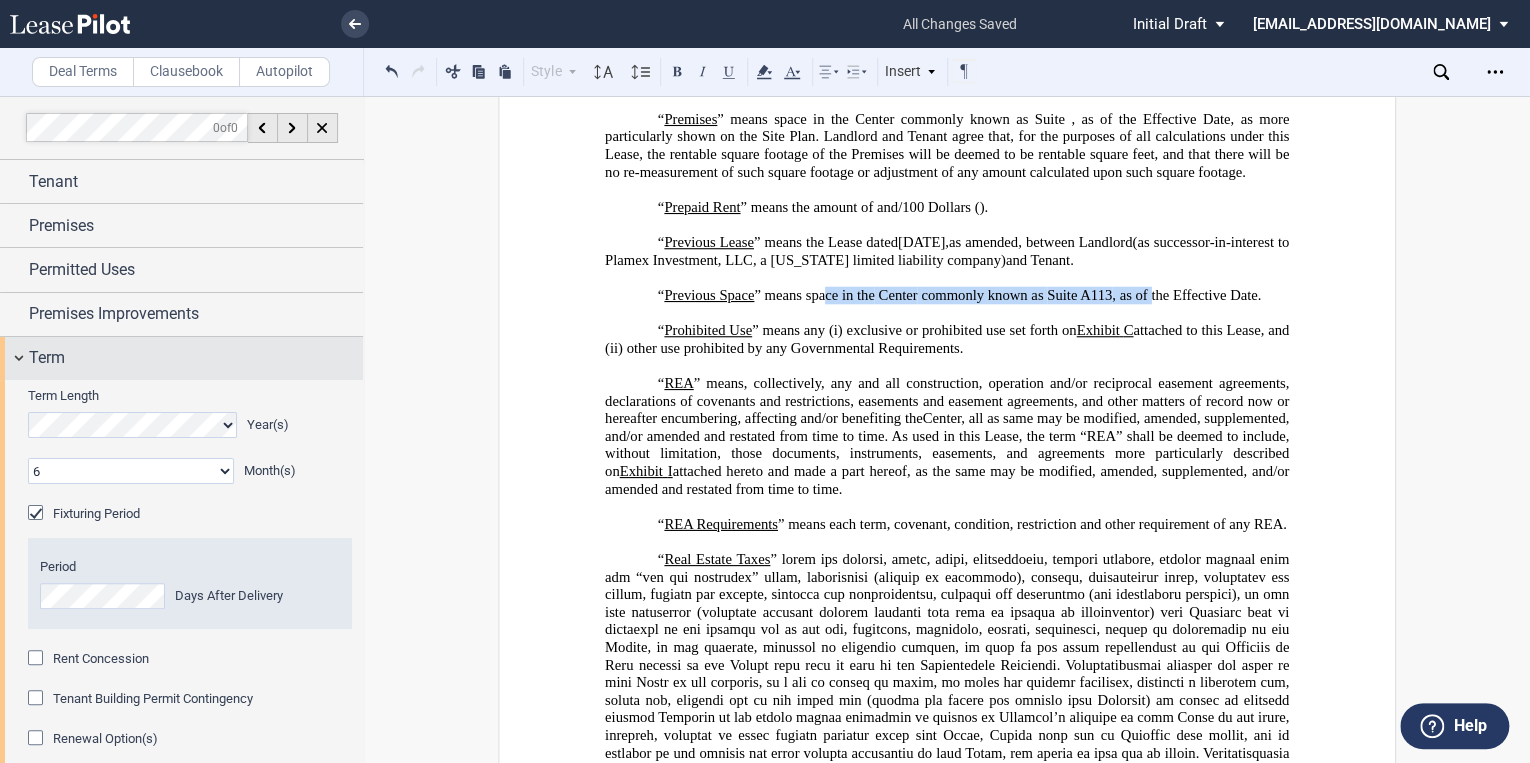 click on "Term" at bounding box center (181, 358) 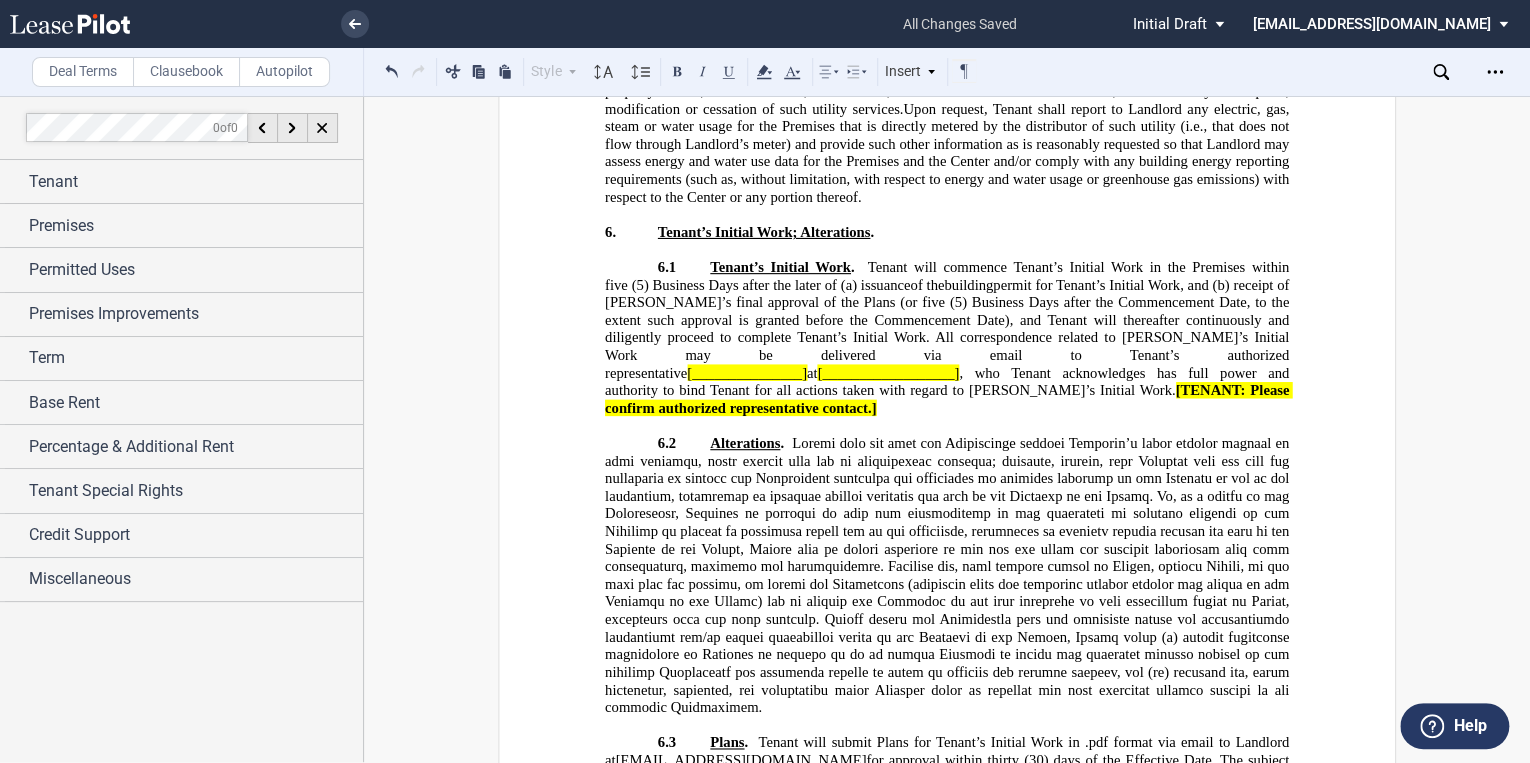 scroll, scrollTop: 11290, scrollLeft: 0, axis: vertical 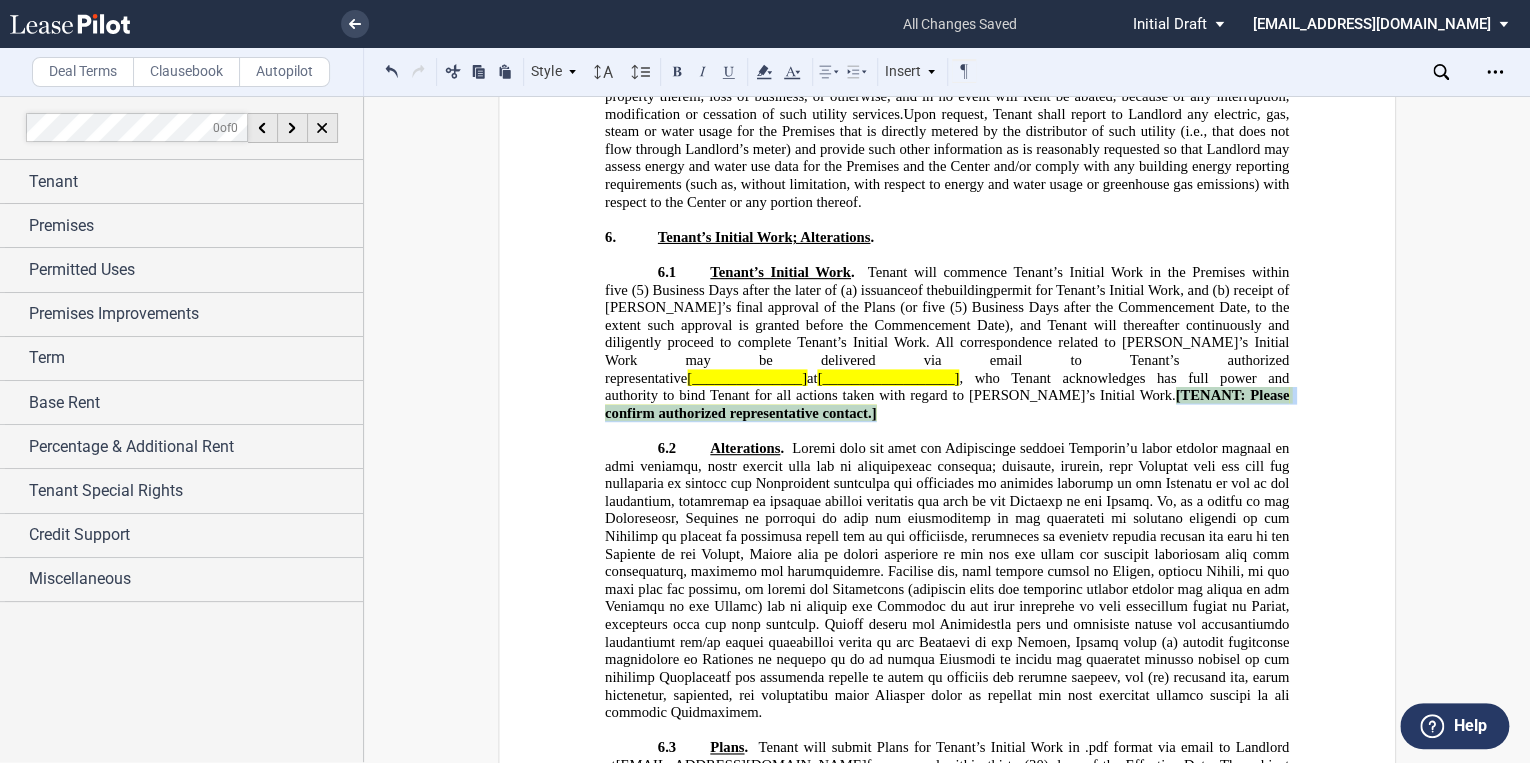 drag, startPoint x: 996, startPoint y: 400, endPoint x: 594, endPoint y: 399, distance: 402.00125 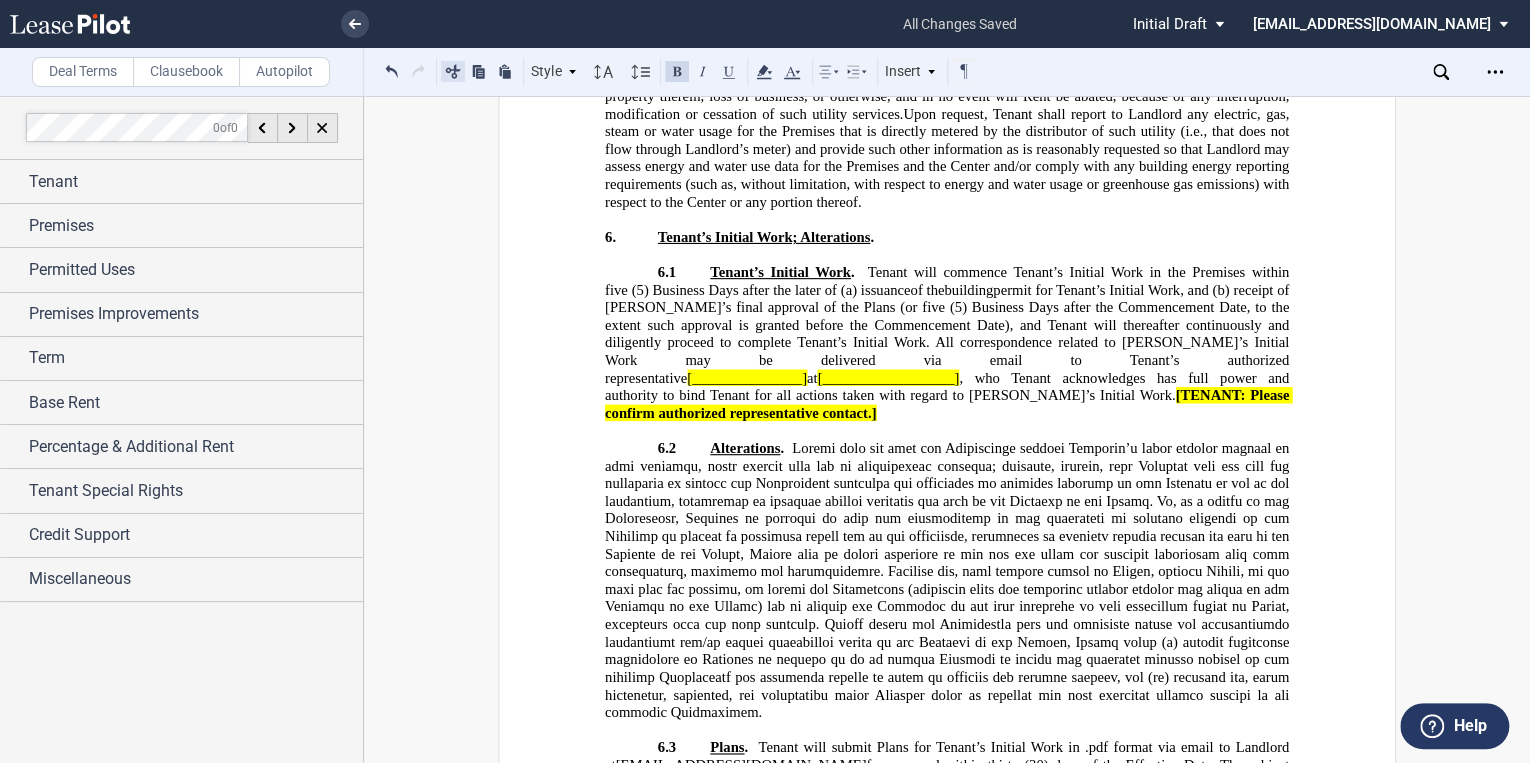 click at bounding box center [453, 71] 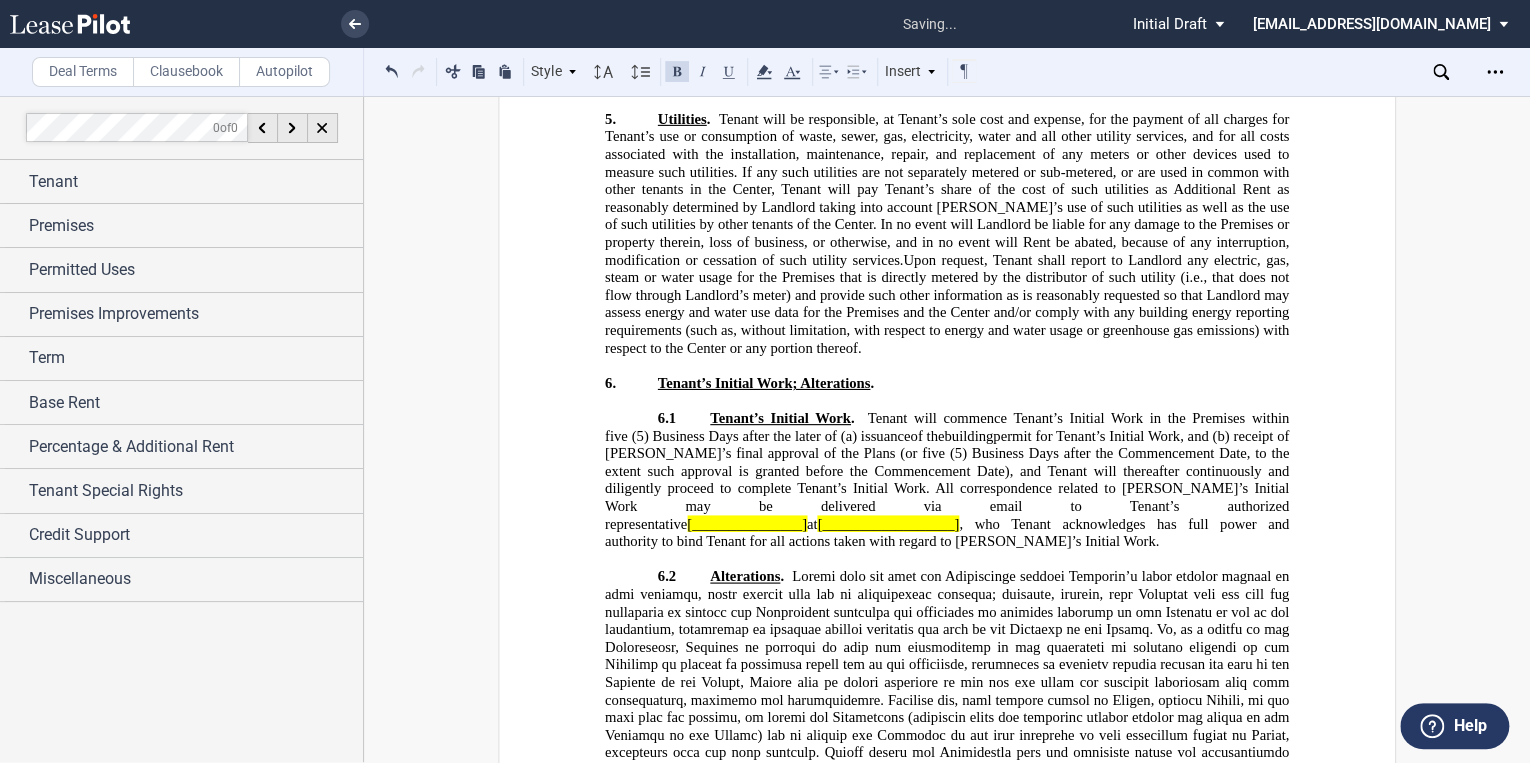 scroll, scrollTop: 11130, scrollLeft: 0, axis: vertical 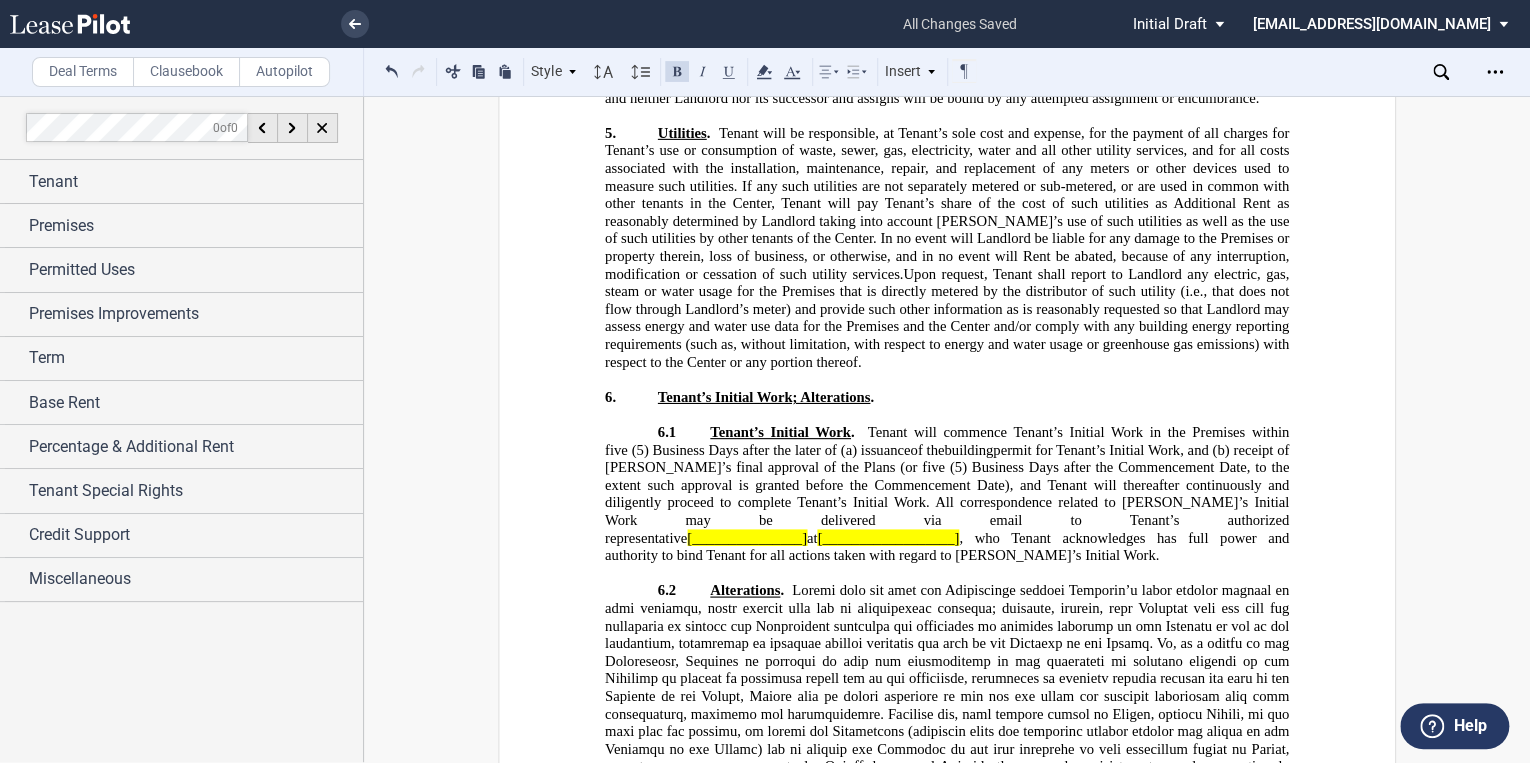 click on "at" 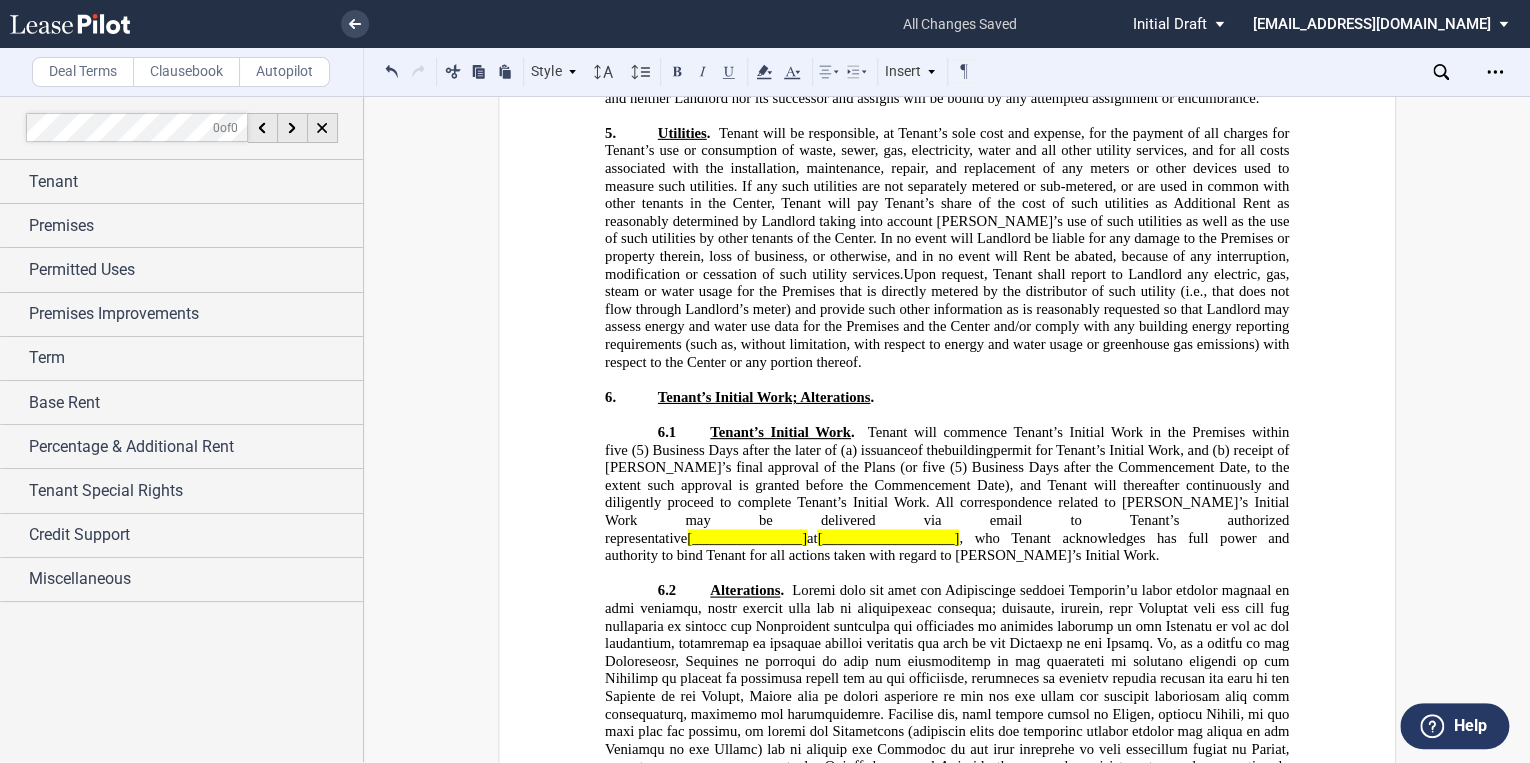 type 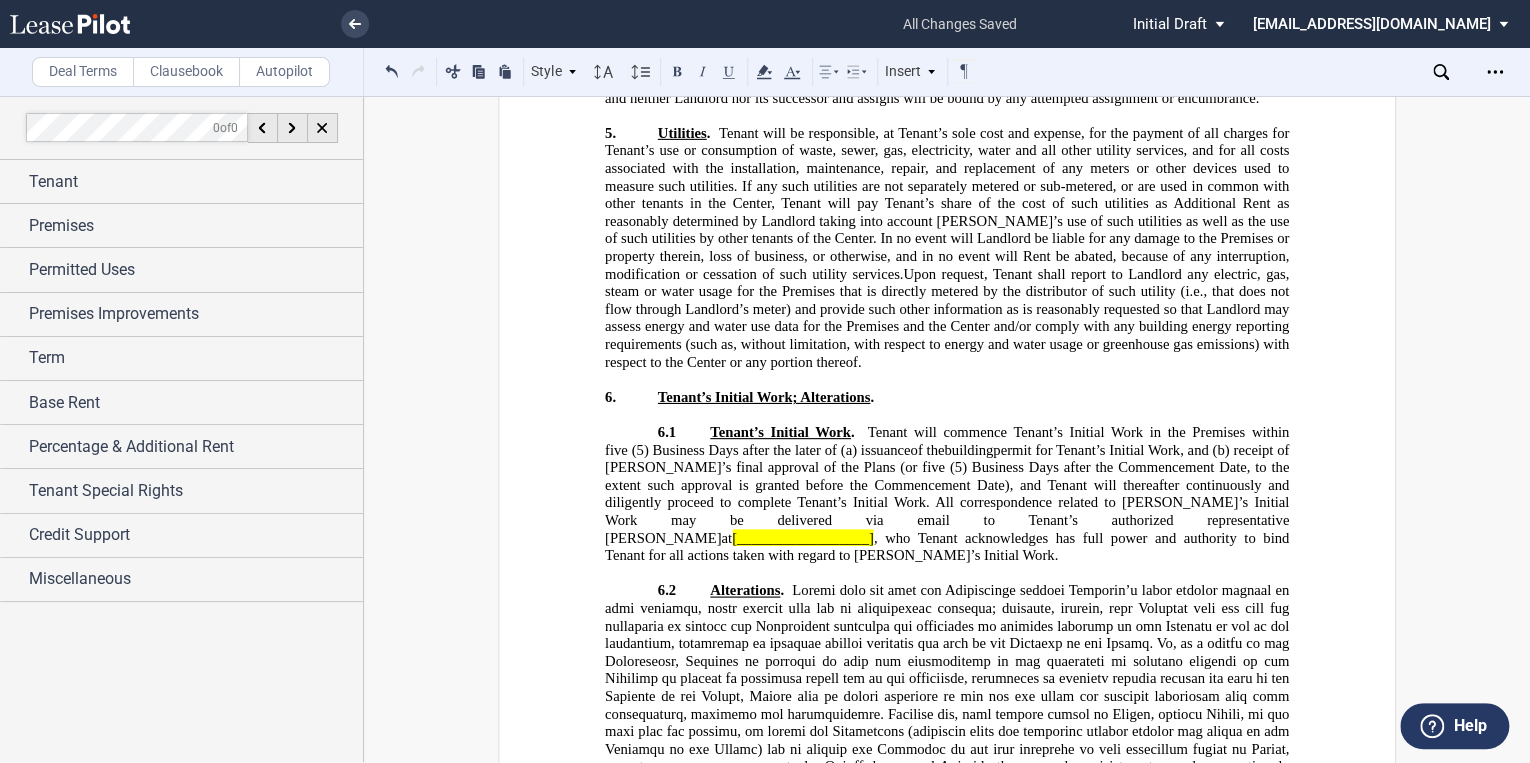 click on "[__________________]" 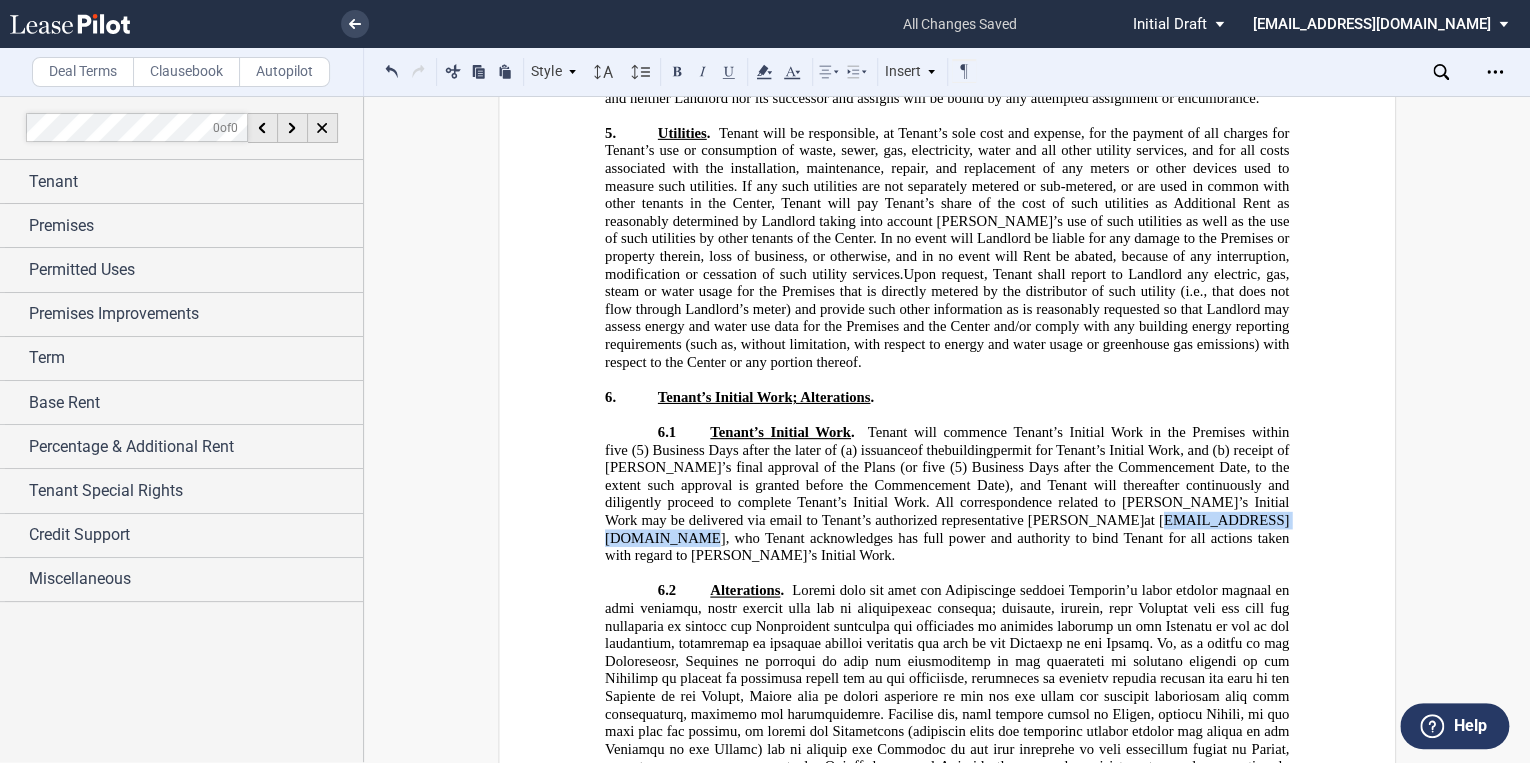 drag, startPoint x: 1197, startPoint y: 516, endPoint x: 1022, endPoint y: 517, distance: 175.00285 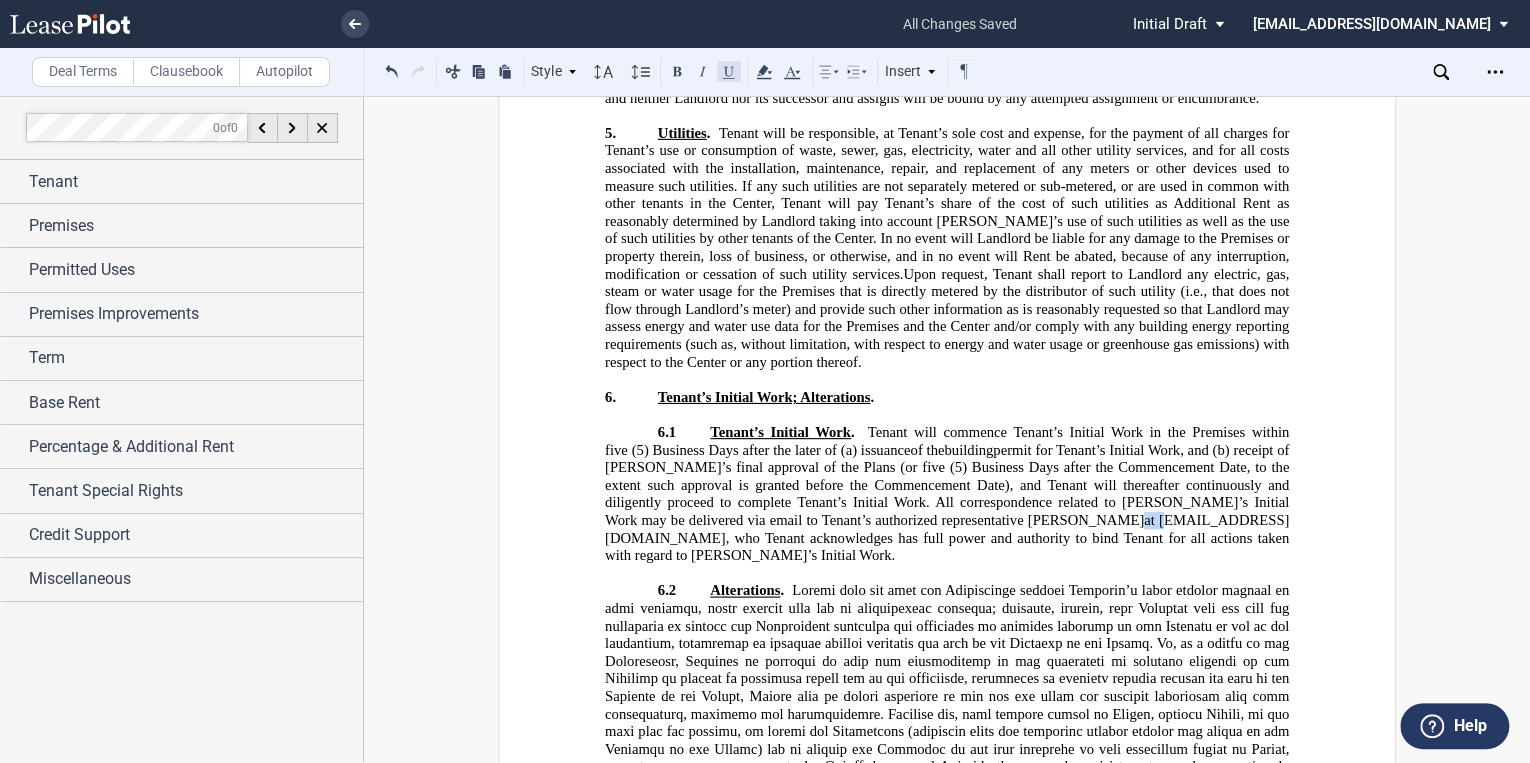 click at bounding box center (729, 71) 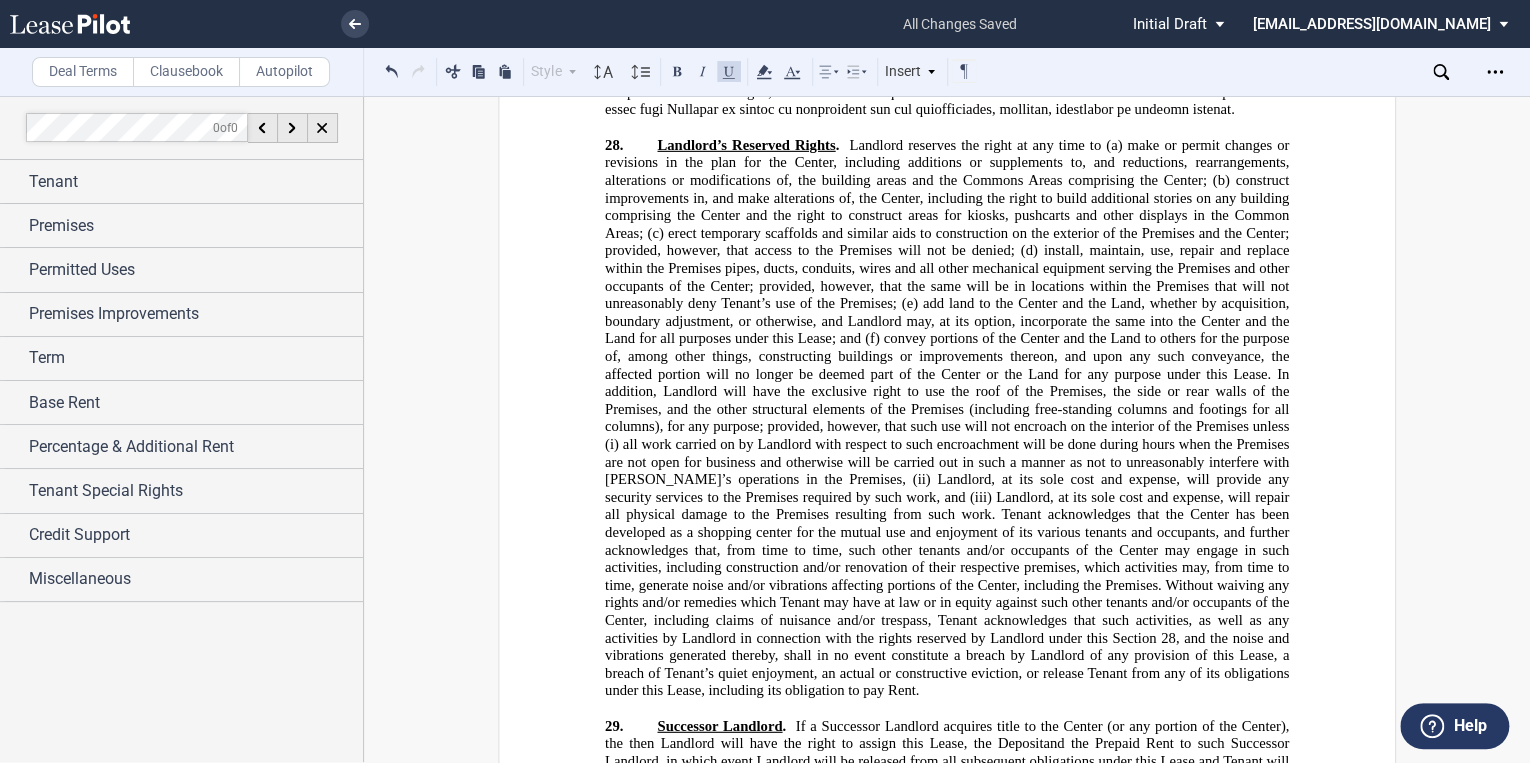 scroll, scrollTop: 25290, scrollLeft: 0, axis: vertical 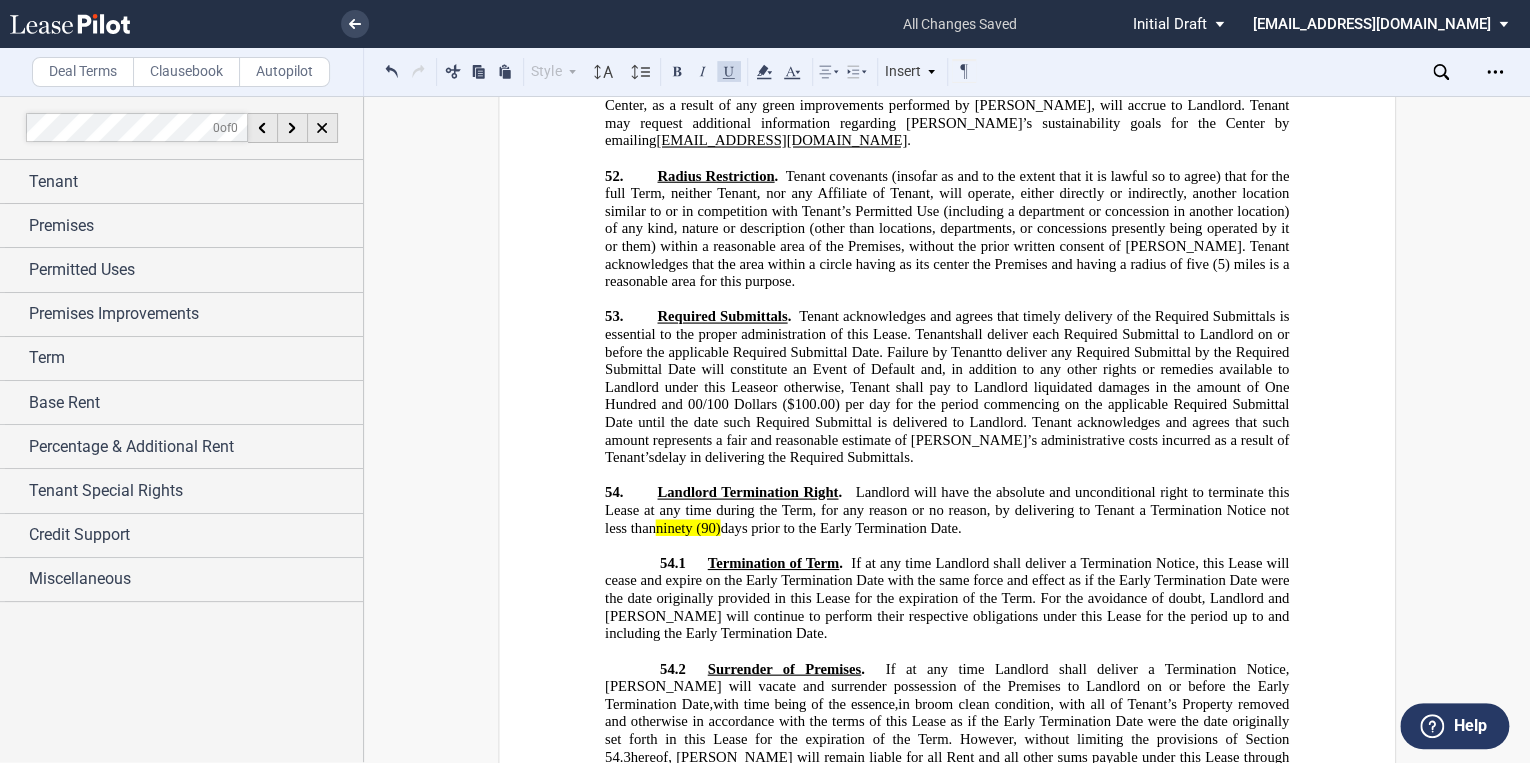 click on "Clausebook" at bounding box center (186, 72) 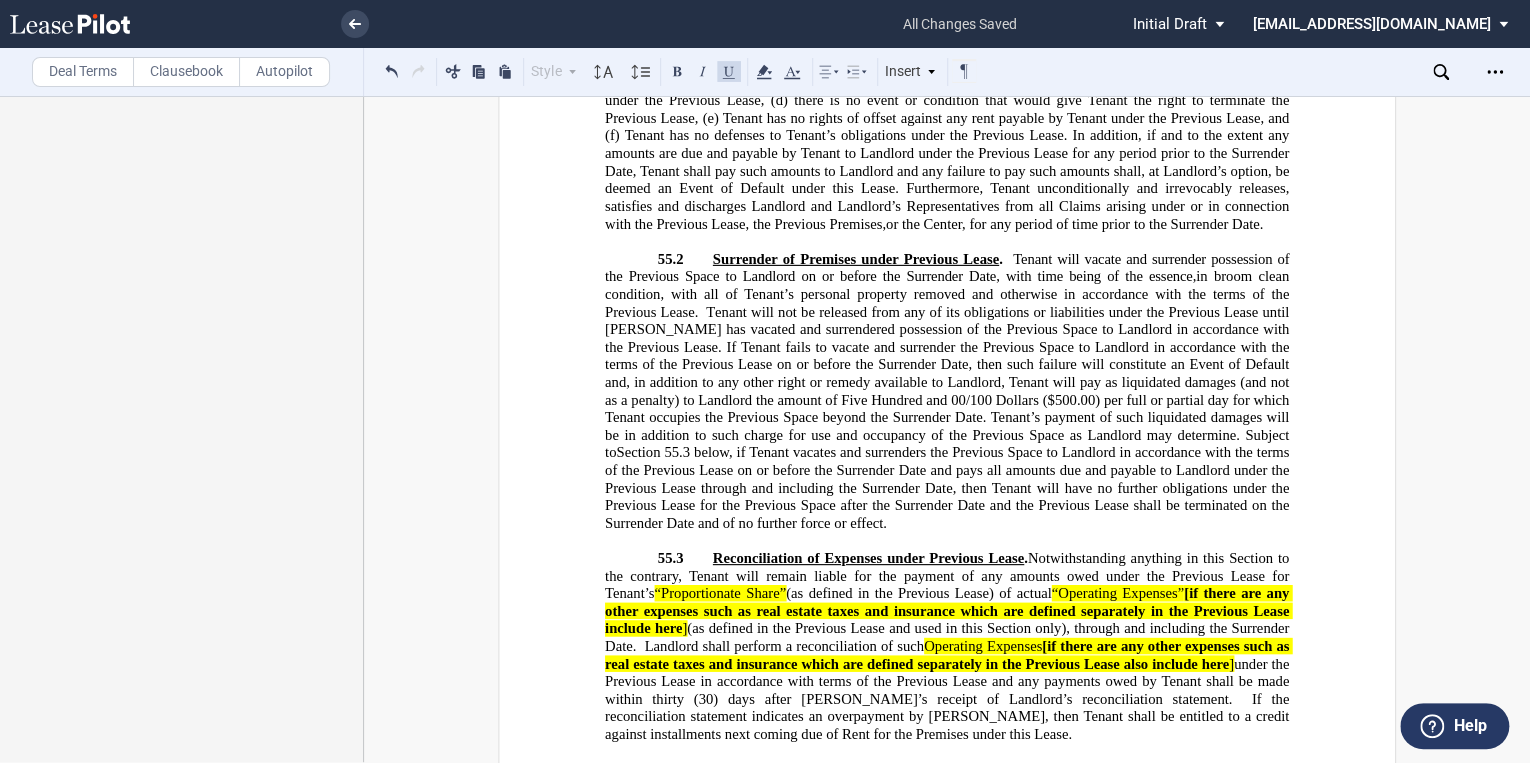 scroll, scrollTop: 32786, scrollLeft: 0, axis: vertical 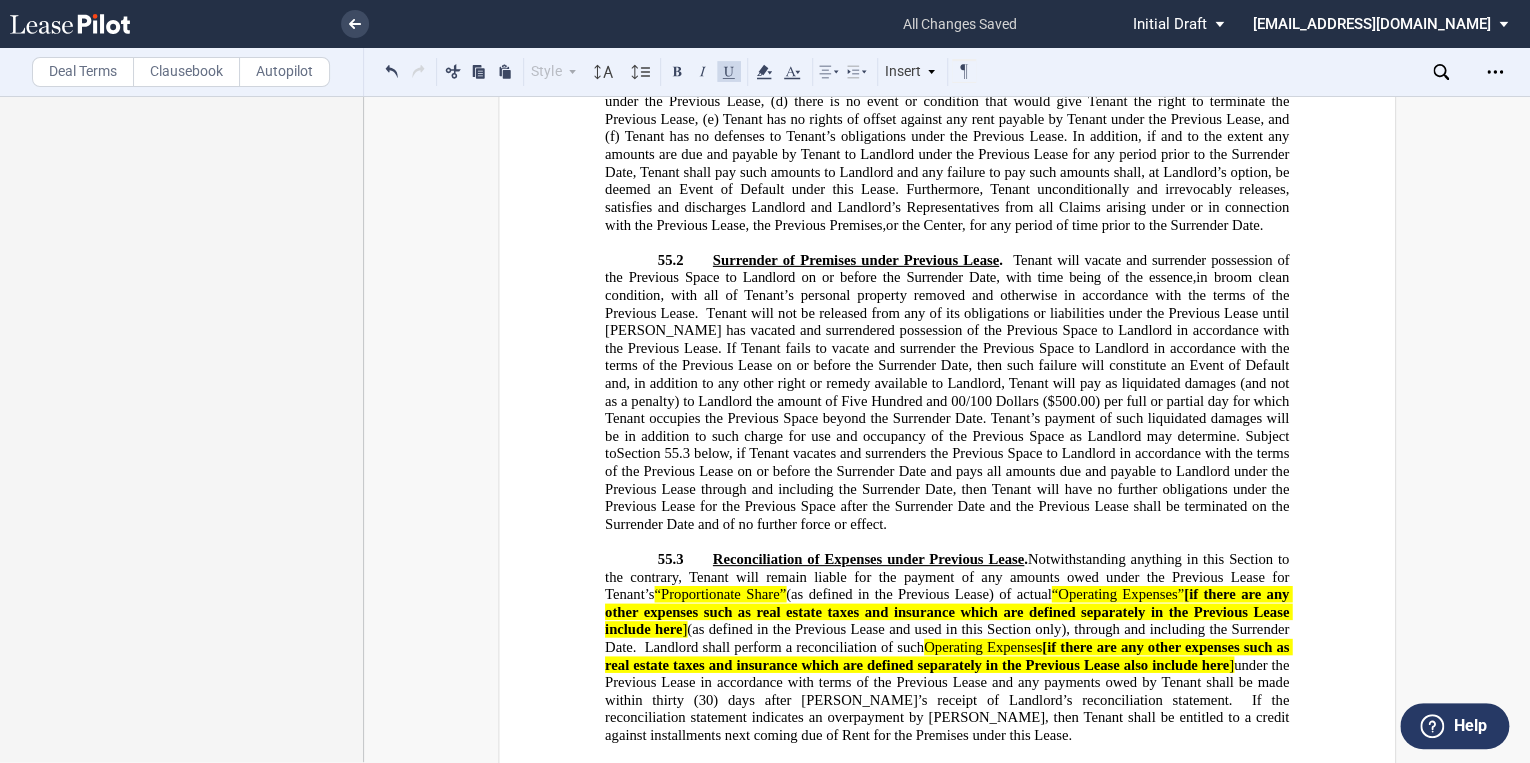 click on "56.                  Guaranty .    Guarantor will guaranty to Landlord the prompt and full payment by Tenant of all Rent and other amounts payable by Tenant under this Lease and the performance by Tenant of all other obligations under this Lease pursuant to the Guaranty.    Guarantor, if any, will guaranty to Landlord the prompt and full payment by Tenant of all Rent and other amounts payable by Tenant under this Lease and the performance by Tenant of all other obligations under this Lease pursuant to a Guaranty." at bounding box center (947, 788) 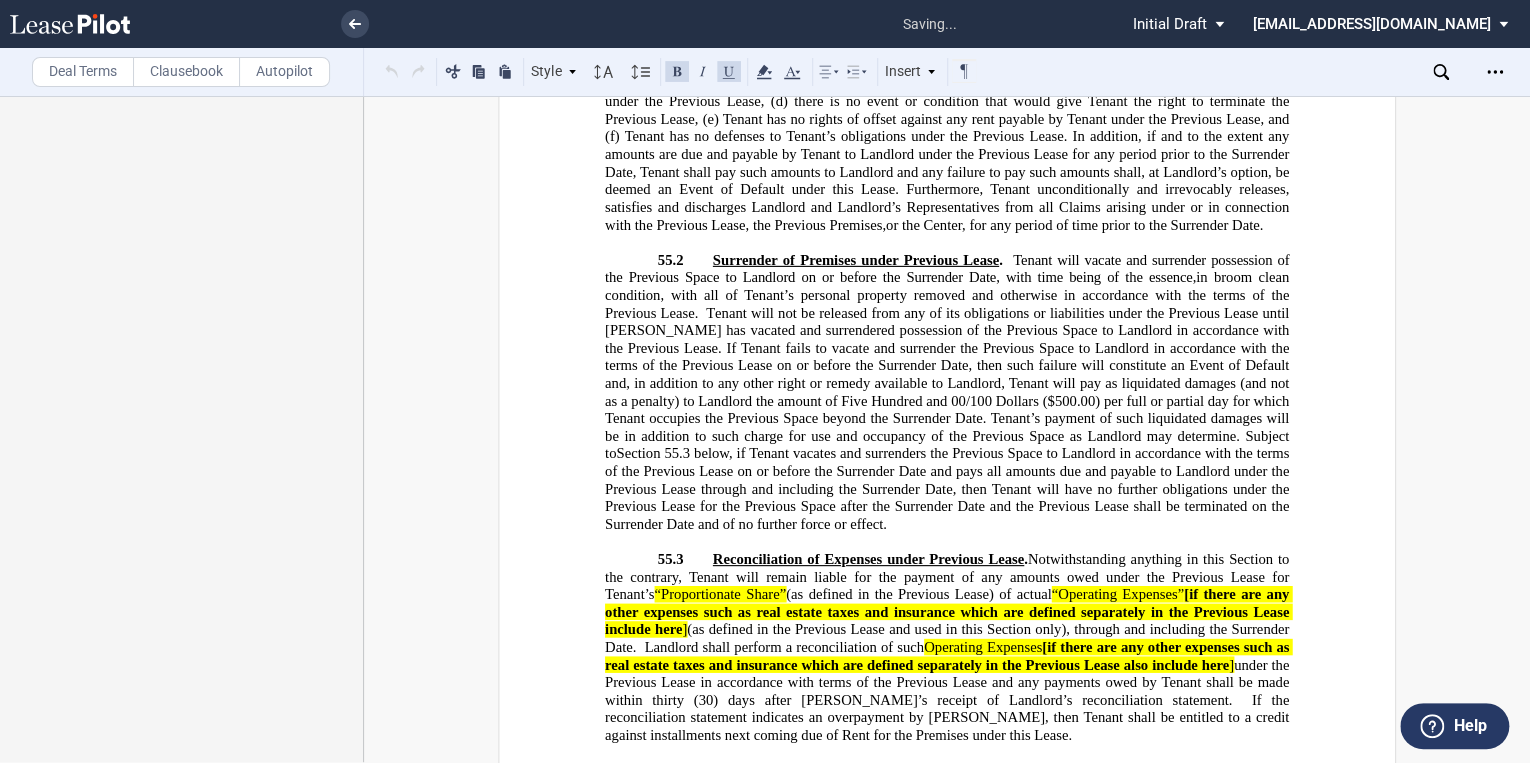 click on "56.                  ﻿" at bounding box center [947, 771] 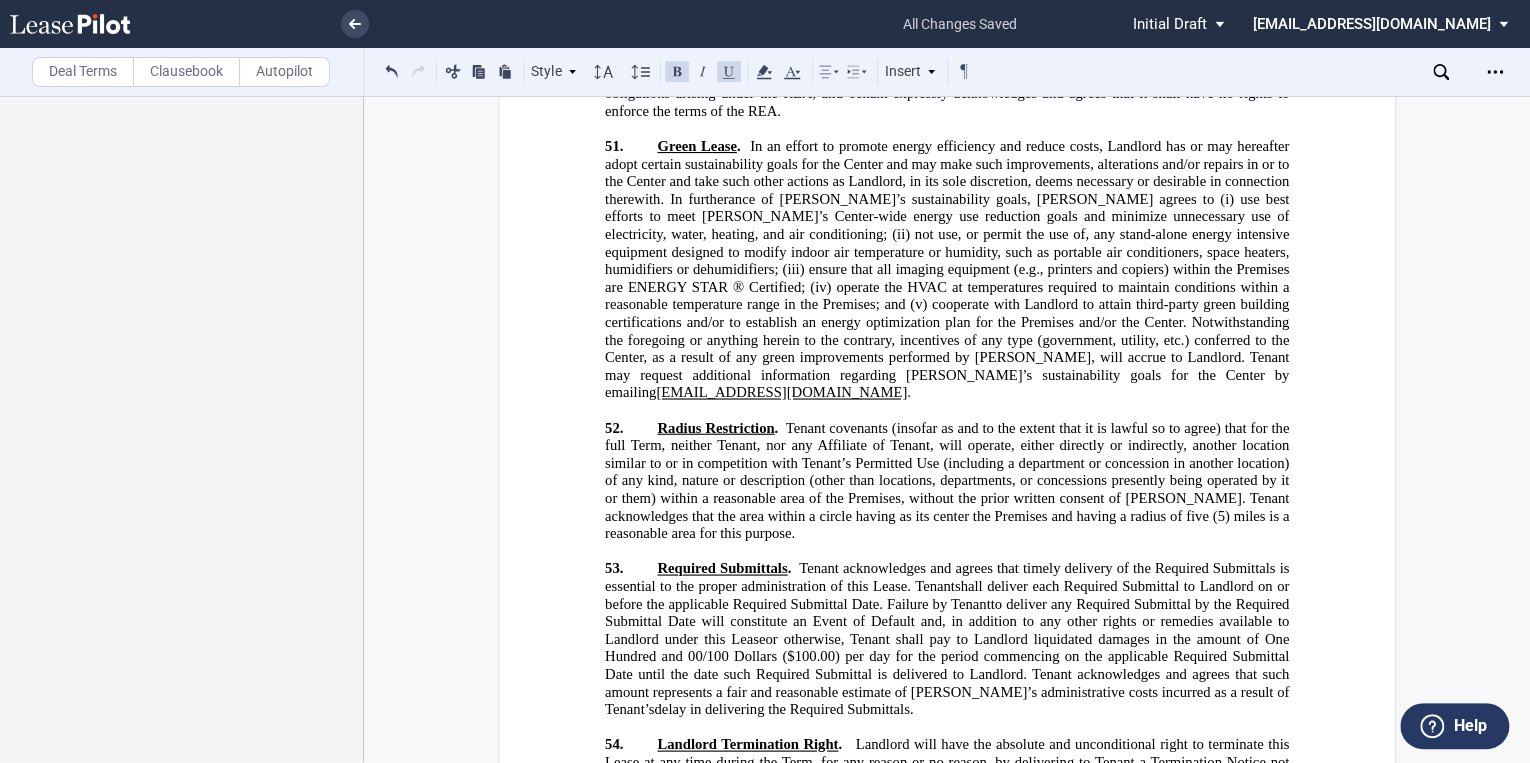 scroll, scrollTop: 31426, scrollLeft: 0, axis: vertical 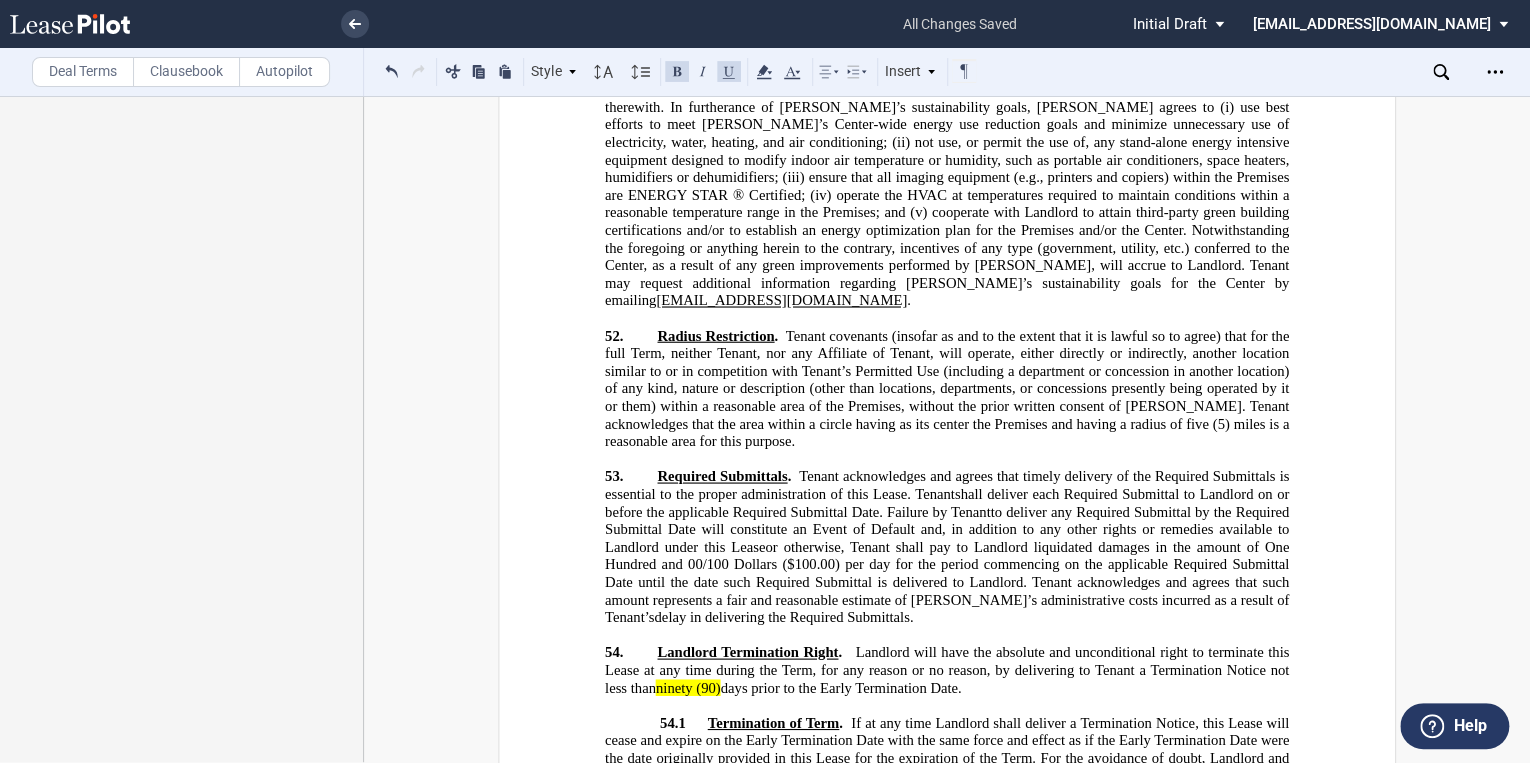 click on "ninety (90)" 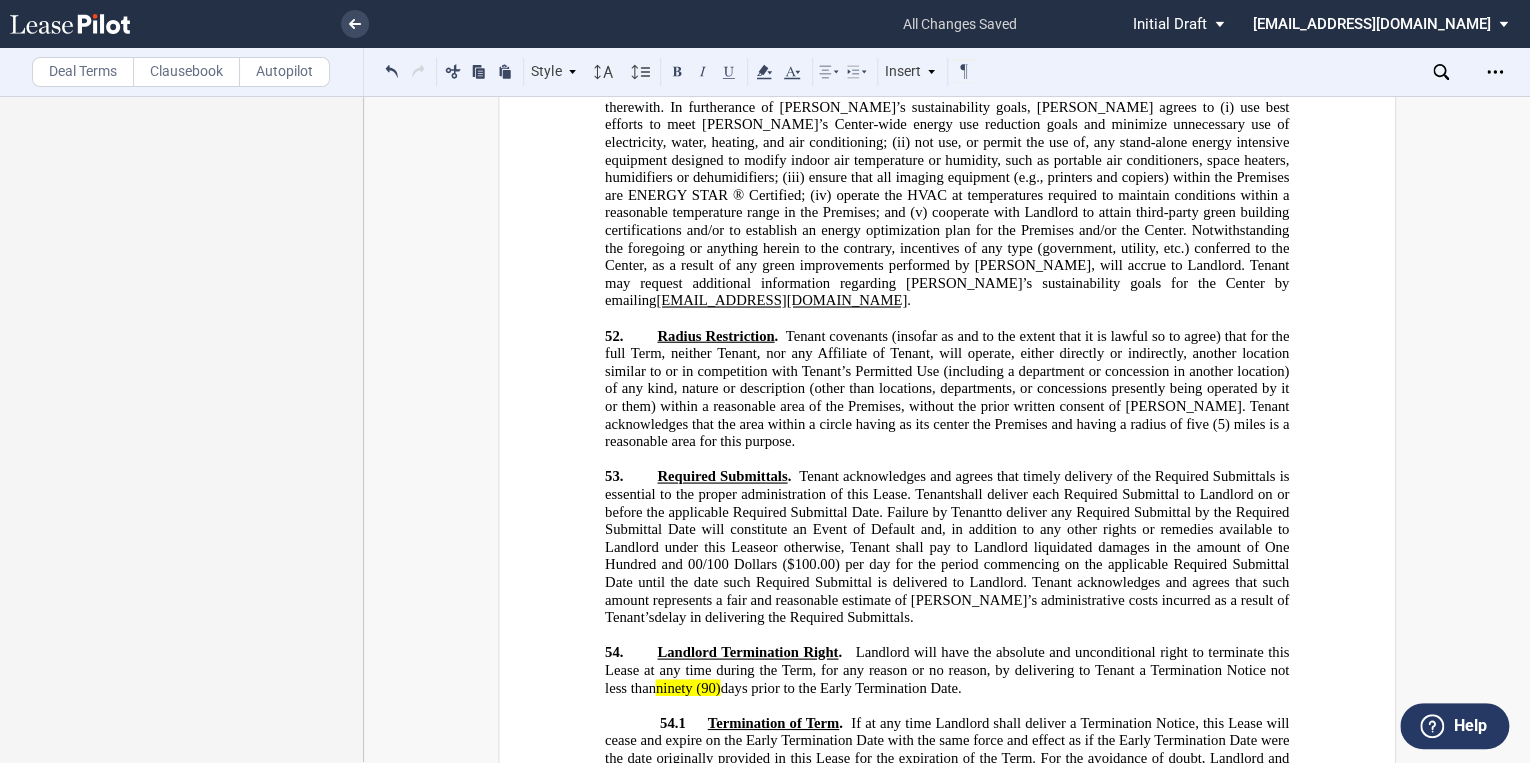 type 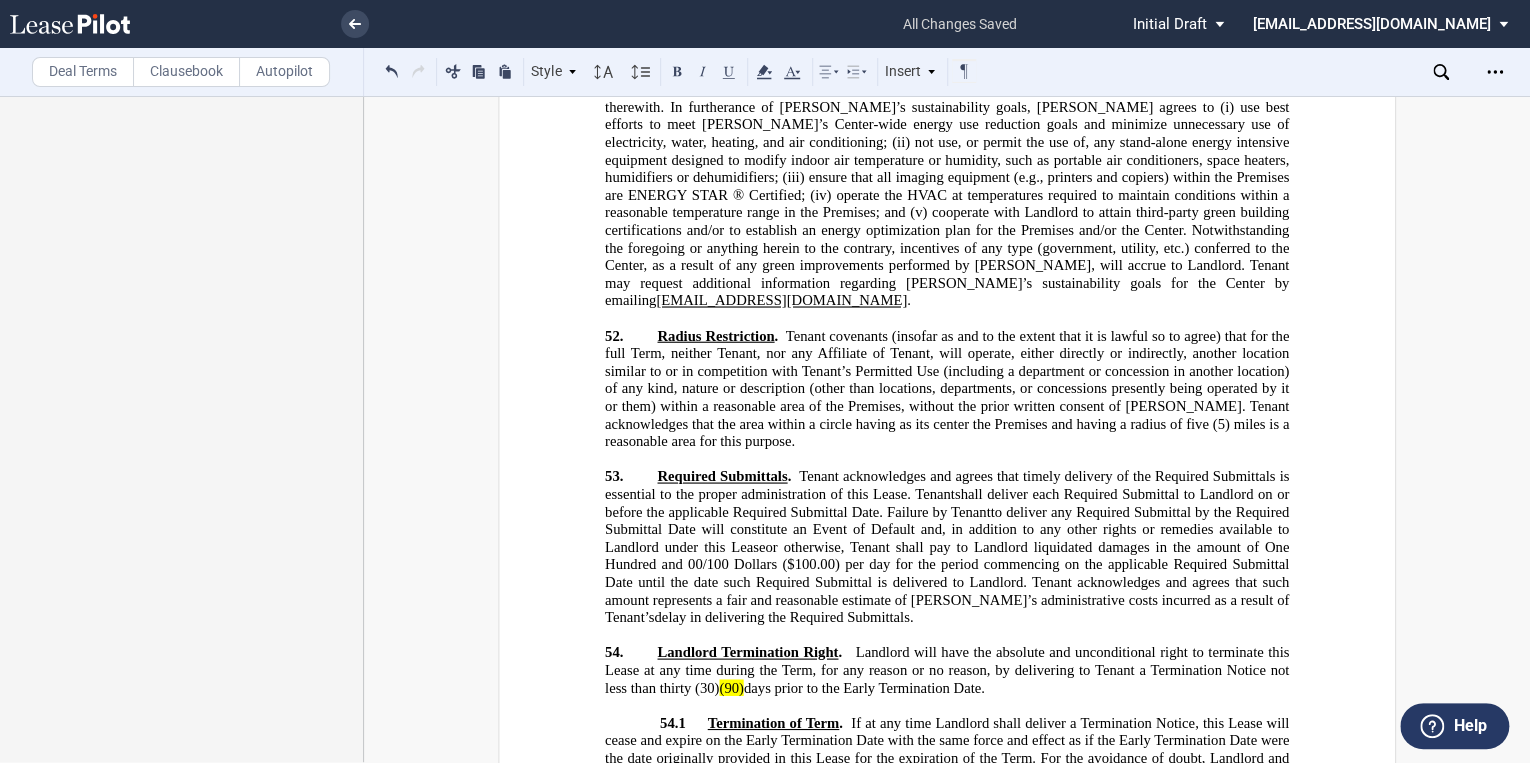 click on "days prior to the Early Termination Date." 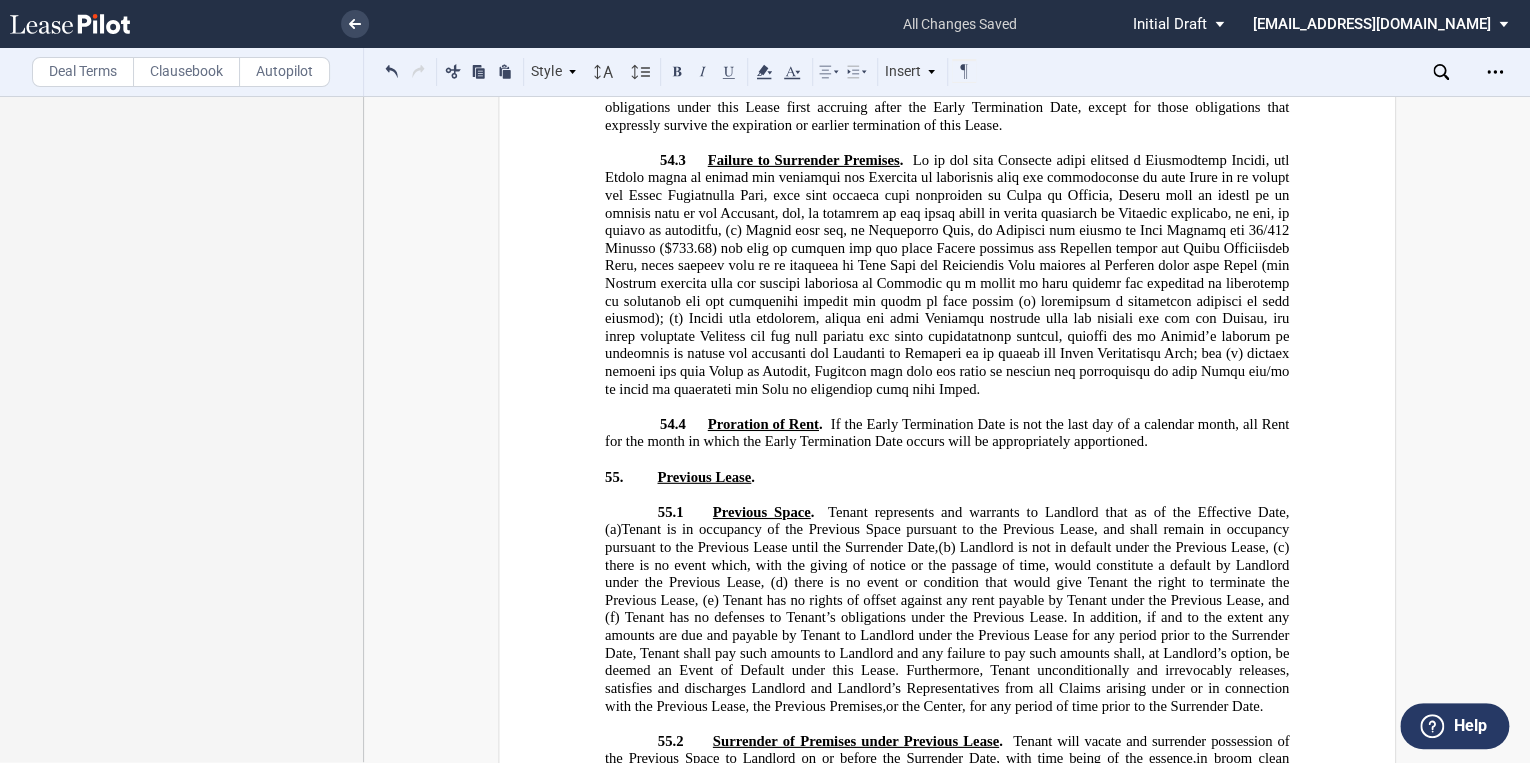 scroll, scrollTop: 32706, scrollLeft: 0, axis: vertical 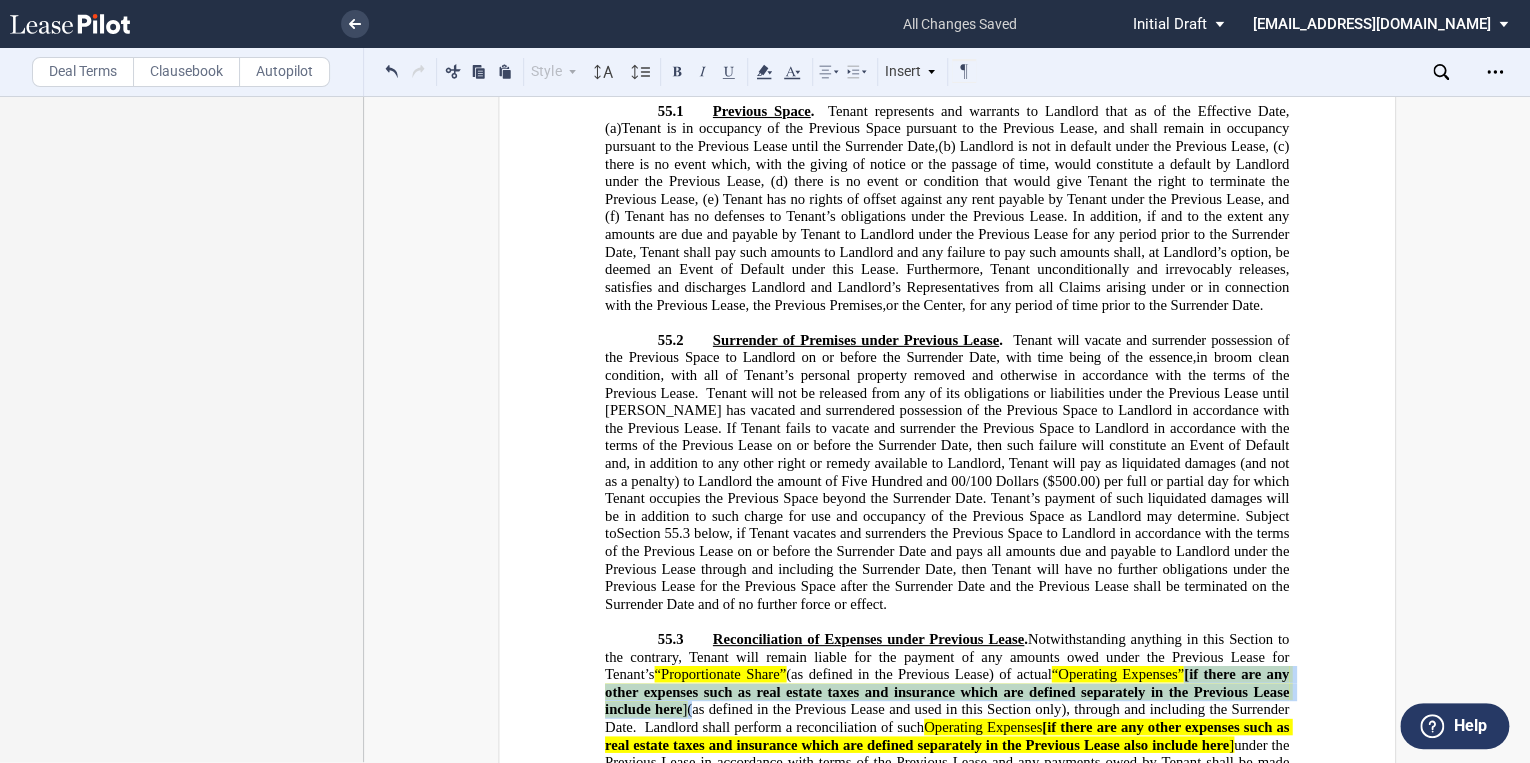 drag, startPoint x: 636, startPoint y: 371, endPoint x: 1141, endPoint y: 339, distance: 506.01285 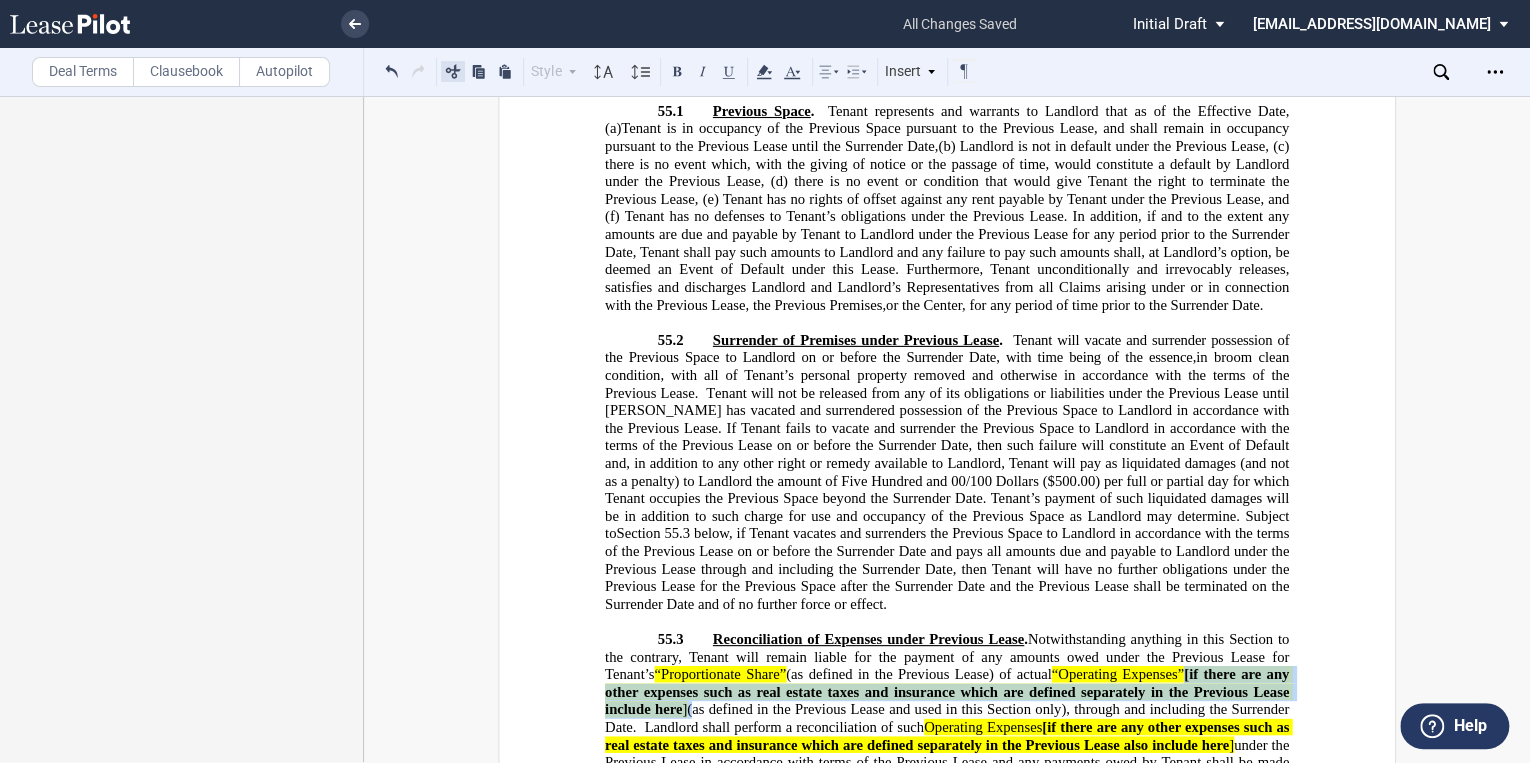 click at bounding box center [453, 71] 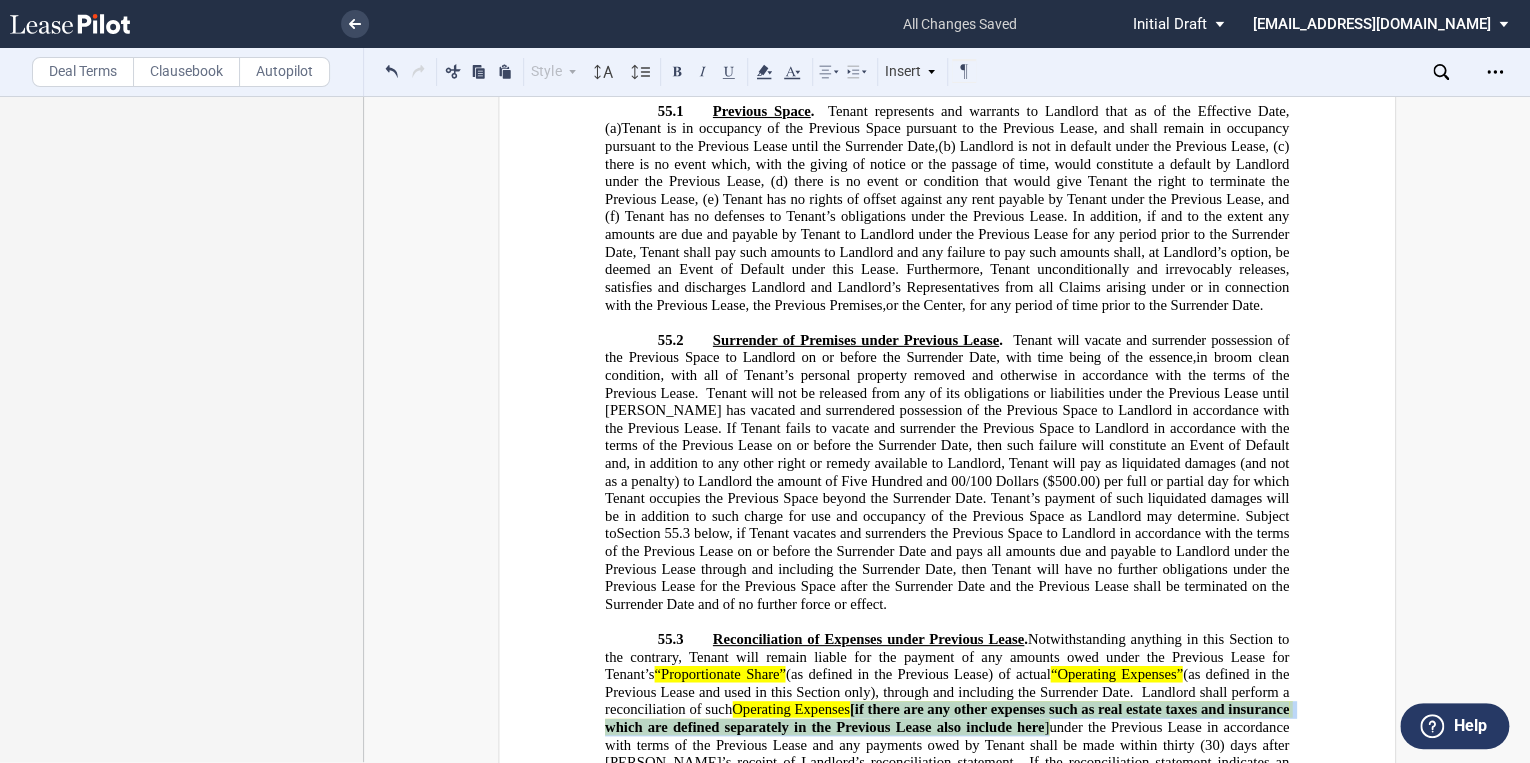 drag, startPoint x: 1111, startPoint y: 390, endPoint x: 870, endPoint y: 381, distance: 241.16798 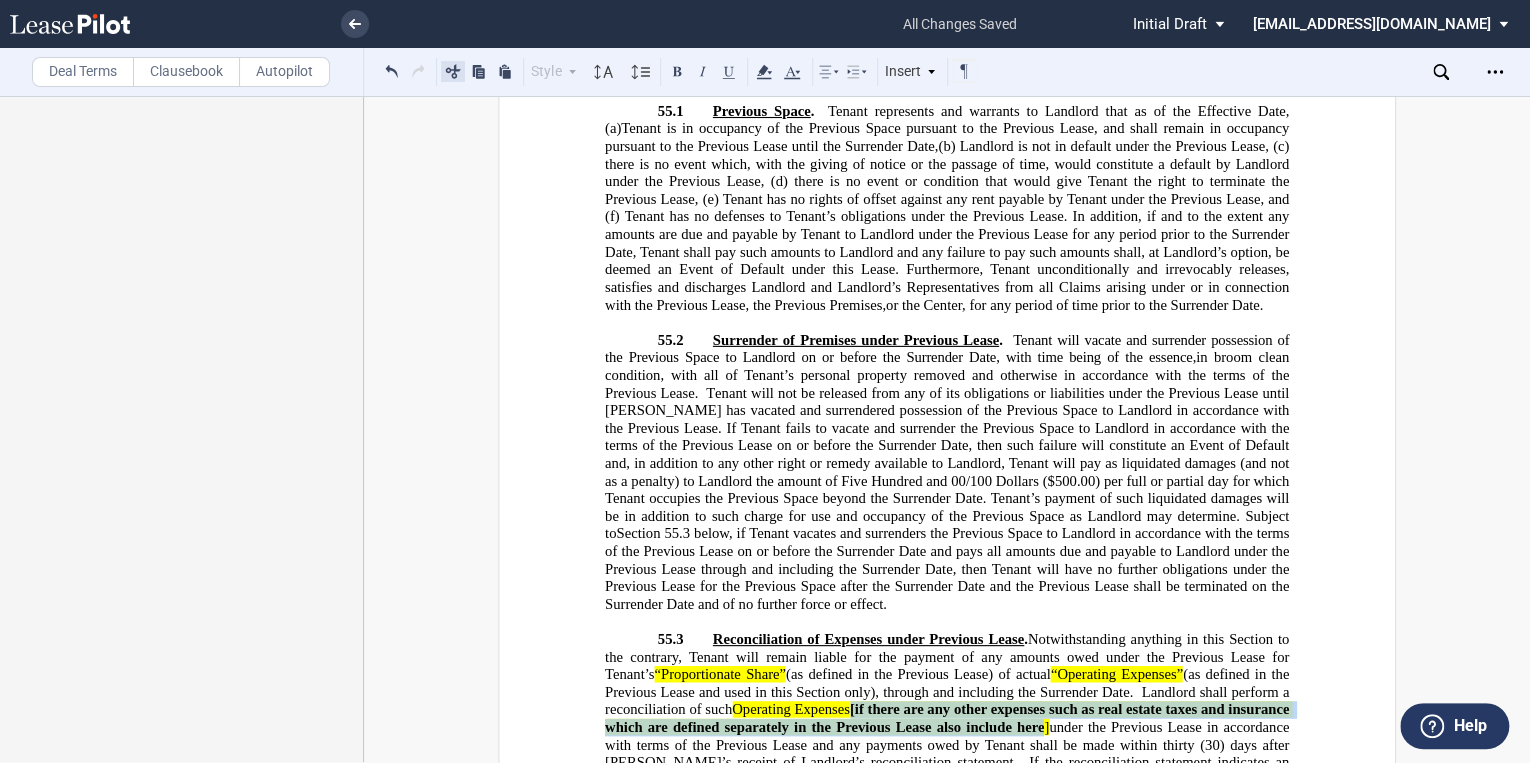 click at bounding box center [453, 71] 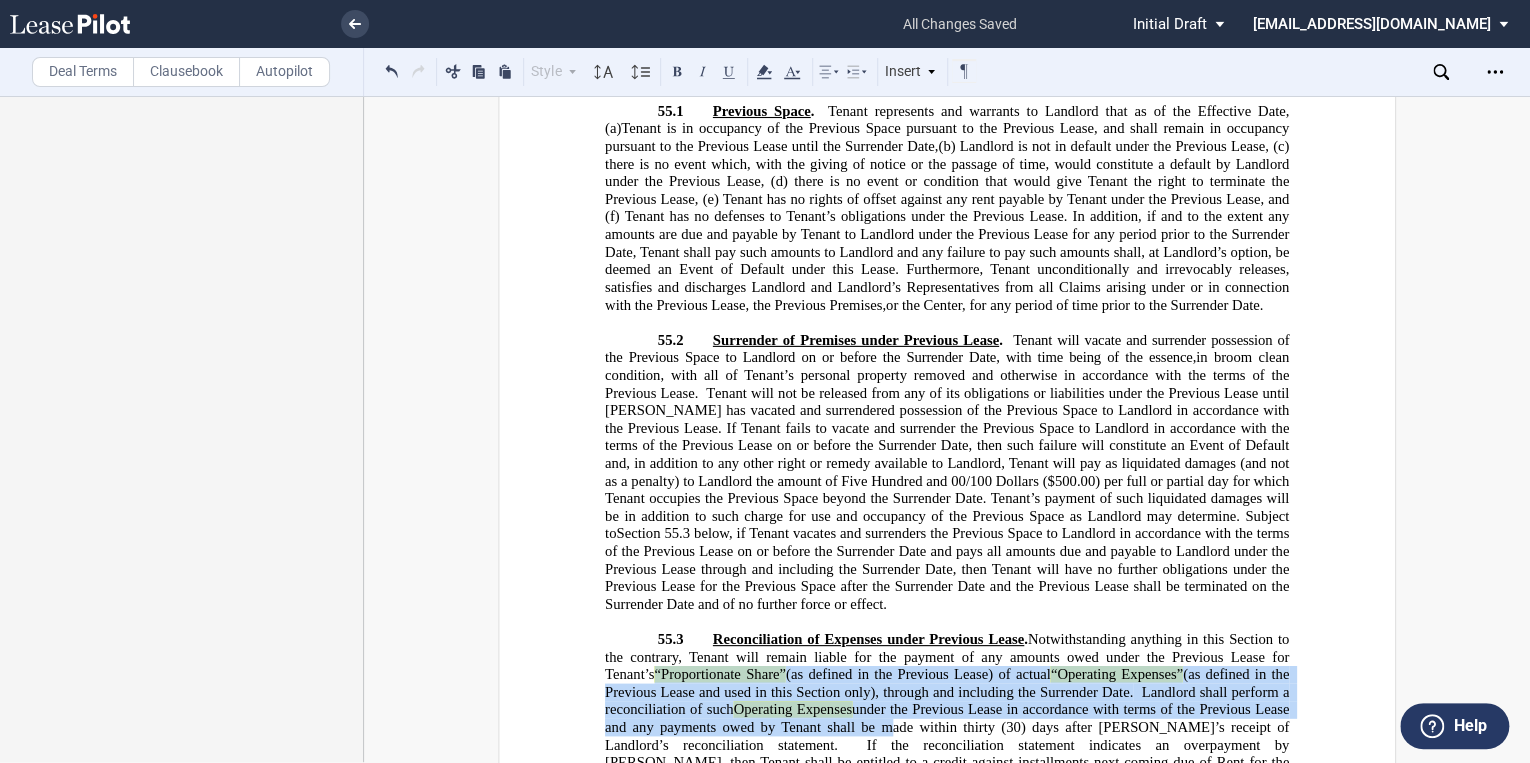 drag, startPoint x: 864, startPoint y: 379, endPoint x: 600, endPoint y: 341, distance: 266.72083 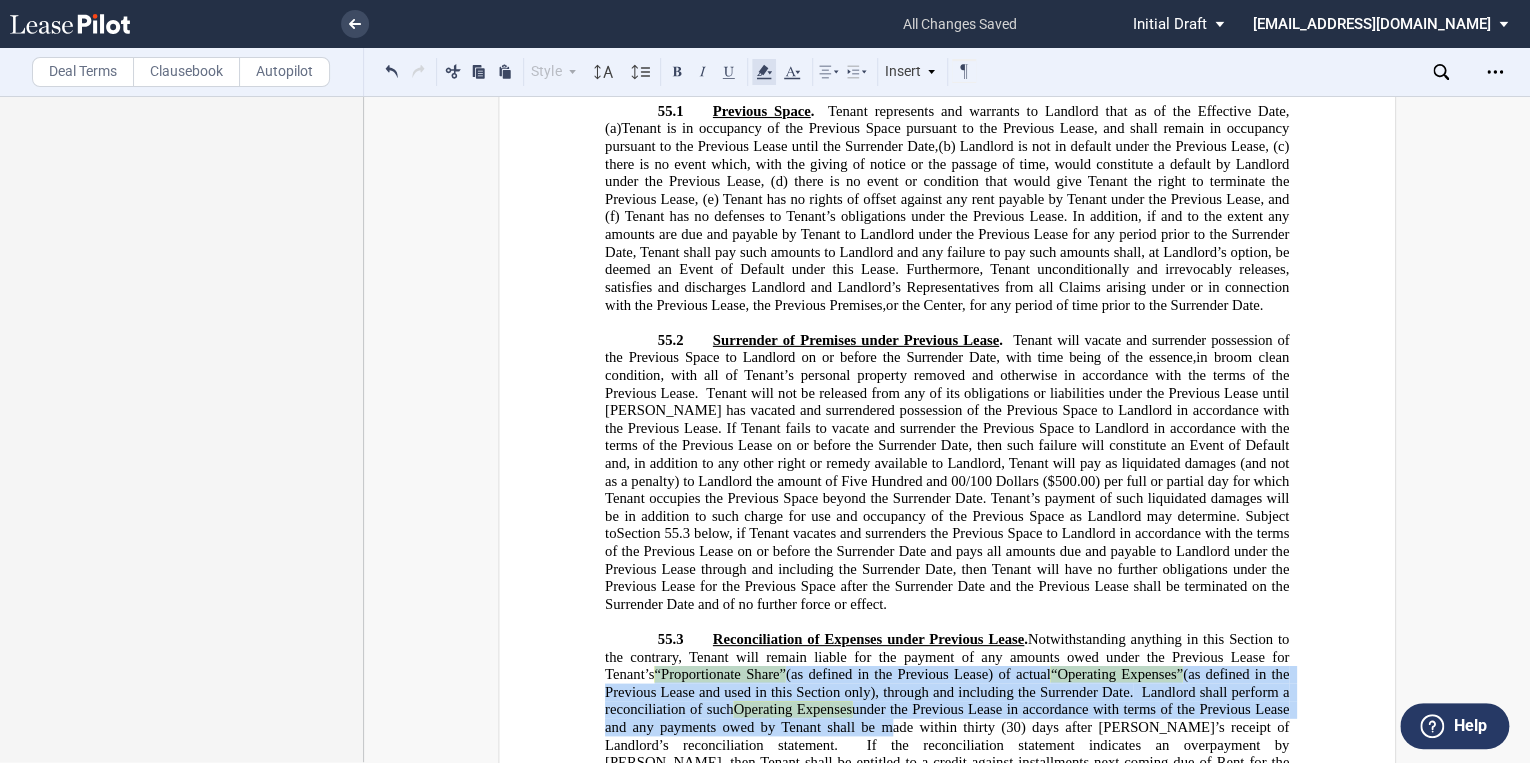 click 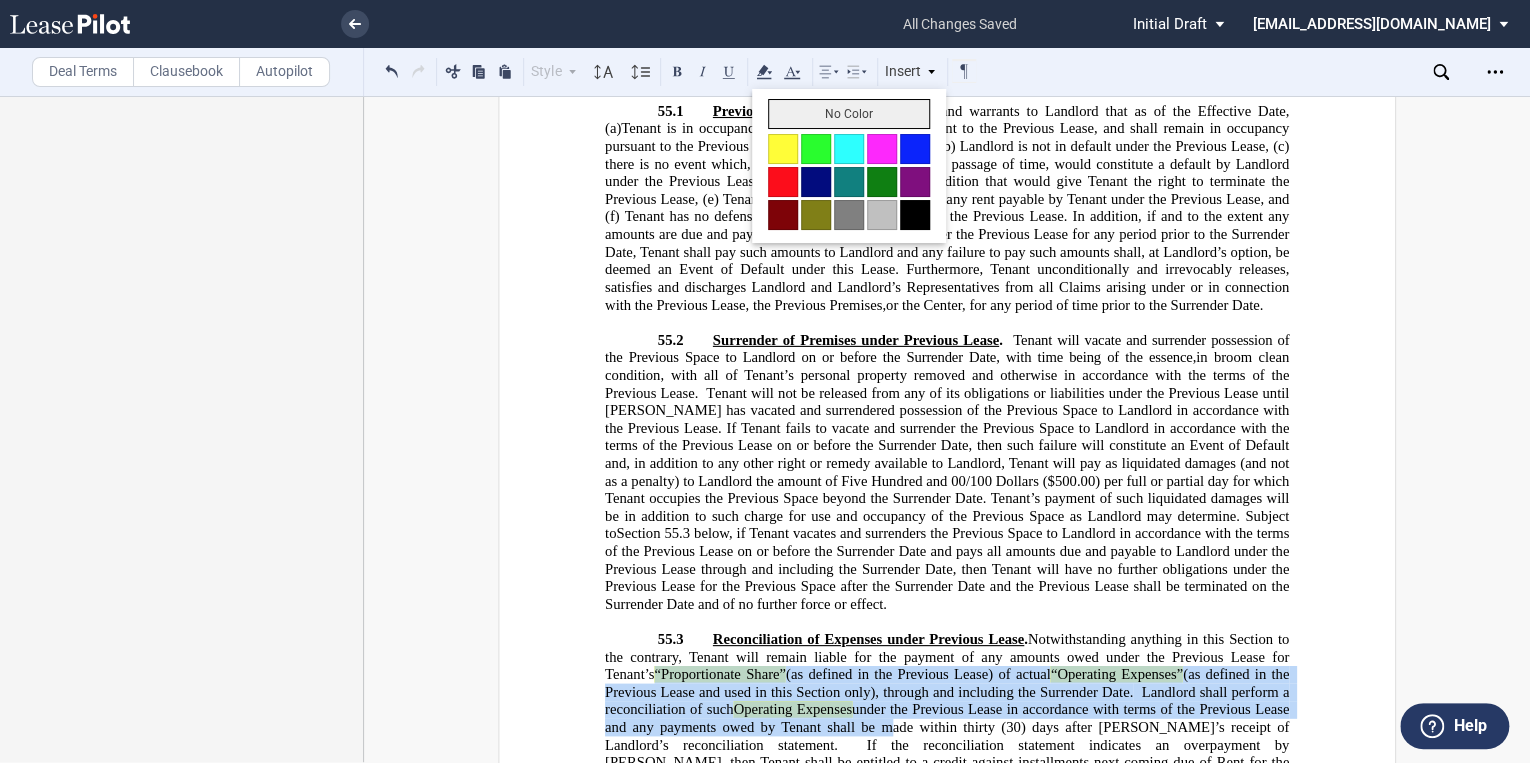 click on "No Color" at bounding box center [849, 114] 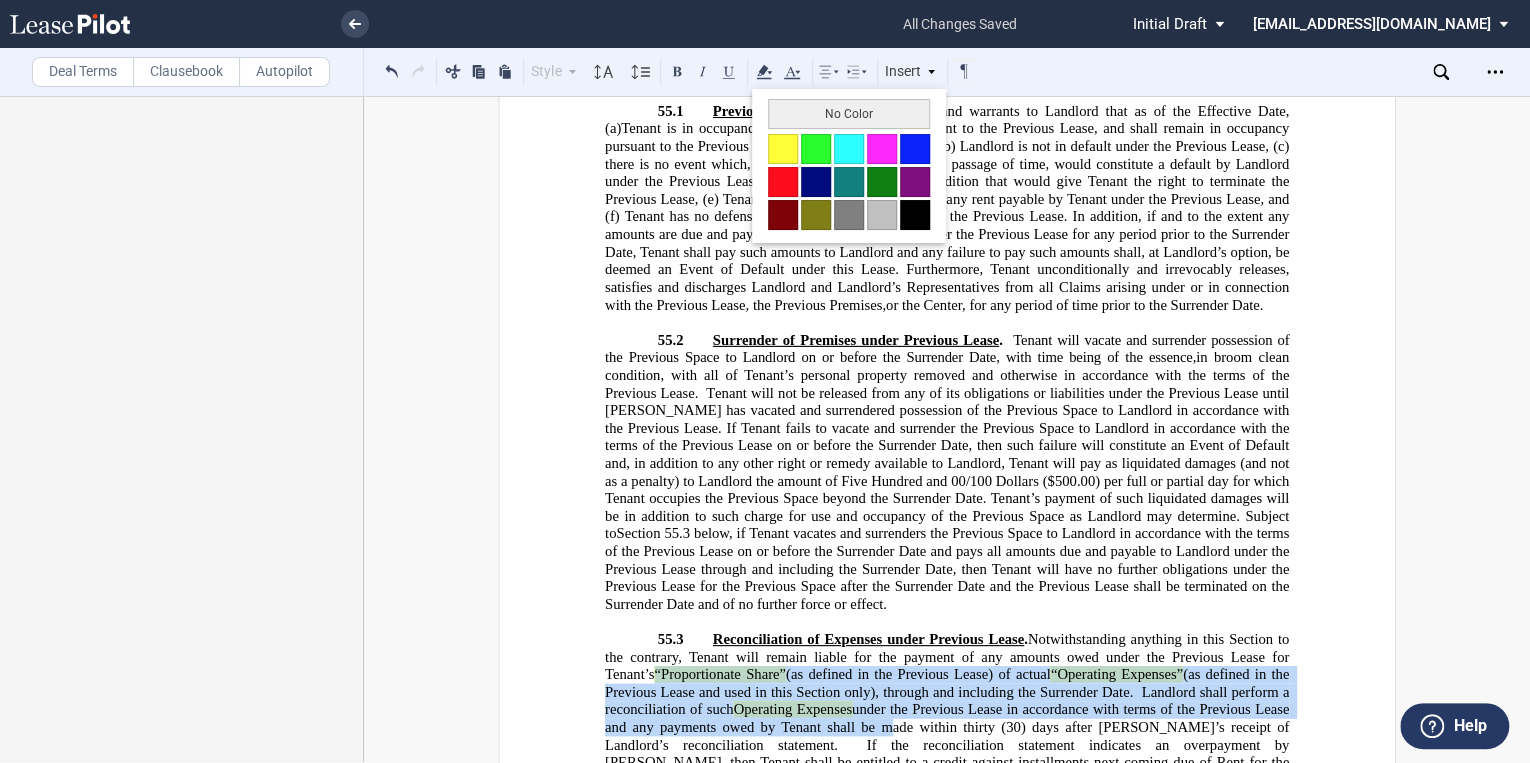 type 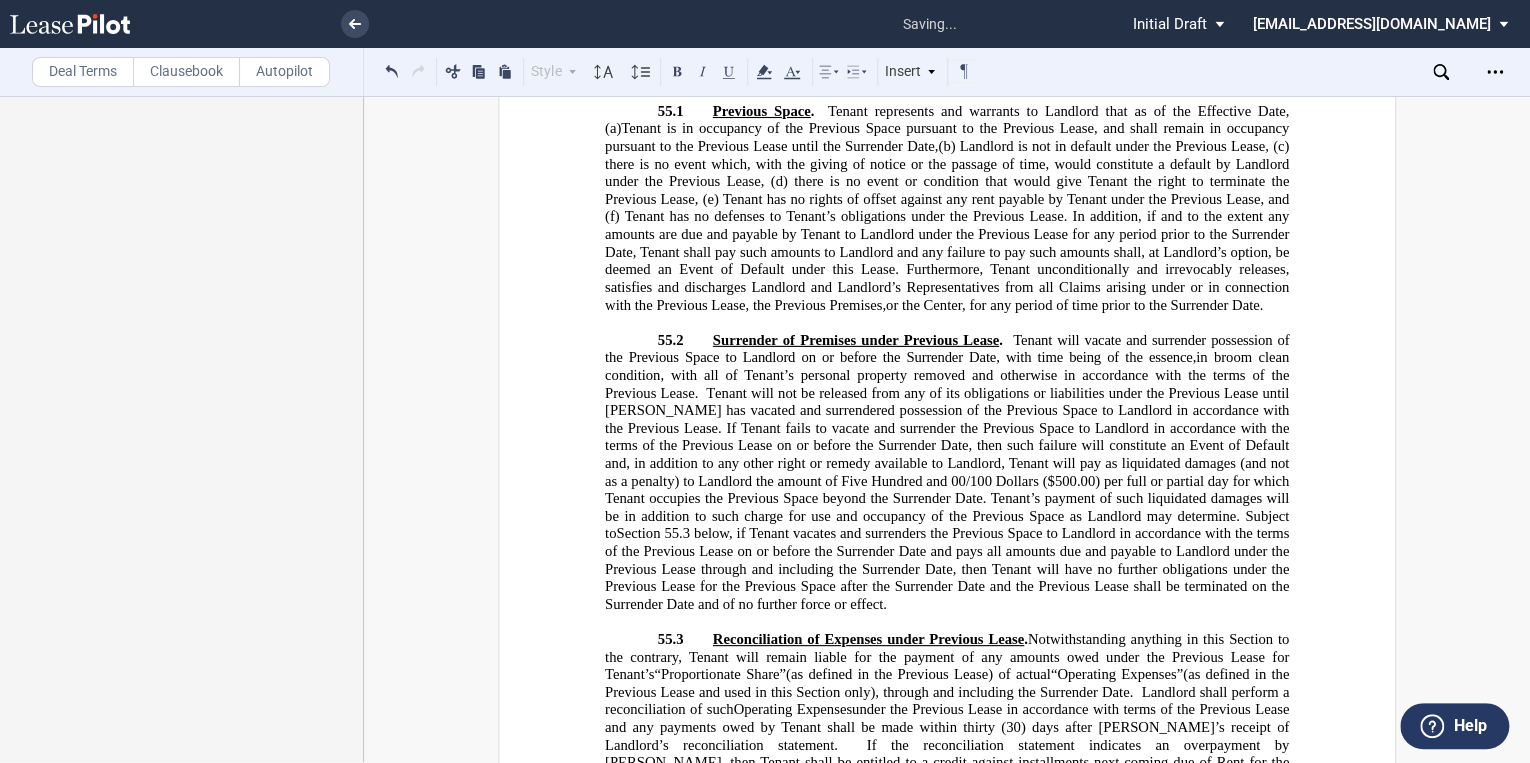 click on "under the Previous Lease in accordance with terms of the Previous Lease and any payments owed by Tenant shall be made within thirty (30) days after Tenant’s receipt of Landlord’s reconciliation statement." 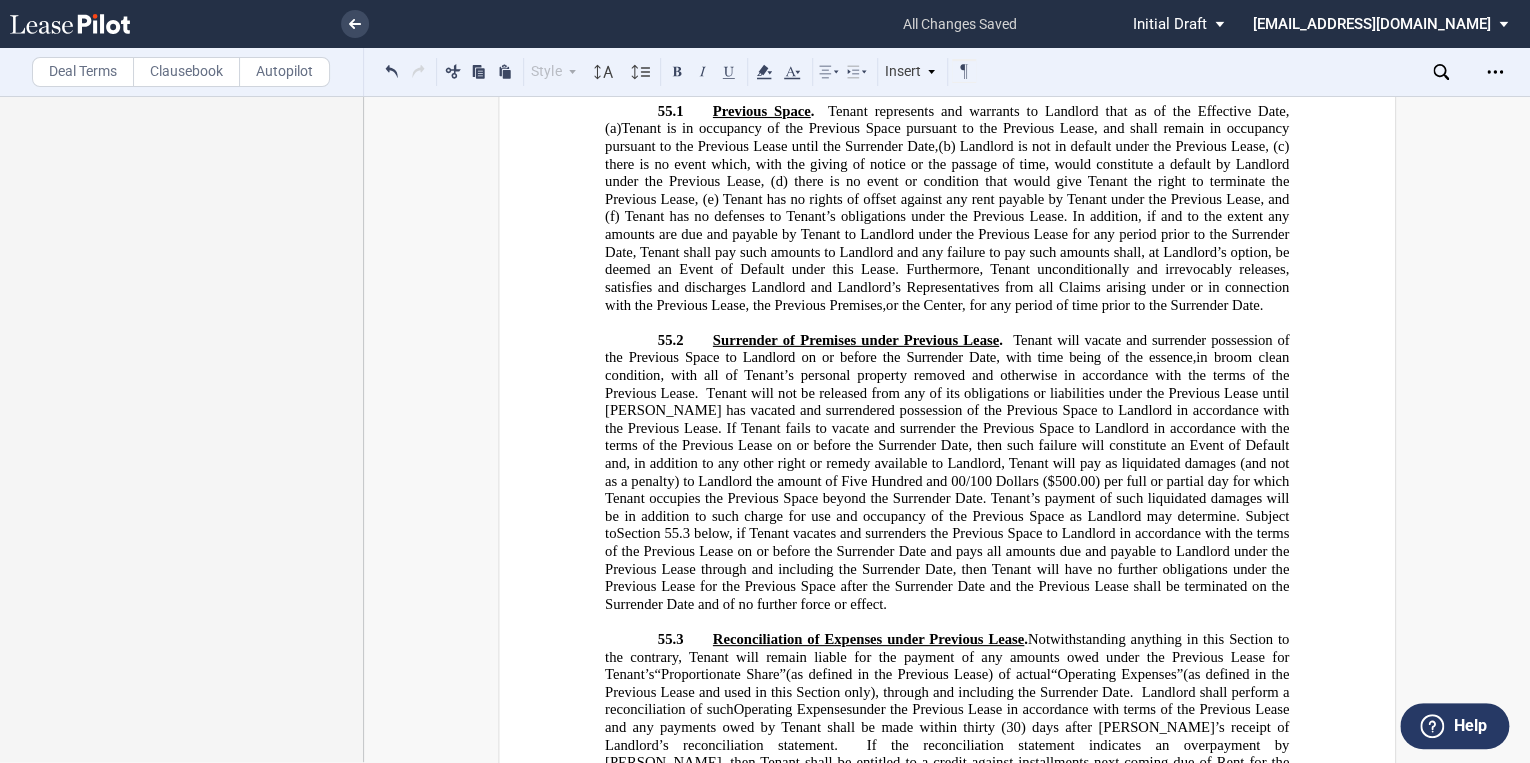 click 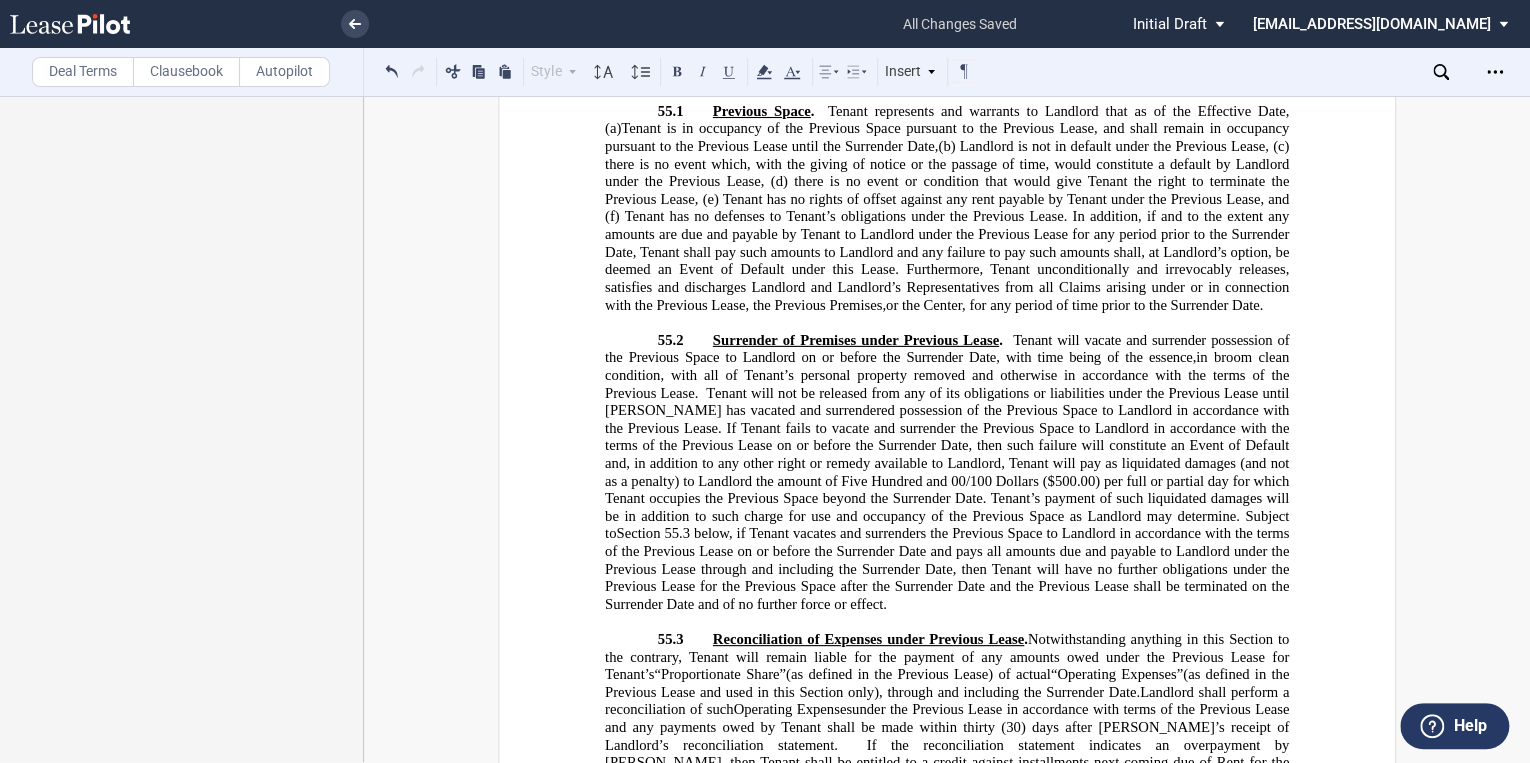 click on "56.                  ﻿" at bounding box center [947, 816] 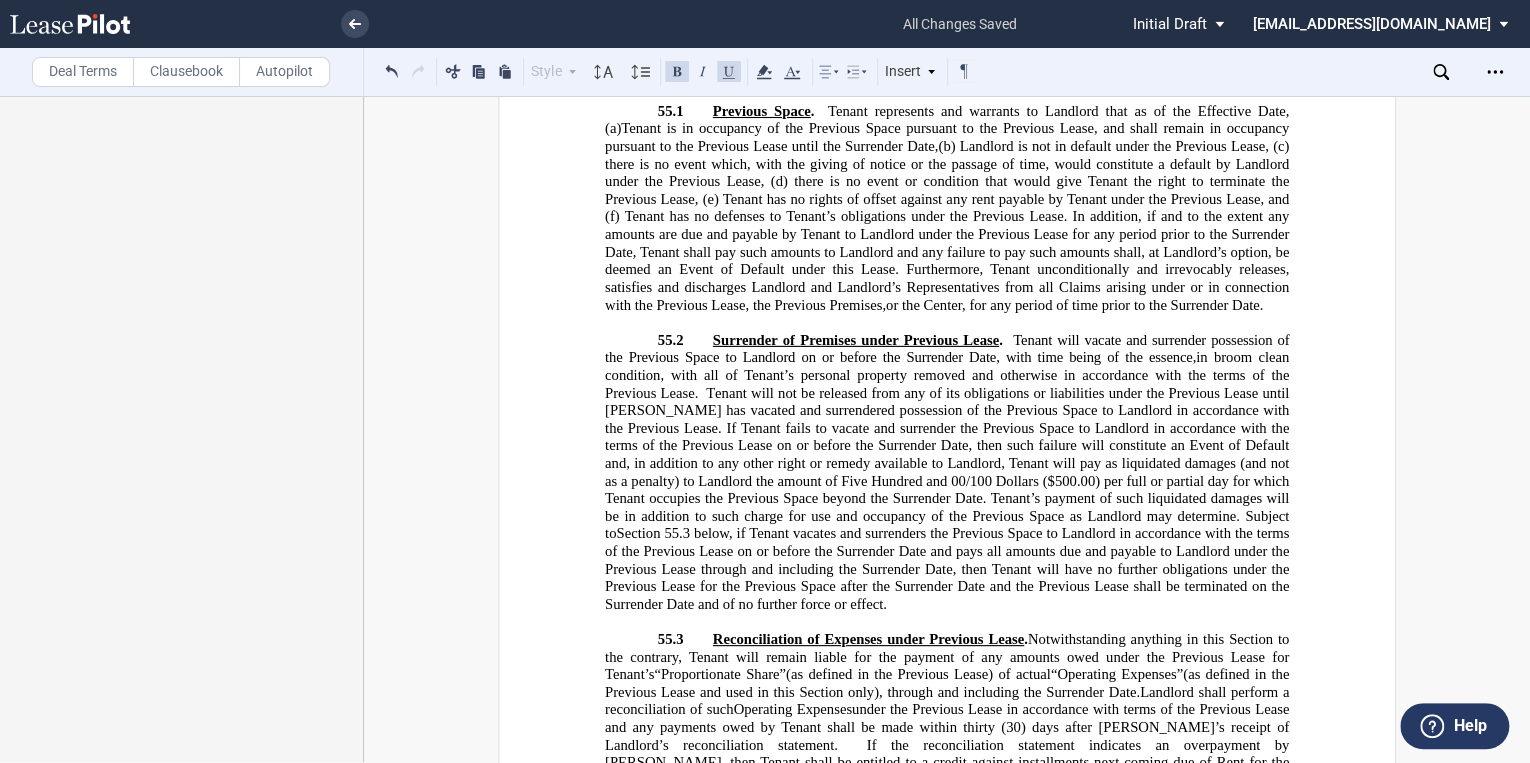 click on "56.                  ﻿" at bounding box center (947, 816) 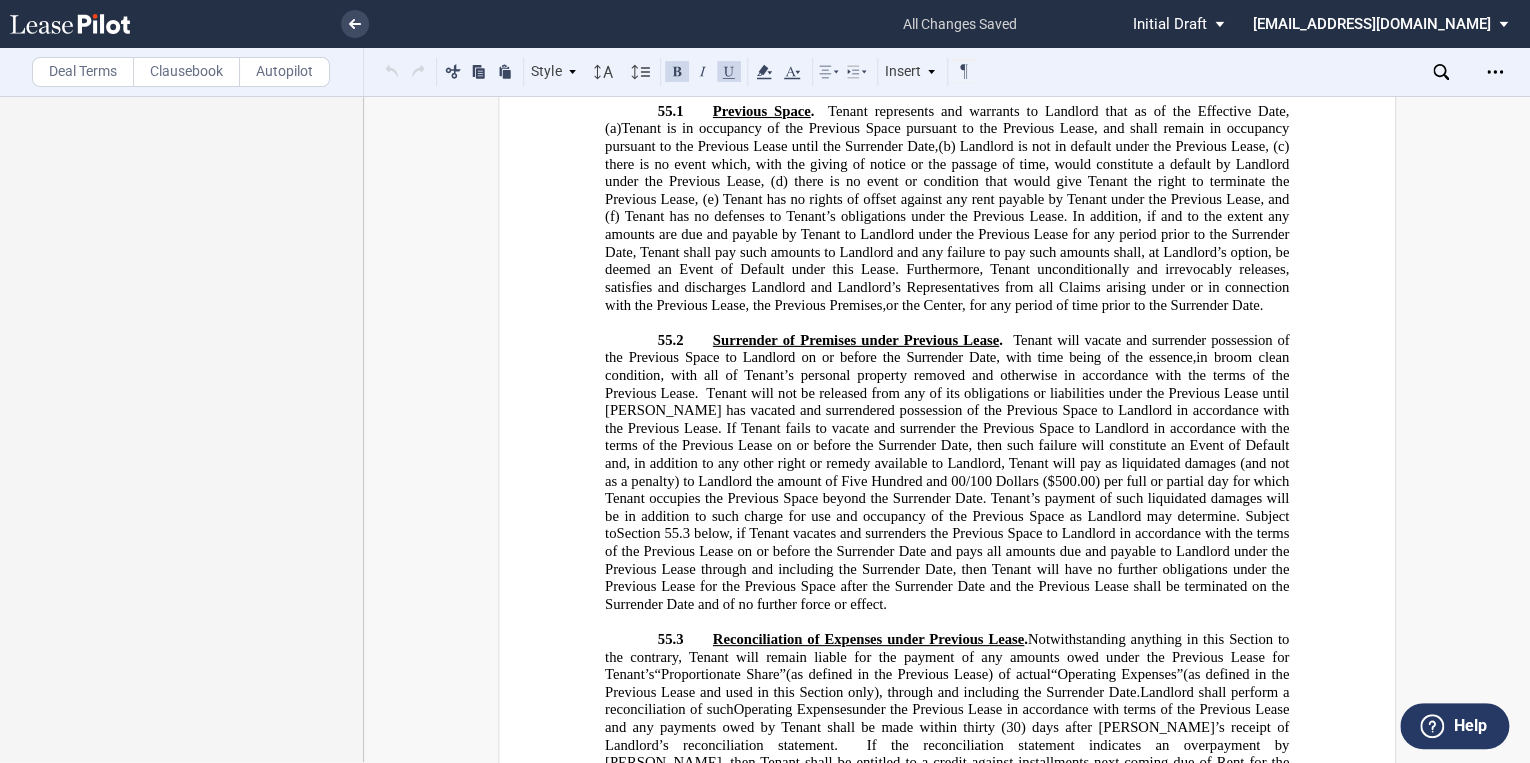 click on "Base Rent Concession" 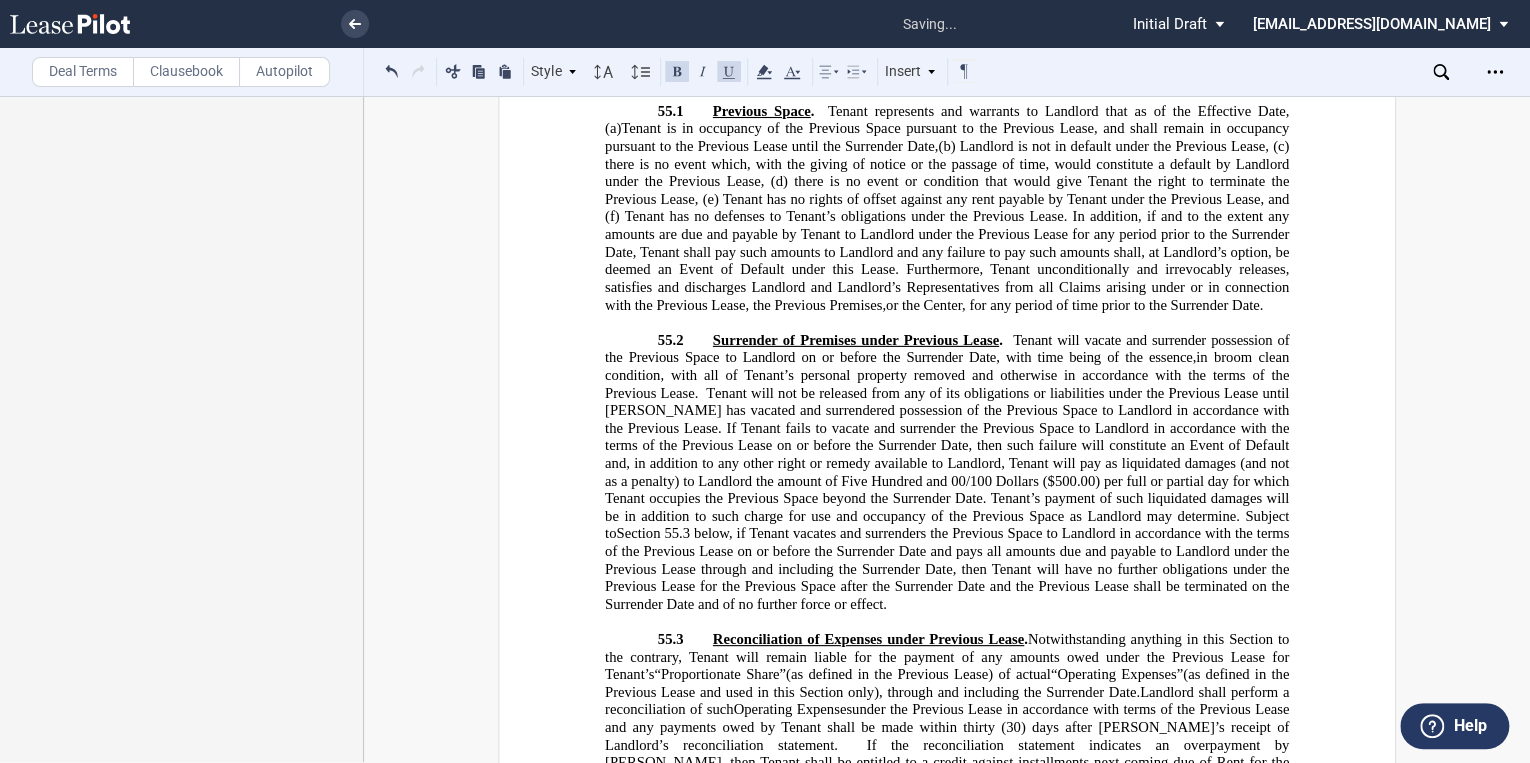 click on "Notwithstanding anything set forth in Section 3.1 of this Lease to the contrary, and provided that (a) Tenant opens for business in the Premises in accordance with Section 2.2 of this Lease, and (b) there is no Event of Default, or any event which, with the giving of notice or the passage of time or both, would otherwise constitute an Event of Default at any time during the Term, Tenant will receive the Base Rent Credit against the payment of Base Rent. The Base Rent Credit will be applied against Base Rent in" 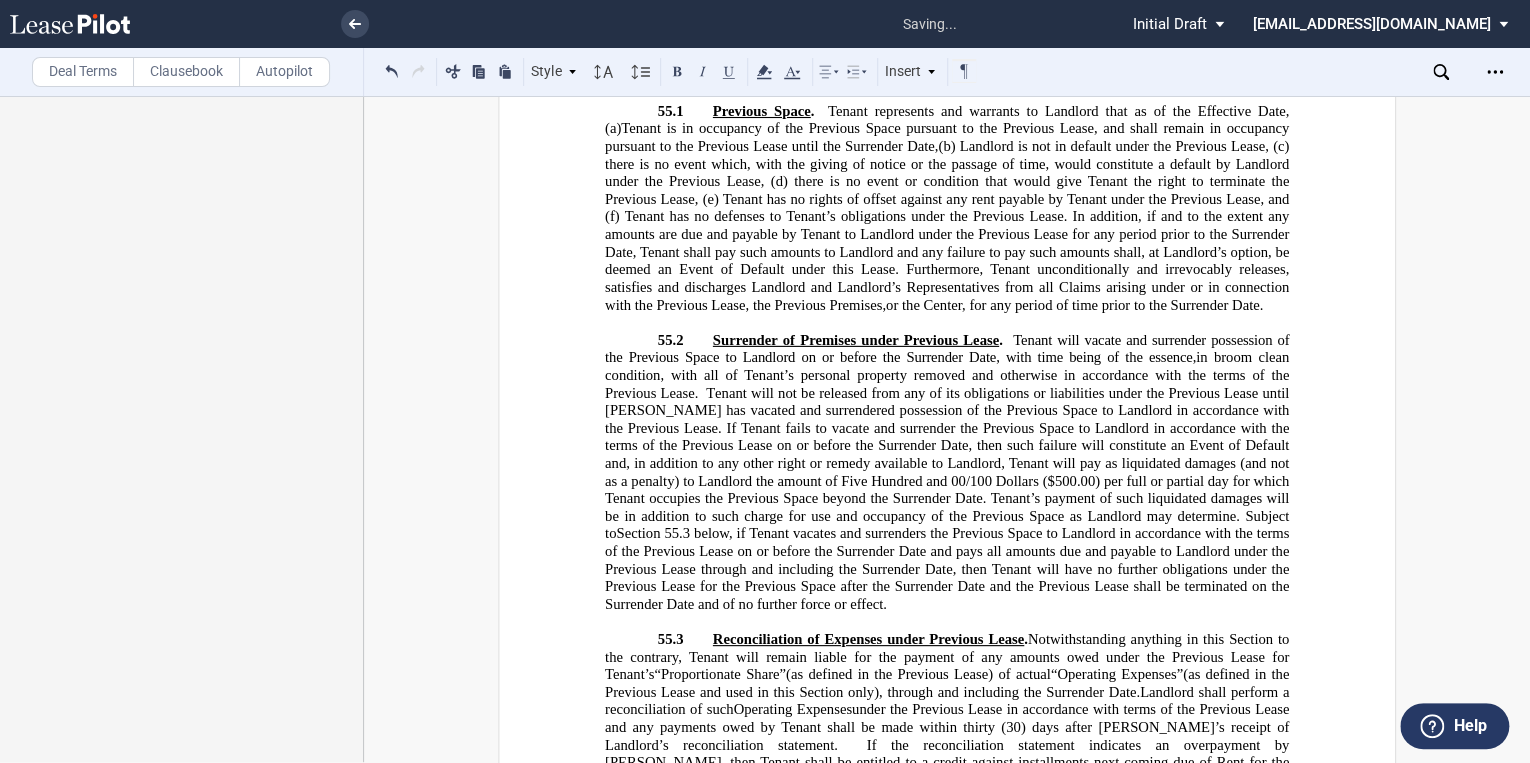 type 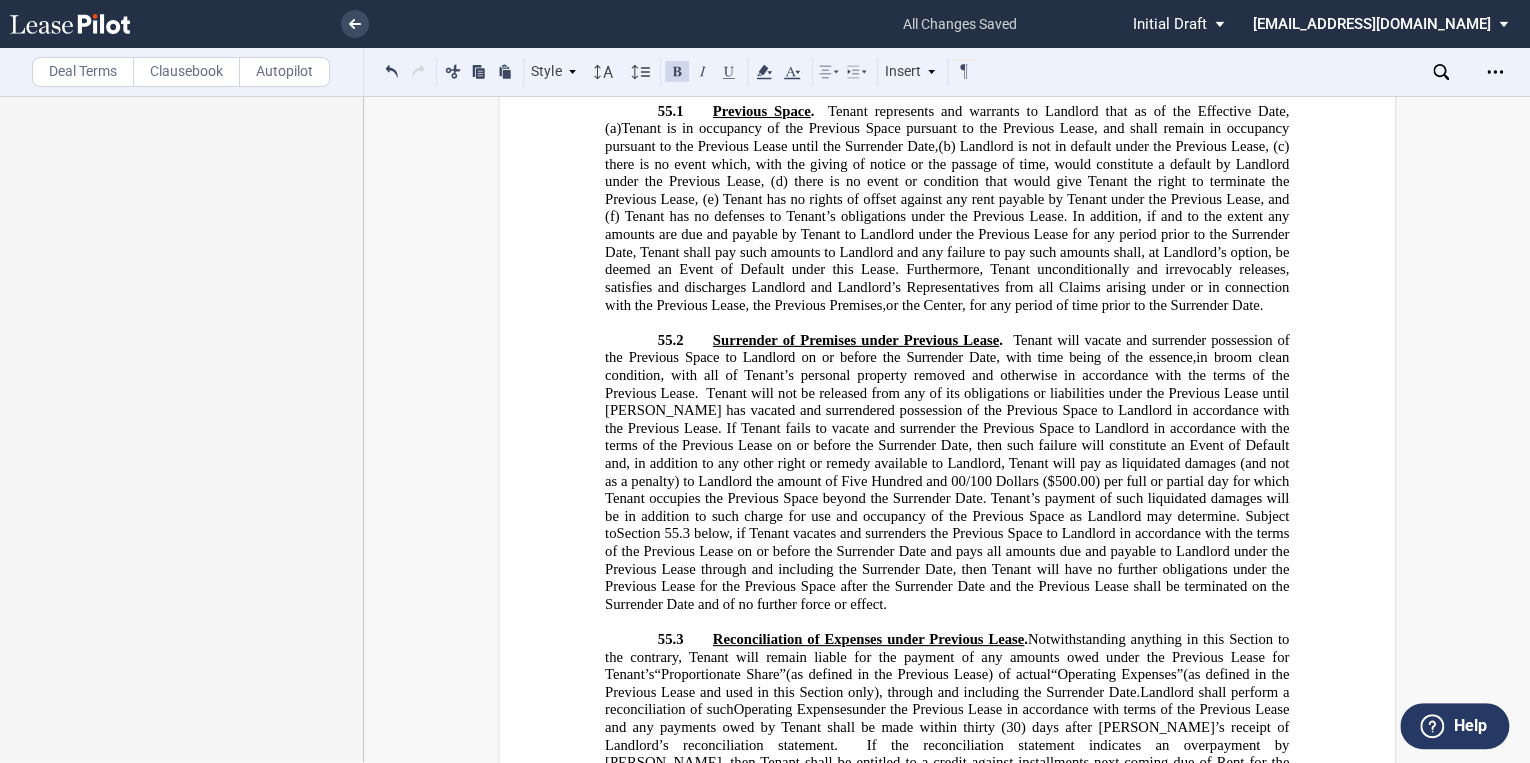 click on "_______" 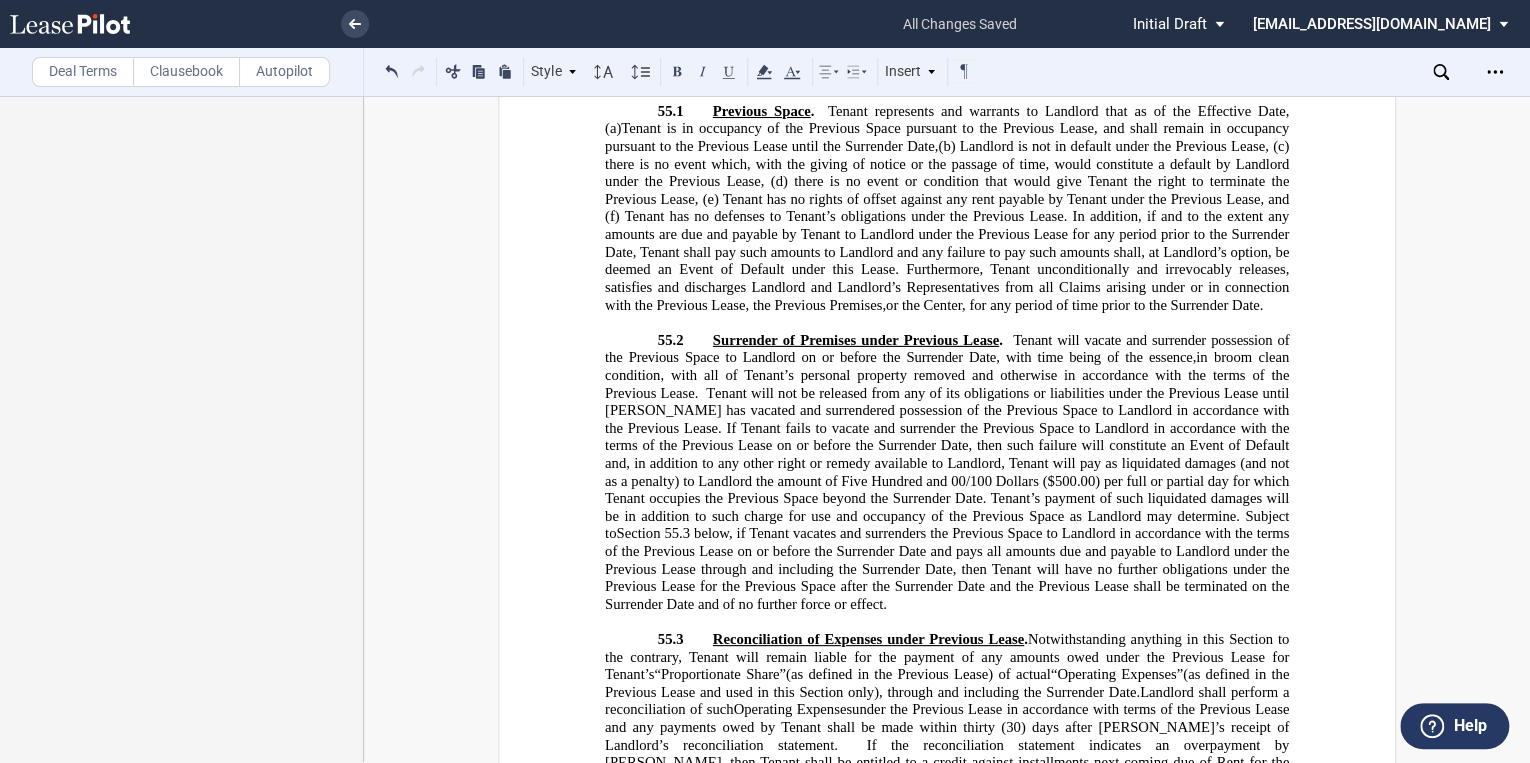 click on ") equal monthly amounts of" 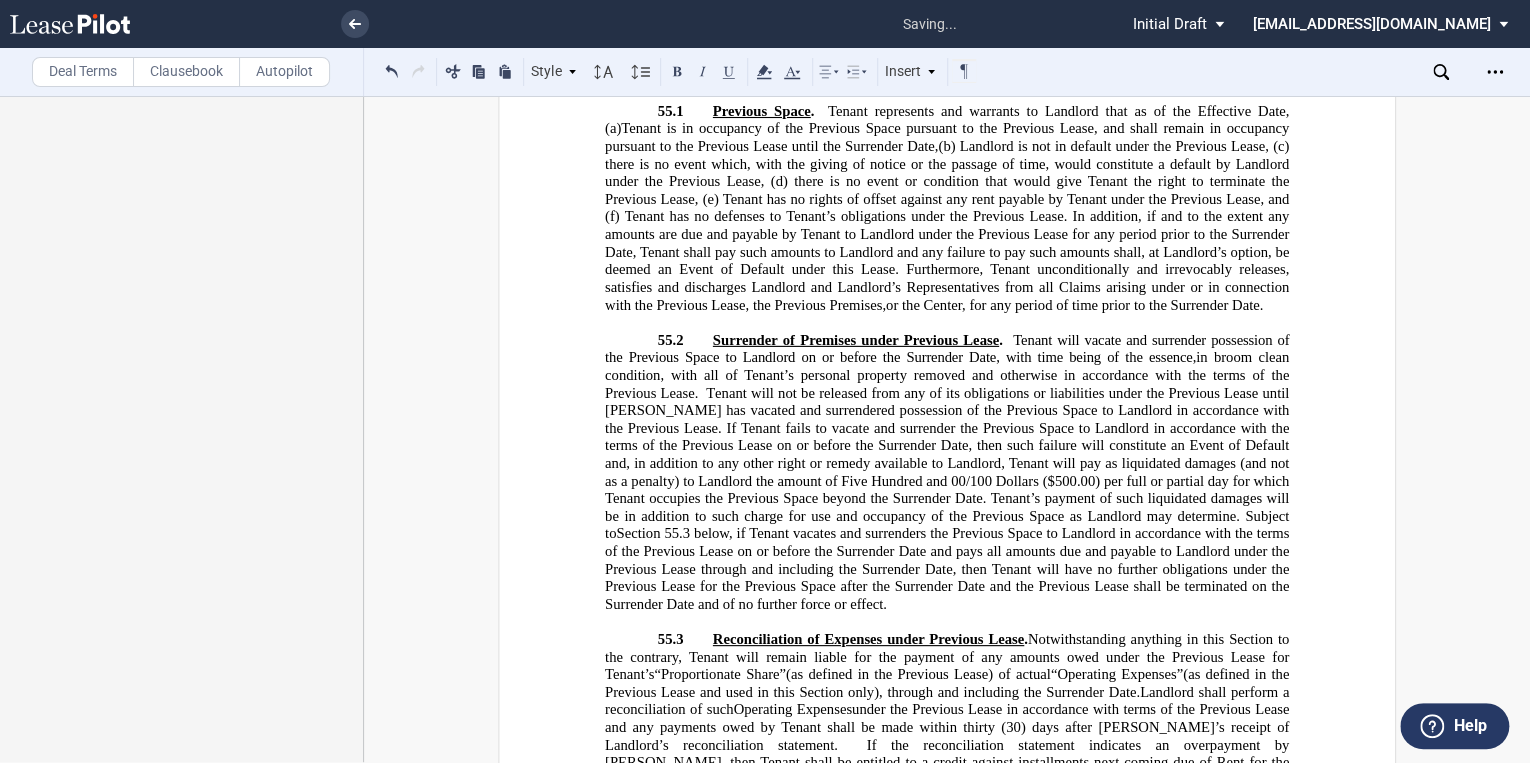 click on "__" 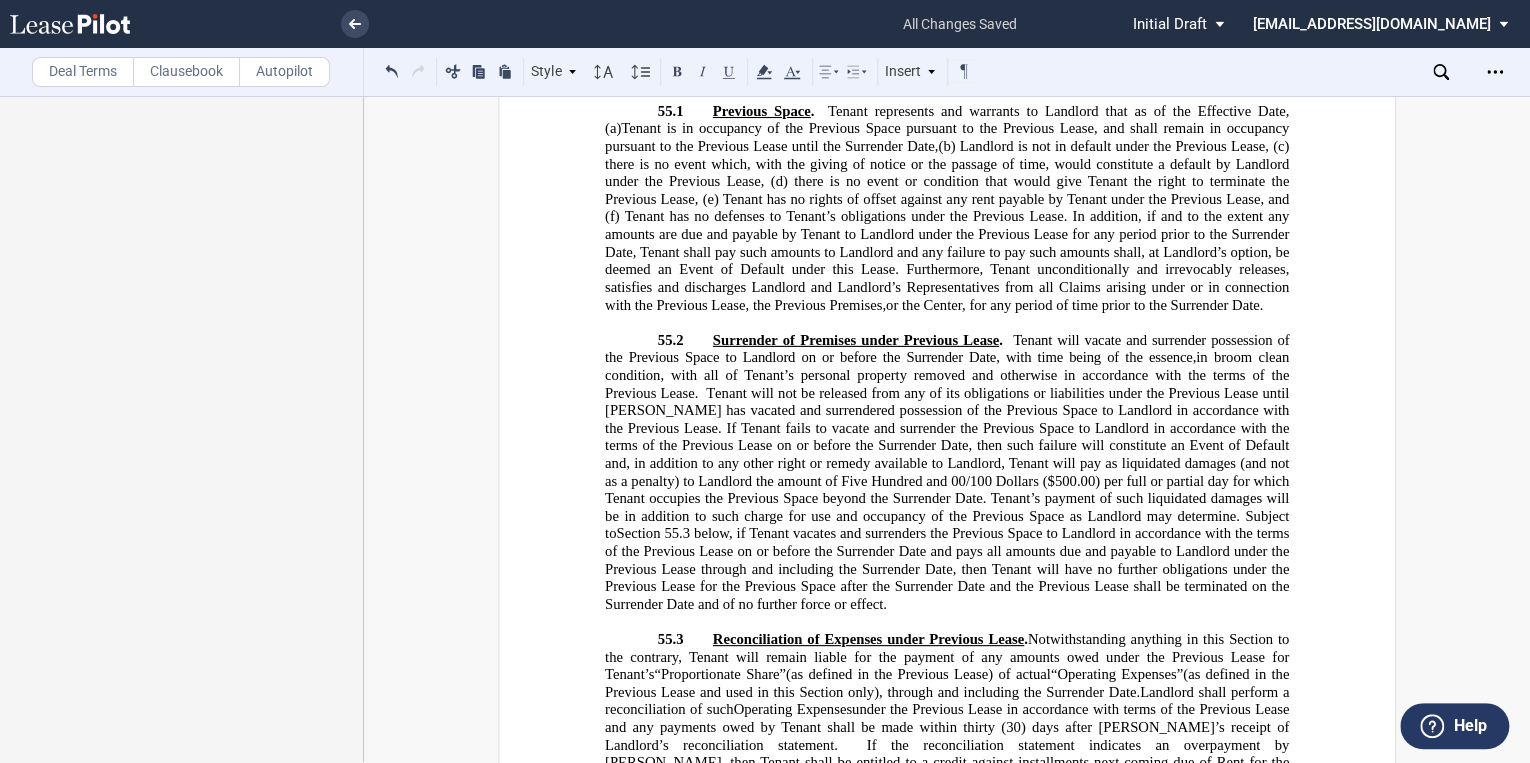 click on "56.                  ﻿ Base Rent Concession .   Notwithstanding anything set forth in Section 3.1 of this Lease to the contrary, and provided that (a) Tenant opens for business in the Premises in accordance with Section 2.2 of this Lease, and (b) there is no Event of Default, or any event which, with the giving of notice or the passage of time or both, would otherwise constitute an Event of Default at any time during the Term, Tenant will receive the Base Rent Credit against the payment of Base Rent. The Base Rent Credit will be applied against Base Rent in six  (6 ) equal monthly amounts of Three Thousand Four Hundred Fifty-Six  and 00 /100 Dollars ($3,456.00 ) each, commencing on the first day of the first full calendar month after the Rent Commencement Date and continuing for the next five  (5 ) consecutive calendar months." at bounding box center [947, 904] 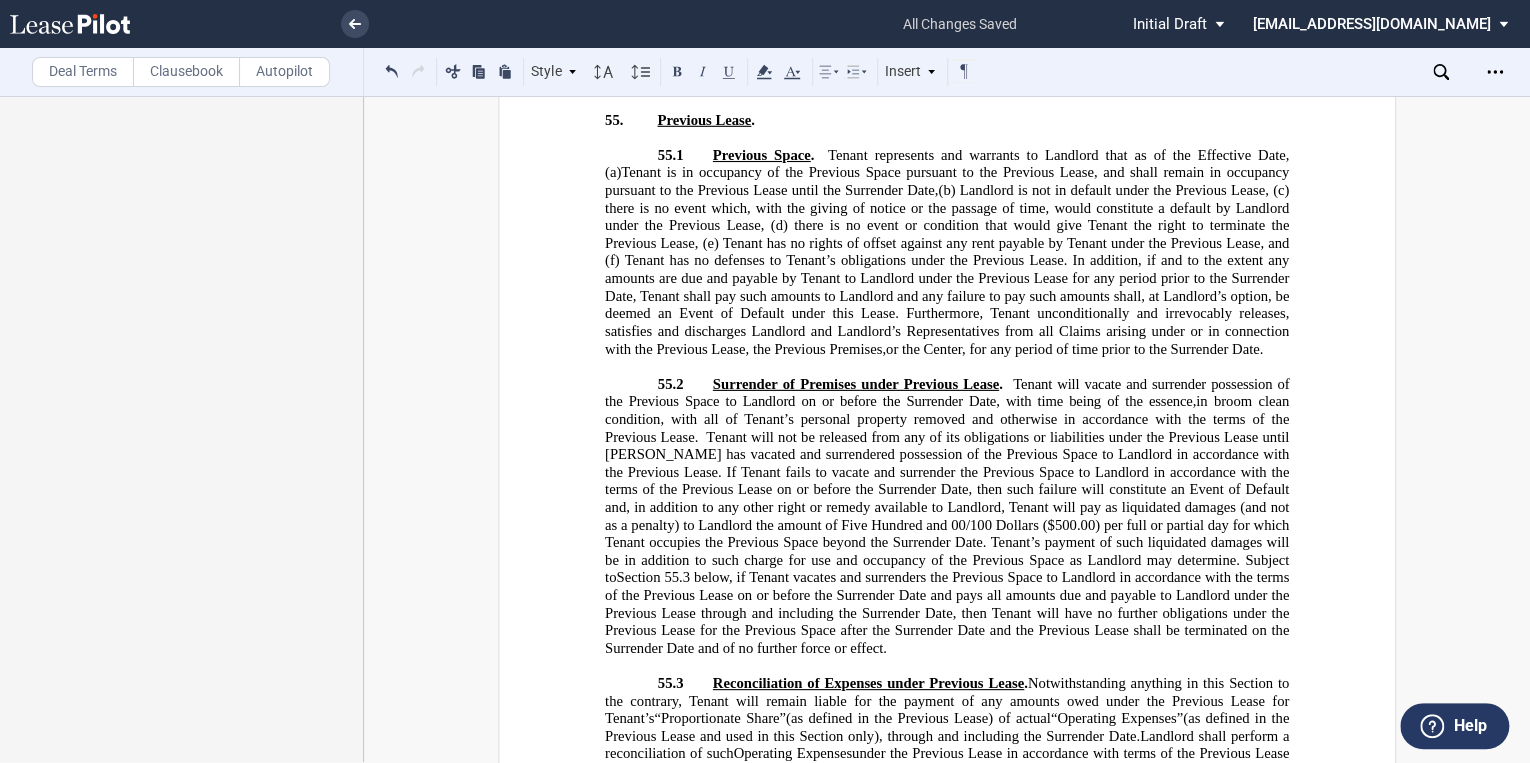 scroll, scrollTop: 32626, scrollLeft: 0, axis: vertical 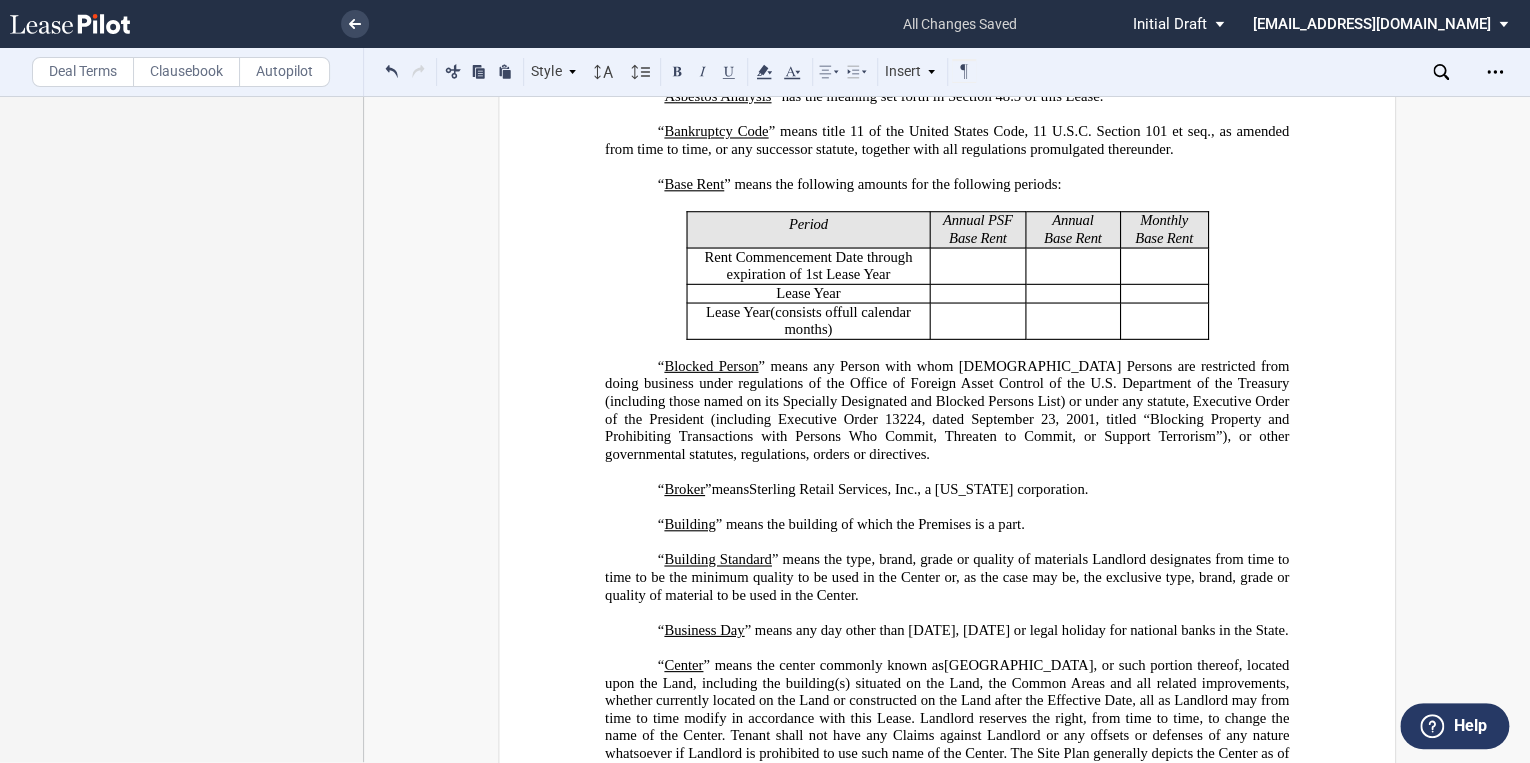 click on "“ Blocked Person ” means any Person with whom U.S. Persons are restricted from doing business under regulations of the Office of Foreign Asset Control of the U.S. Department of the Treasury (including those named on its Specially Designated and Blocked Persons List) or under any statute, Executive Order of the President (including Executive Order   13224, dated September   23,   2001, titled “Blocking Property and Prohibiting Transactions with Persons Who Commit, Threaten to Commit, or Support Terrorism”), or other governmental statutes, regulations, orders or directives." at bounding box center (947, 410) 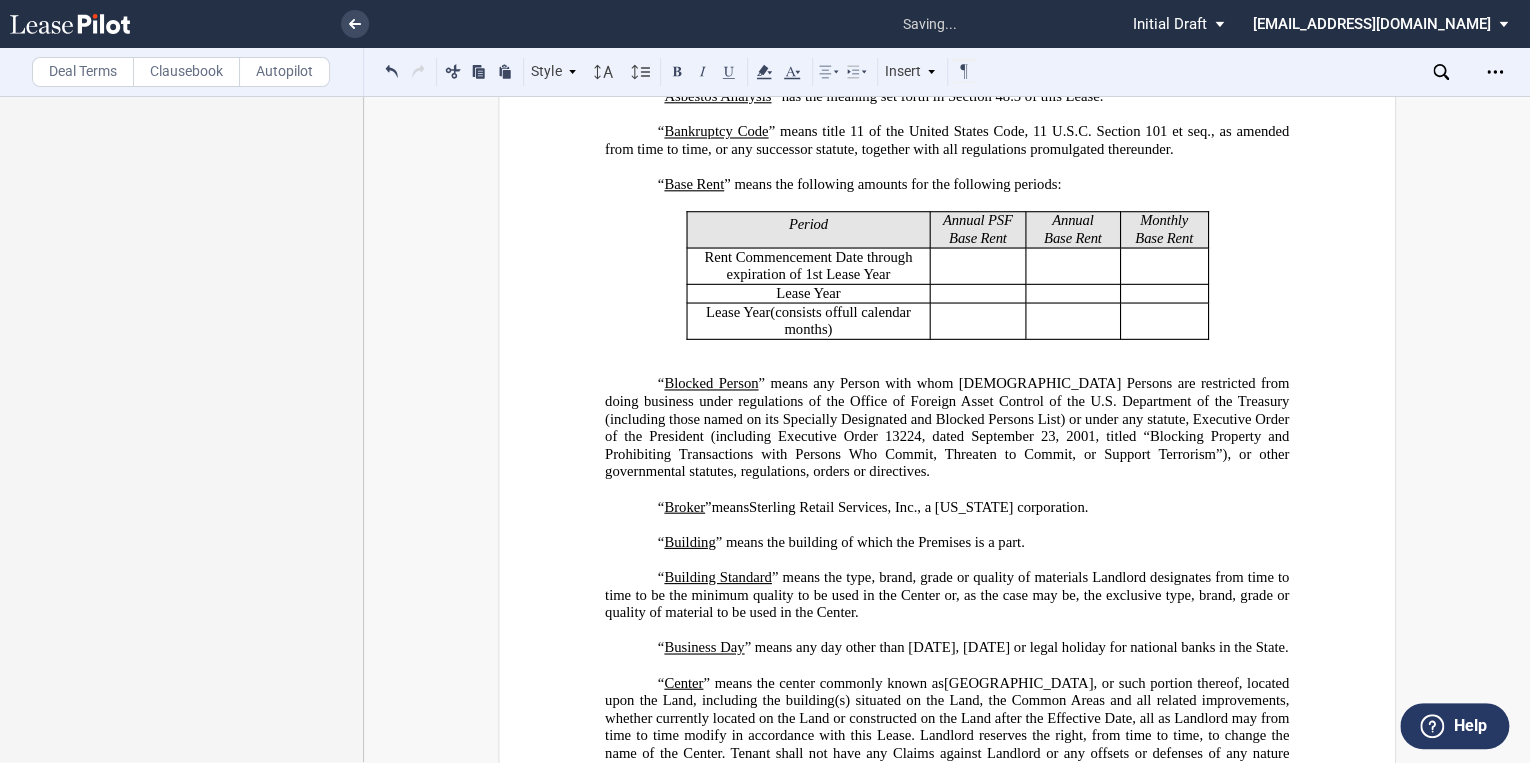 click on "﻿" at bounding box center (947, 366) 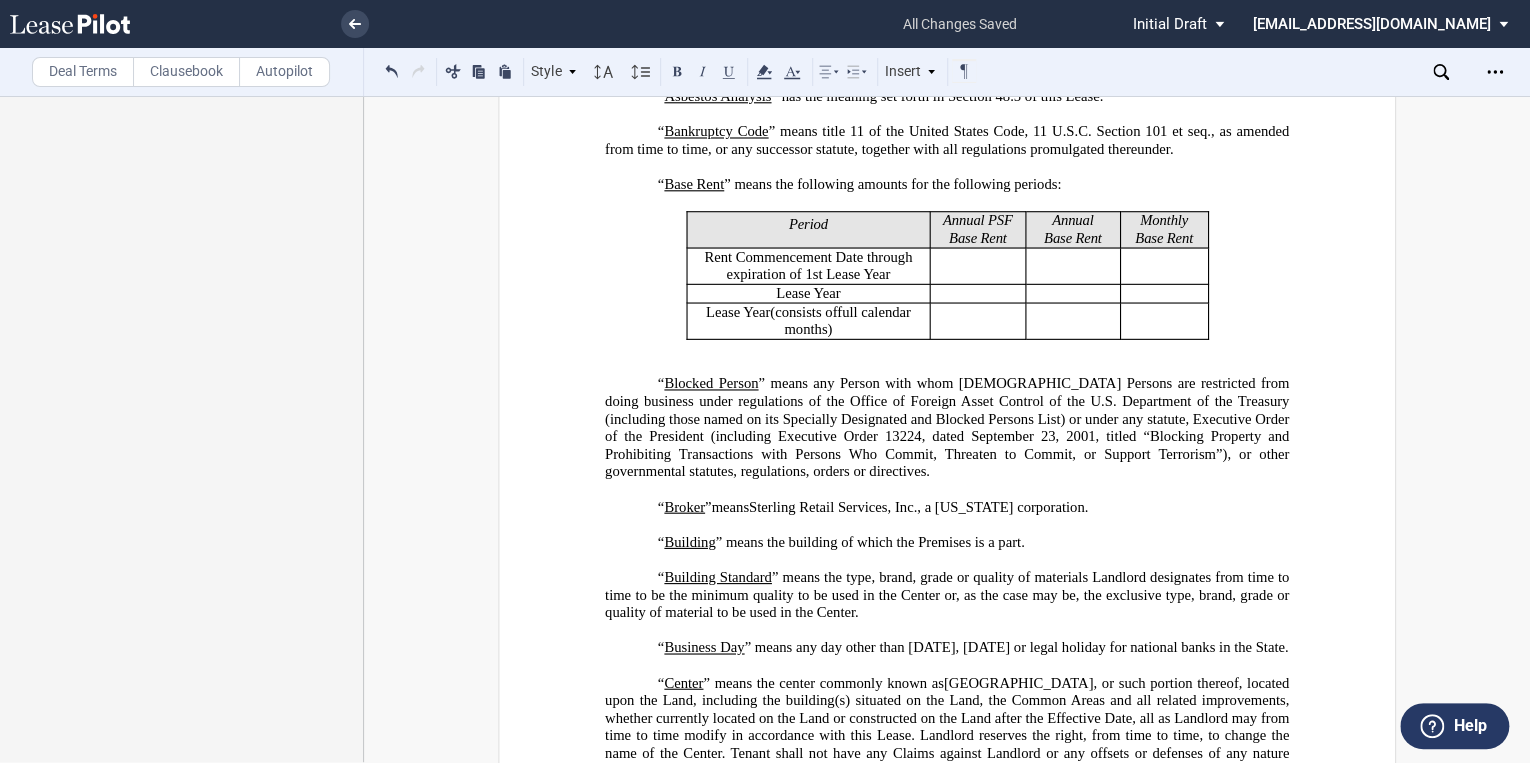 click on "﻿" at bounding box center (947, 366) 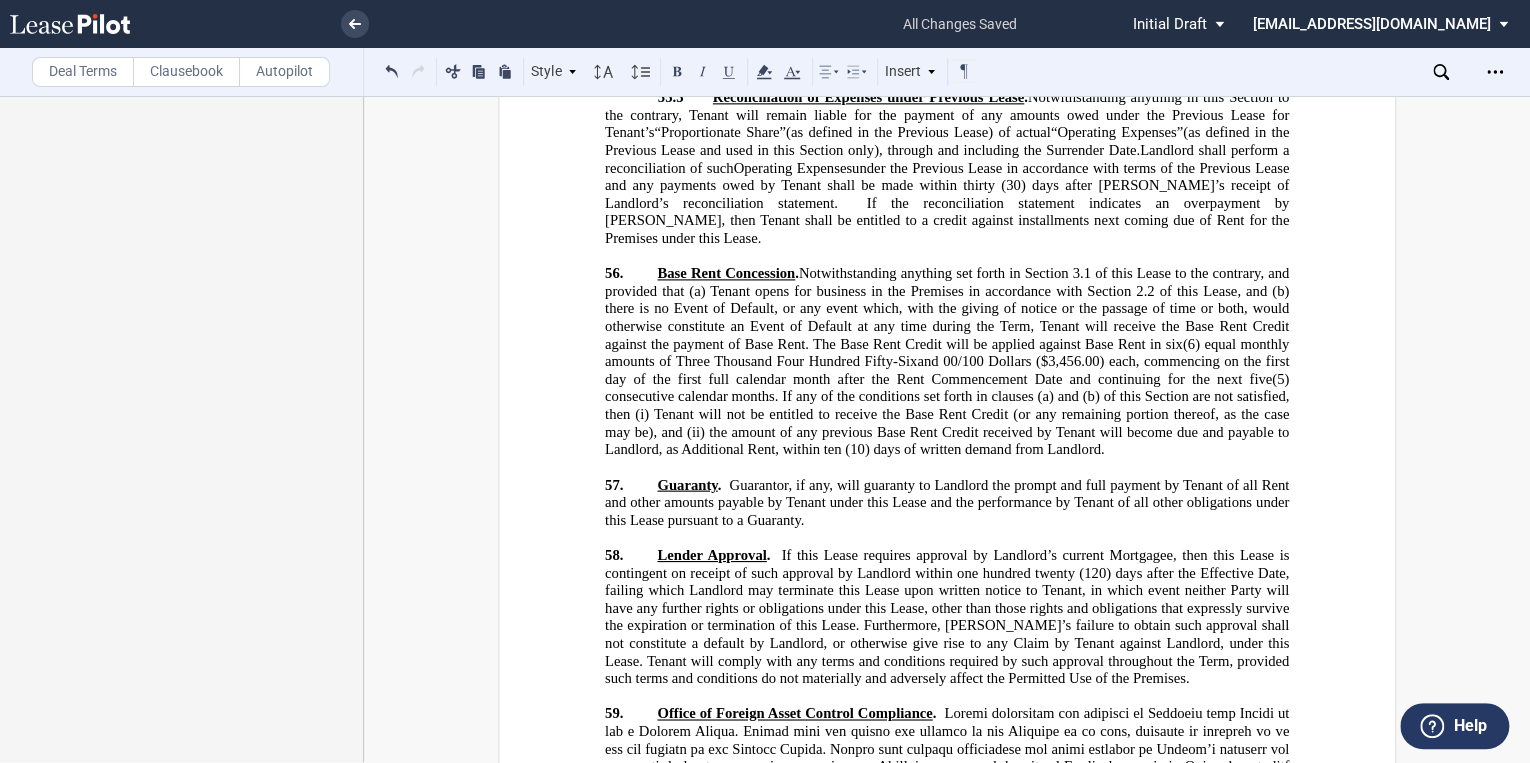 scroll, scrollTop: 32723, scrollLeft: 0, axis: vertical 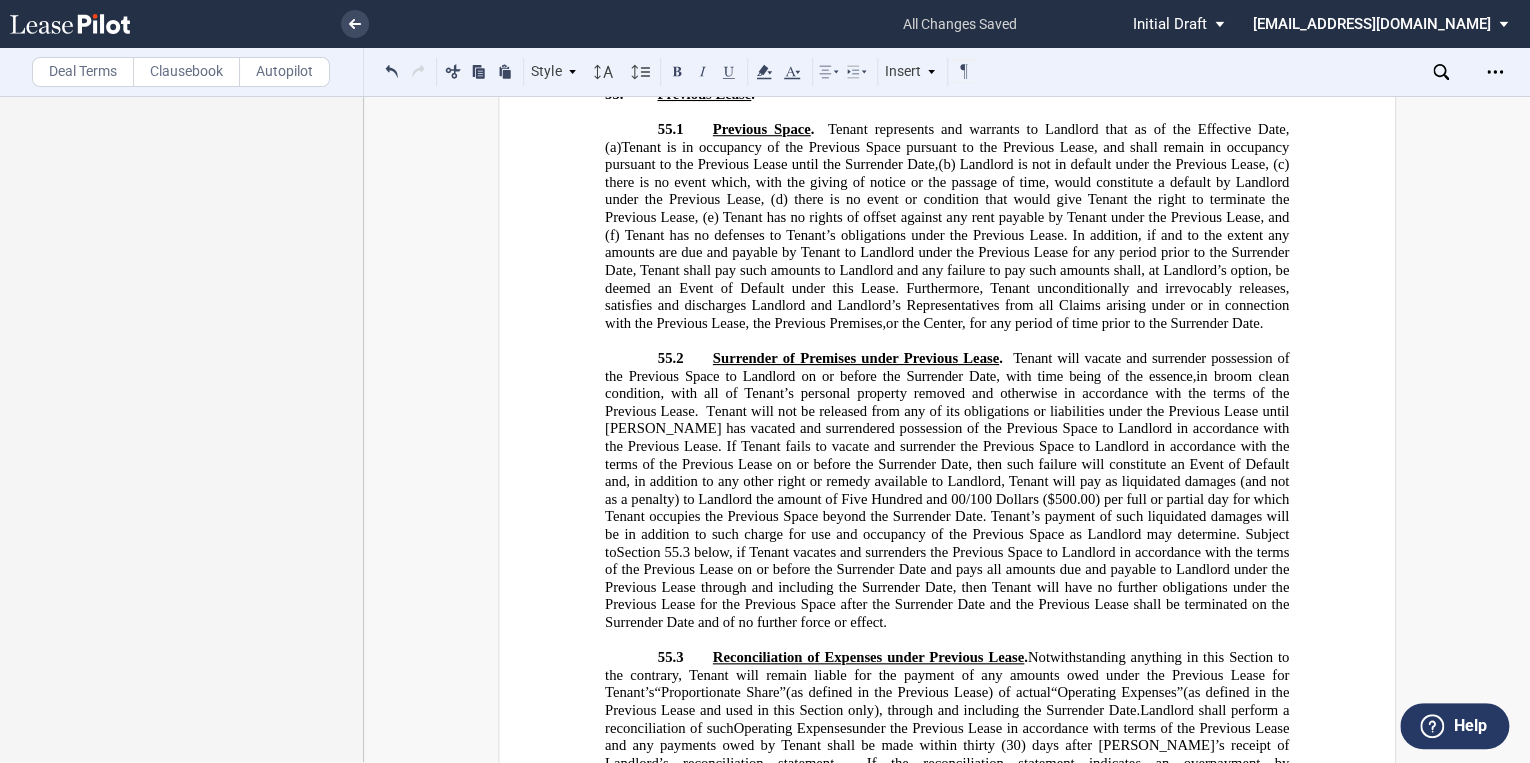 drag, startPoint x: 1031, startPoint y: 568, endPoint x: 673, endPoint y: 571, distance: 358.01257 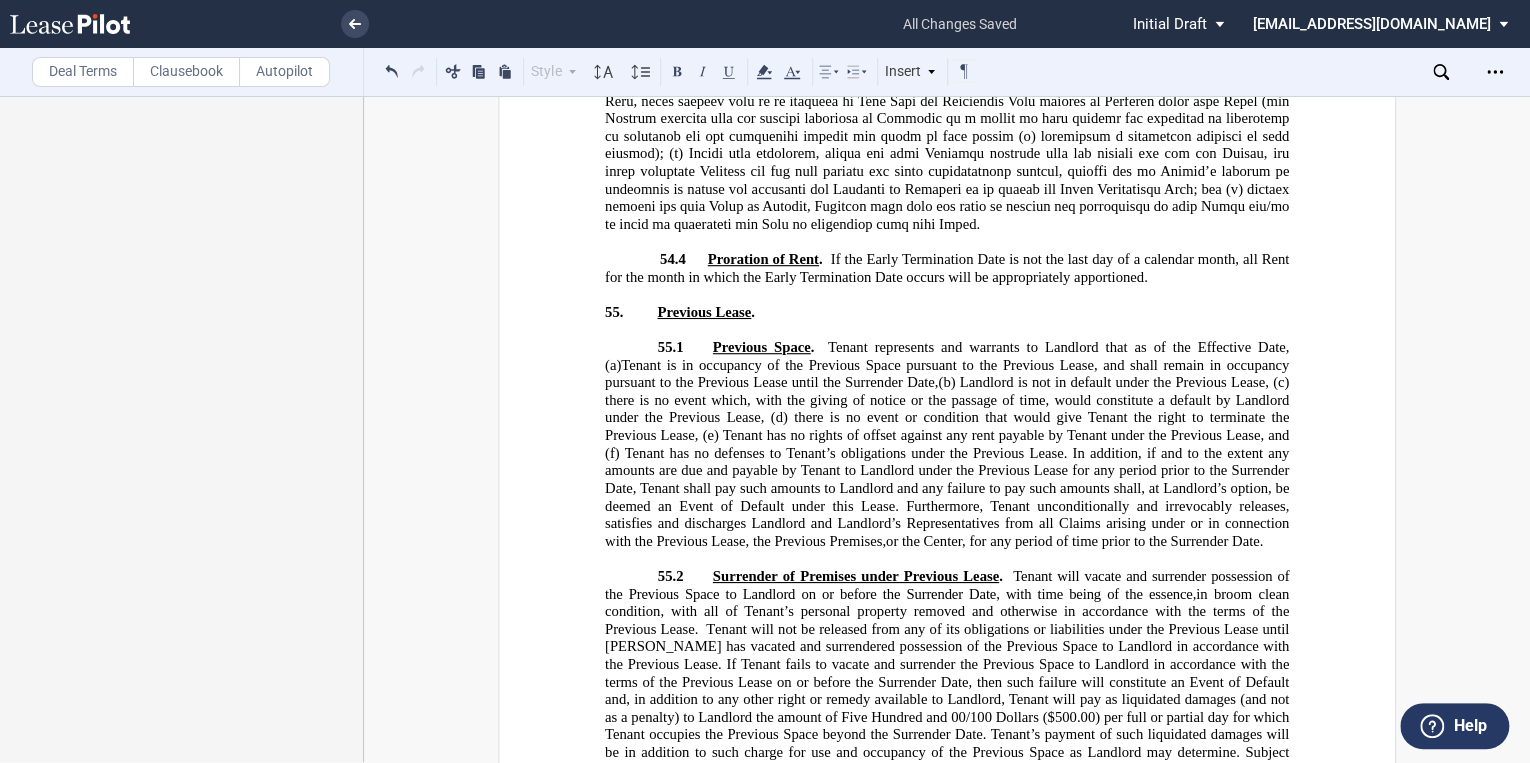 scroll, scrollTop: 32483, scrollLeft: 0, axis: vertical 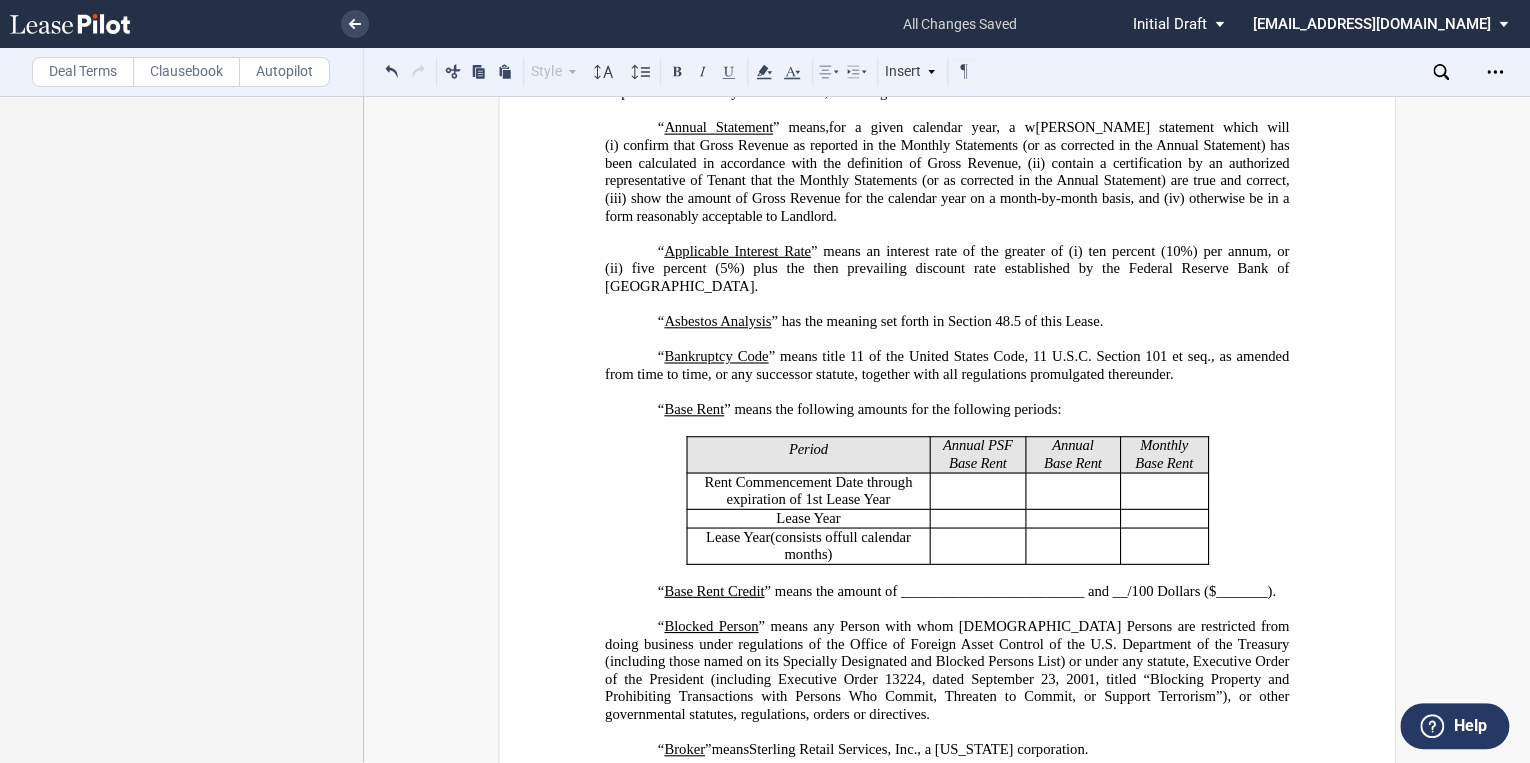 click on "” means the amount of _________________________ and __/100 Dollars ($_______)." 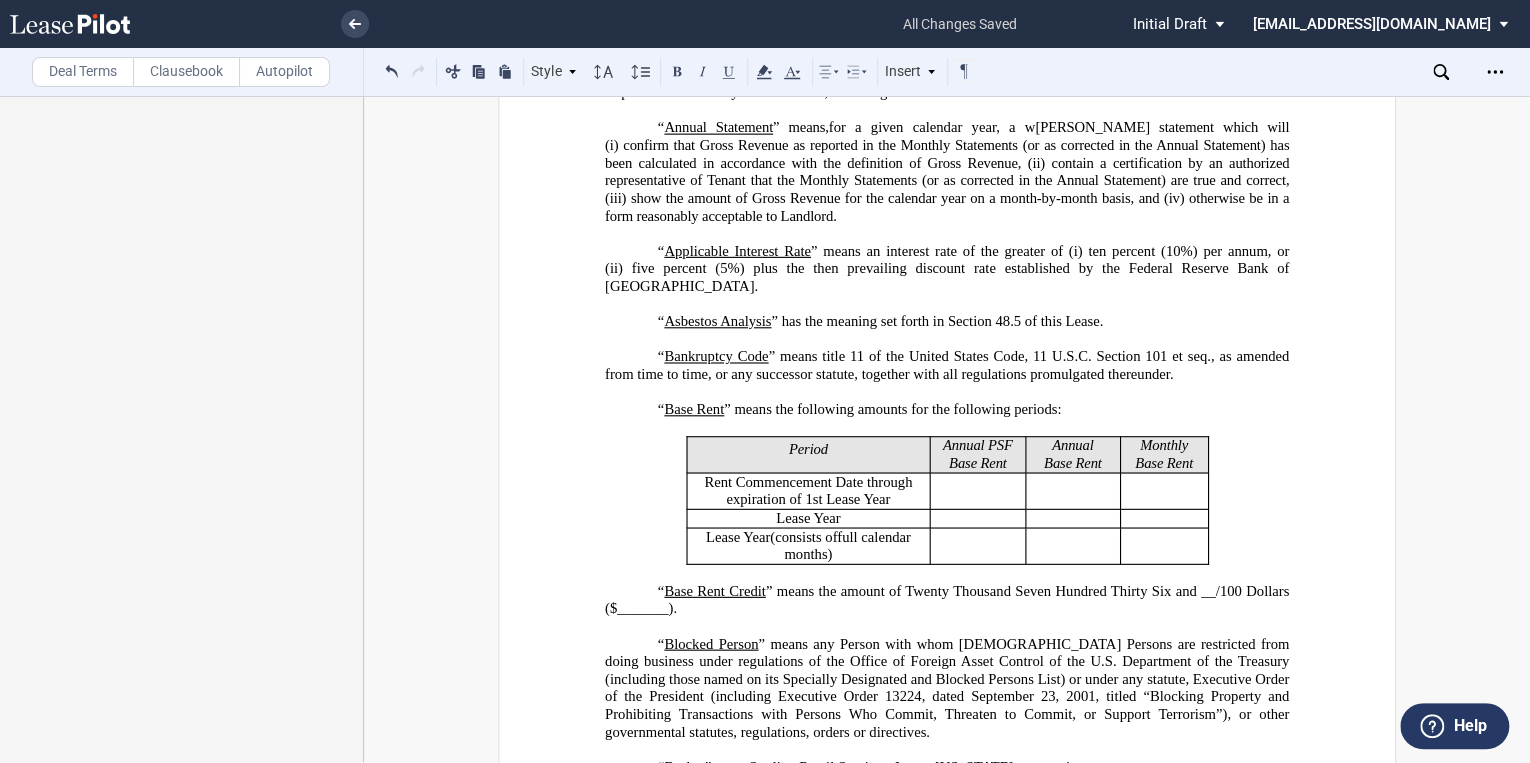 click on "” means the amount of Twenty Thousand Seven Hundred Thirty Six and __/100 Dollars ($_______)." 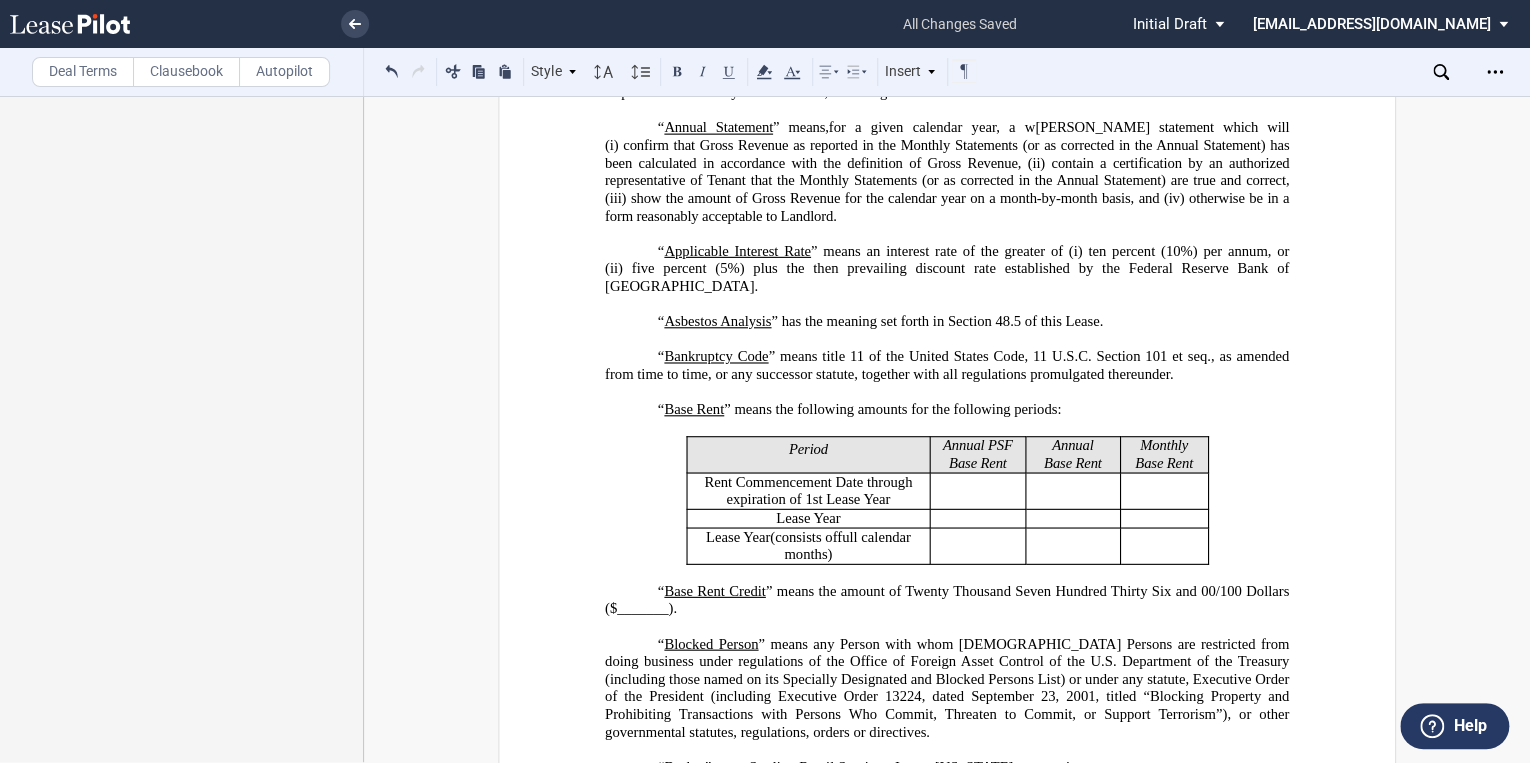 click on "” means the amount of Twenty Thousand Seven Hundred Thirty Six and 00/100 Dollars ($_______)." 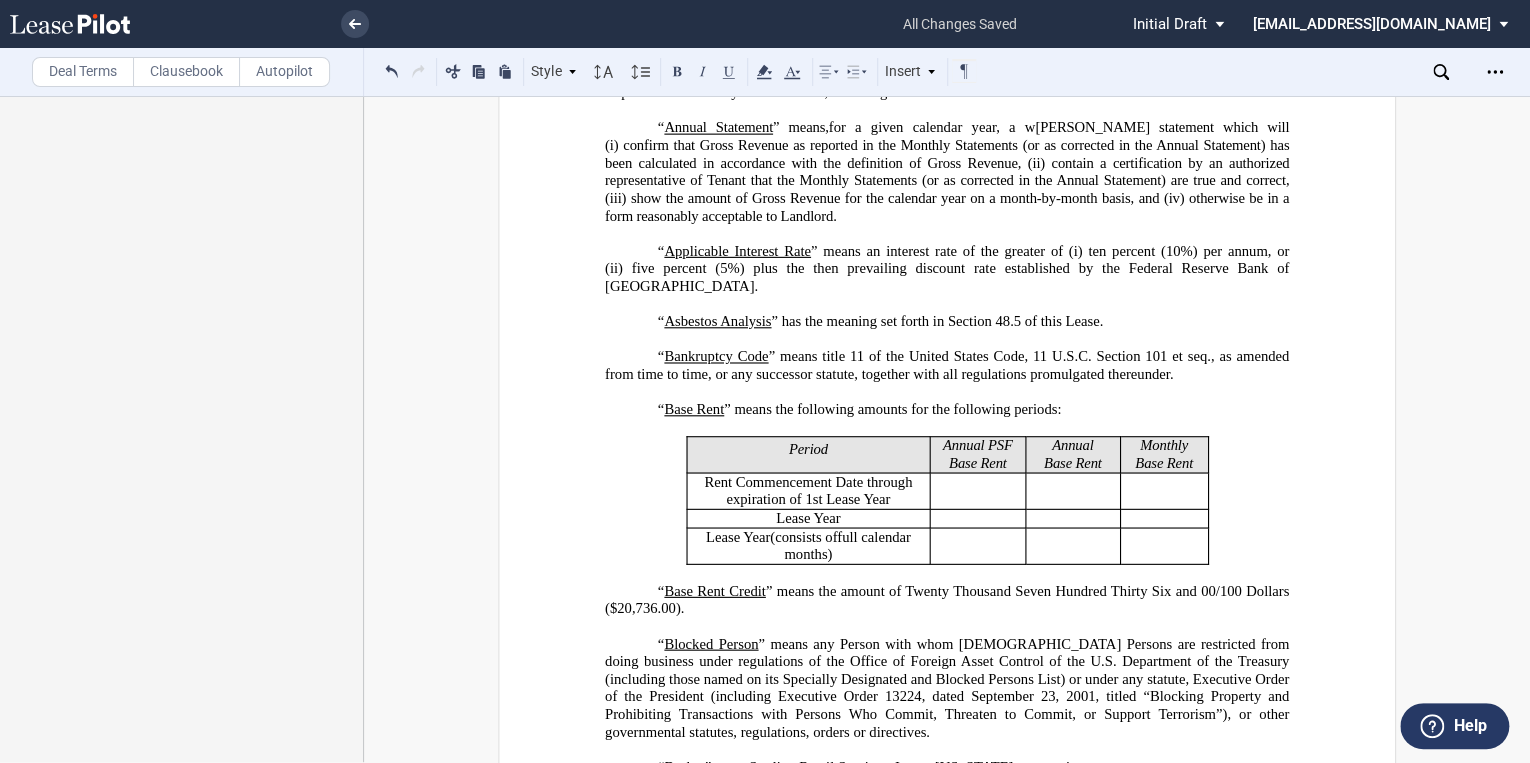 click on "Deal Terms" at bounding box center [83, 72] 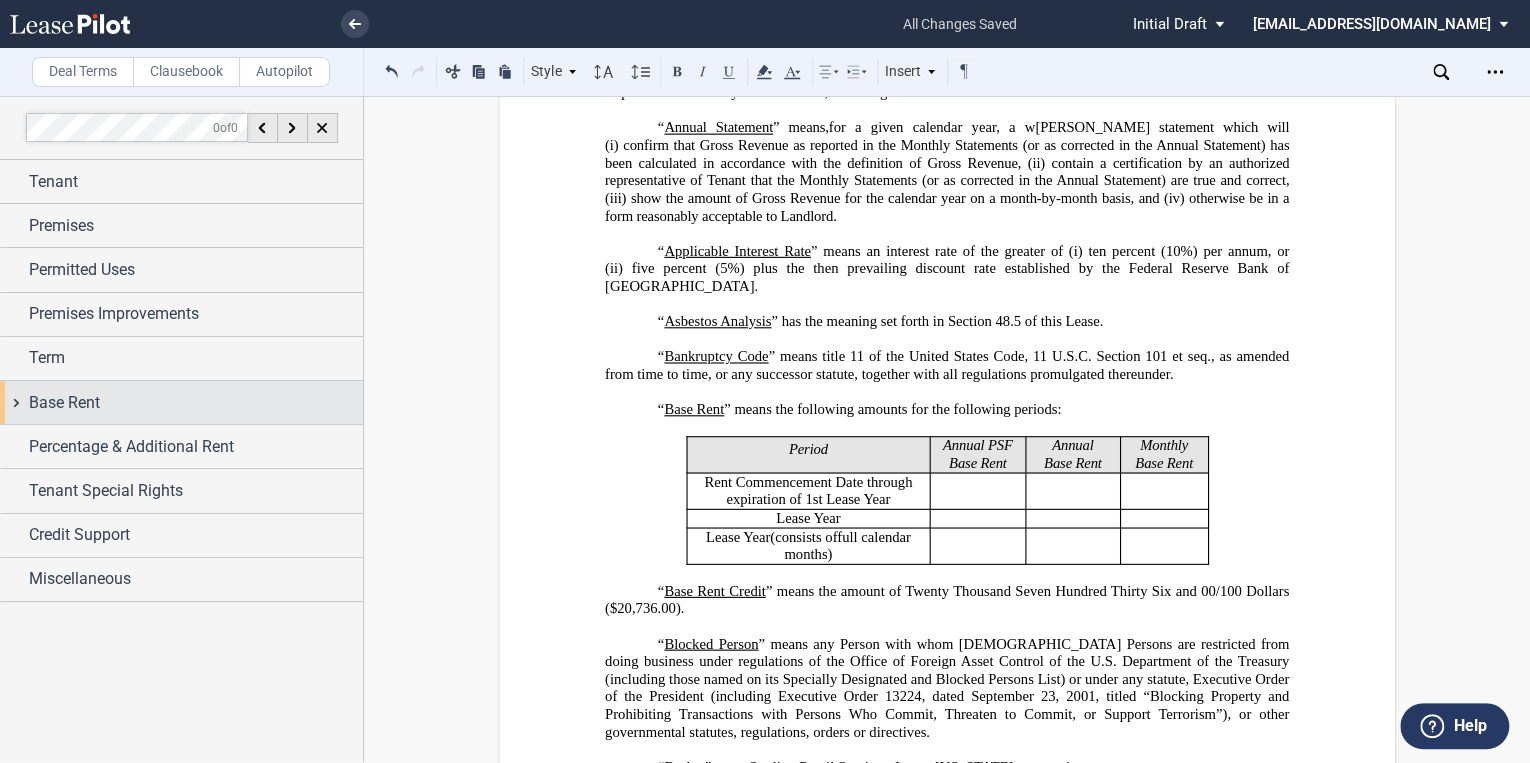 click on "Base Rent" at bounding box center (64, 403) 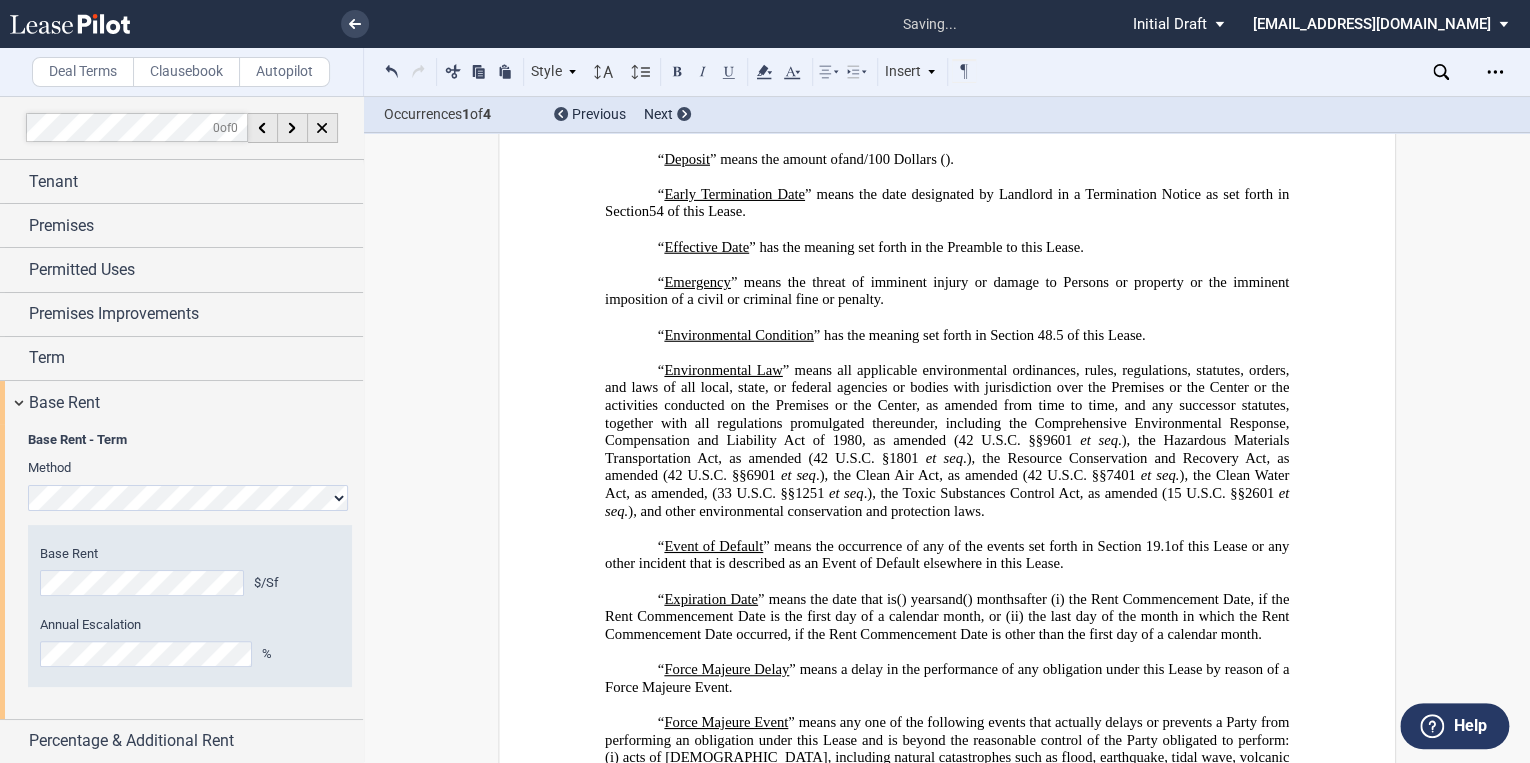 scroll, scrollTop: 2098, scrollLeft: 0, axis: vertical 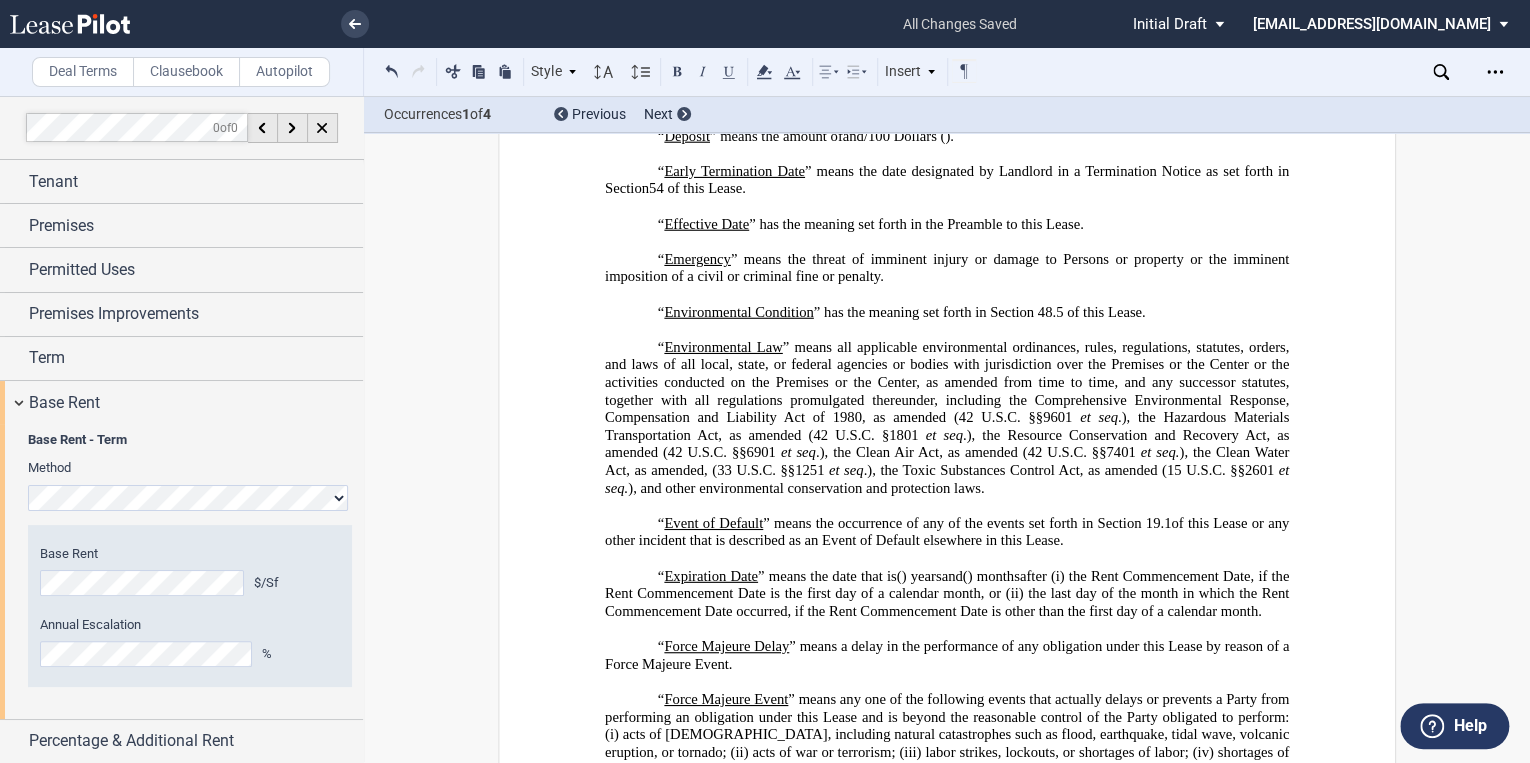 click on "Clausebook" at bounding box center [186, 72] 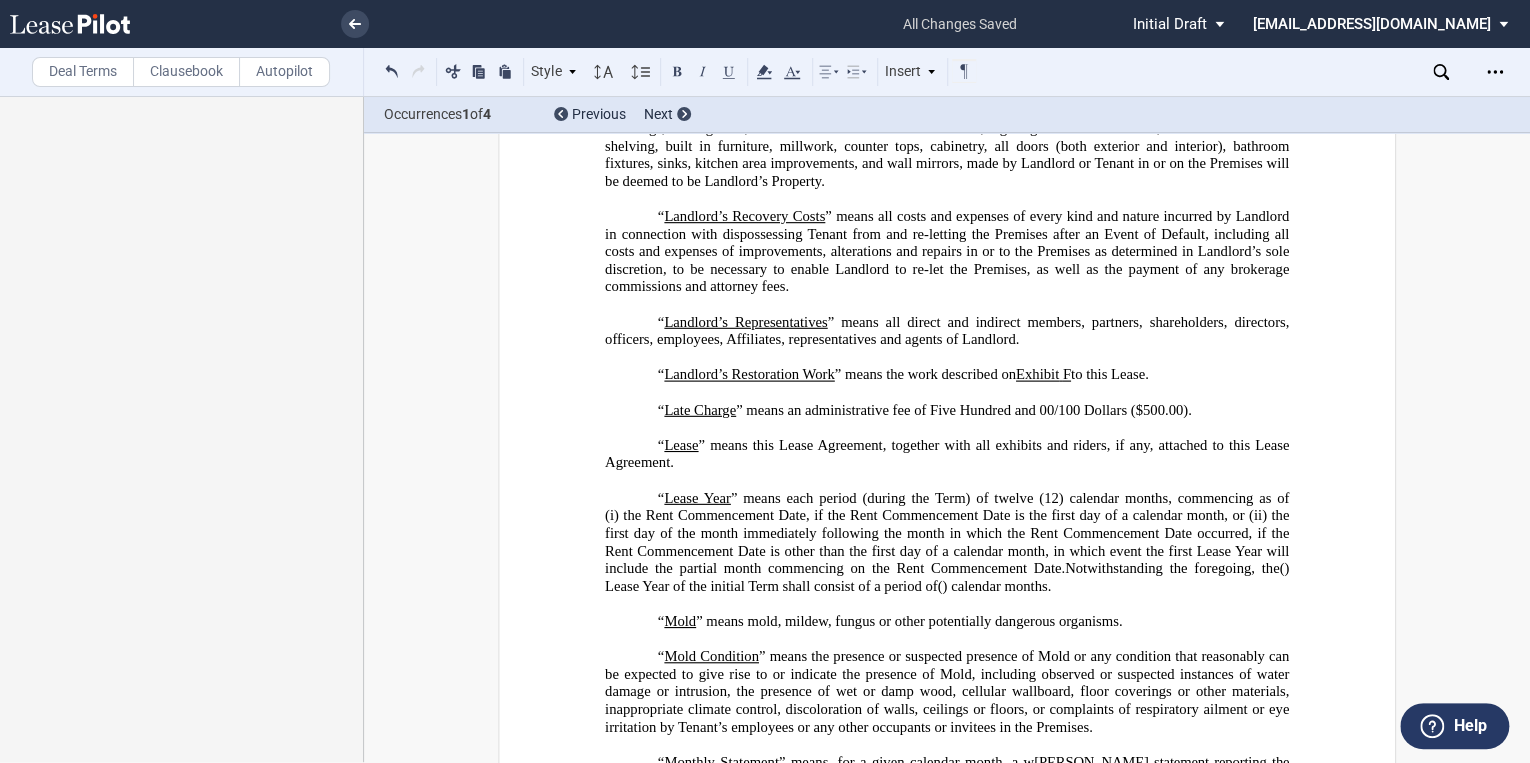 scroll, scrollTop: 3858, scrollLeft: 0, axis: vertical 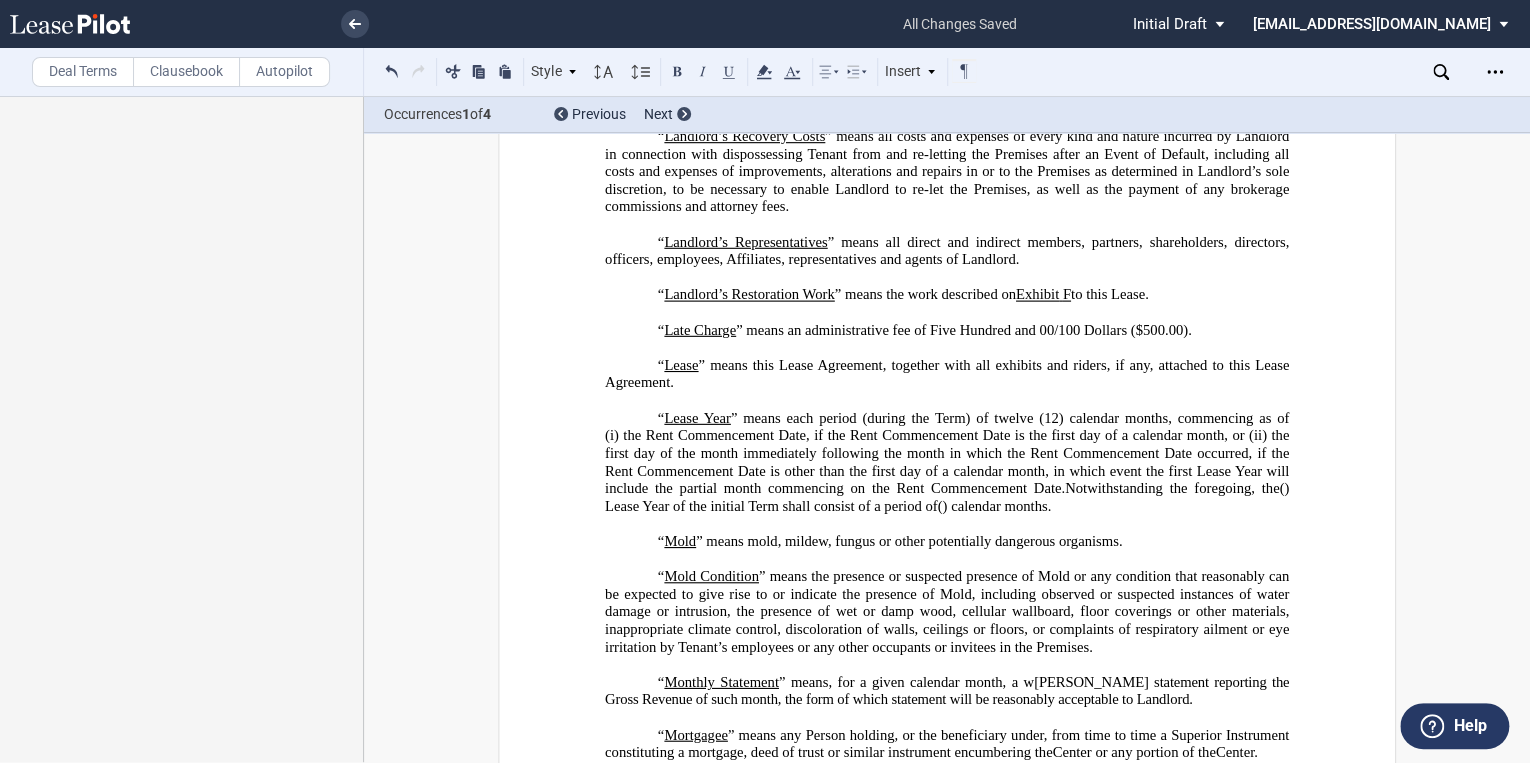 click on "(" 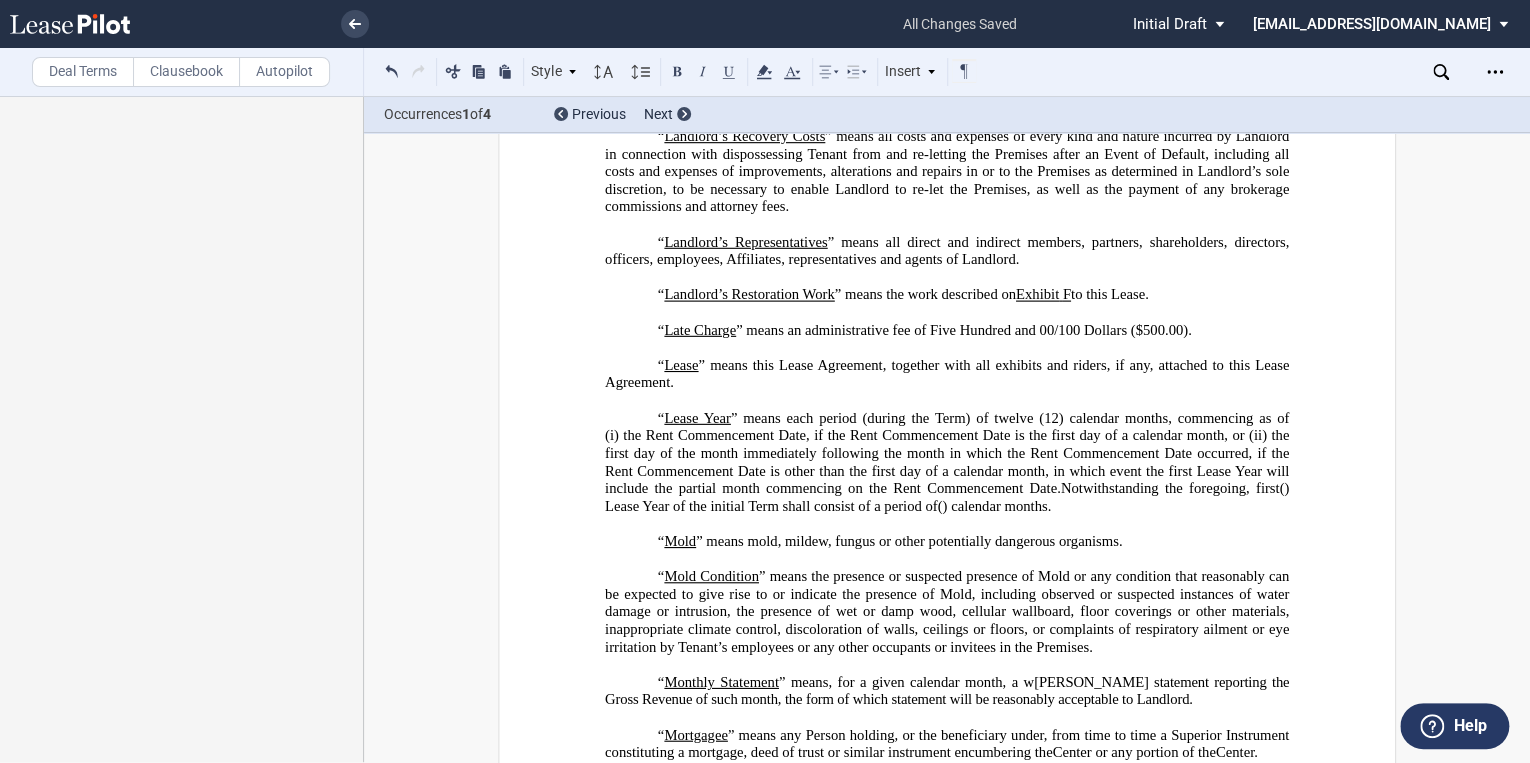 click on ") Lease Year of the initial Term shall consist of a period of" 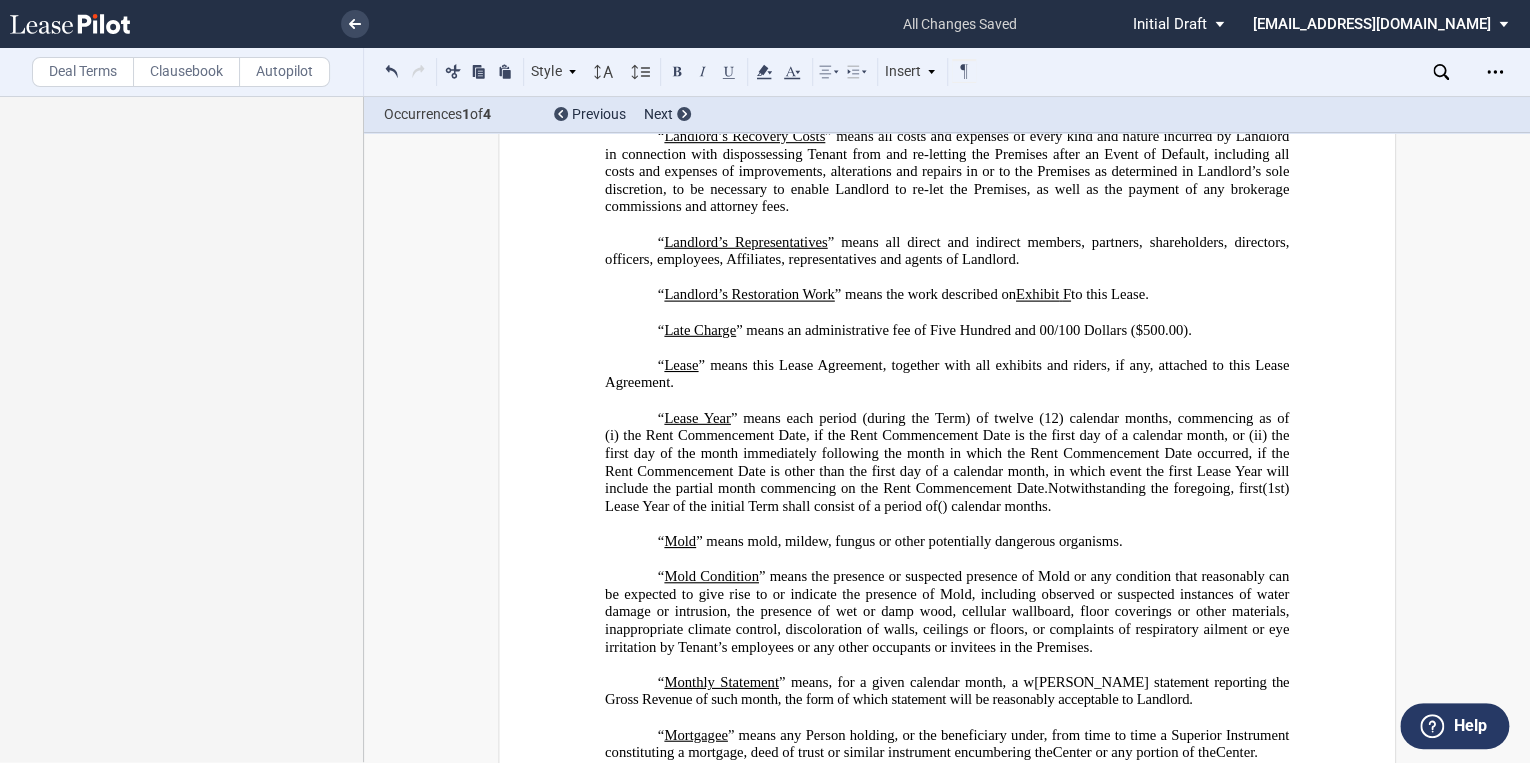 click on "Notwithstanding the foregoing, first" 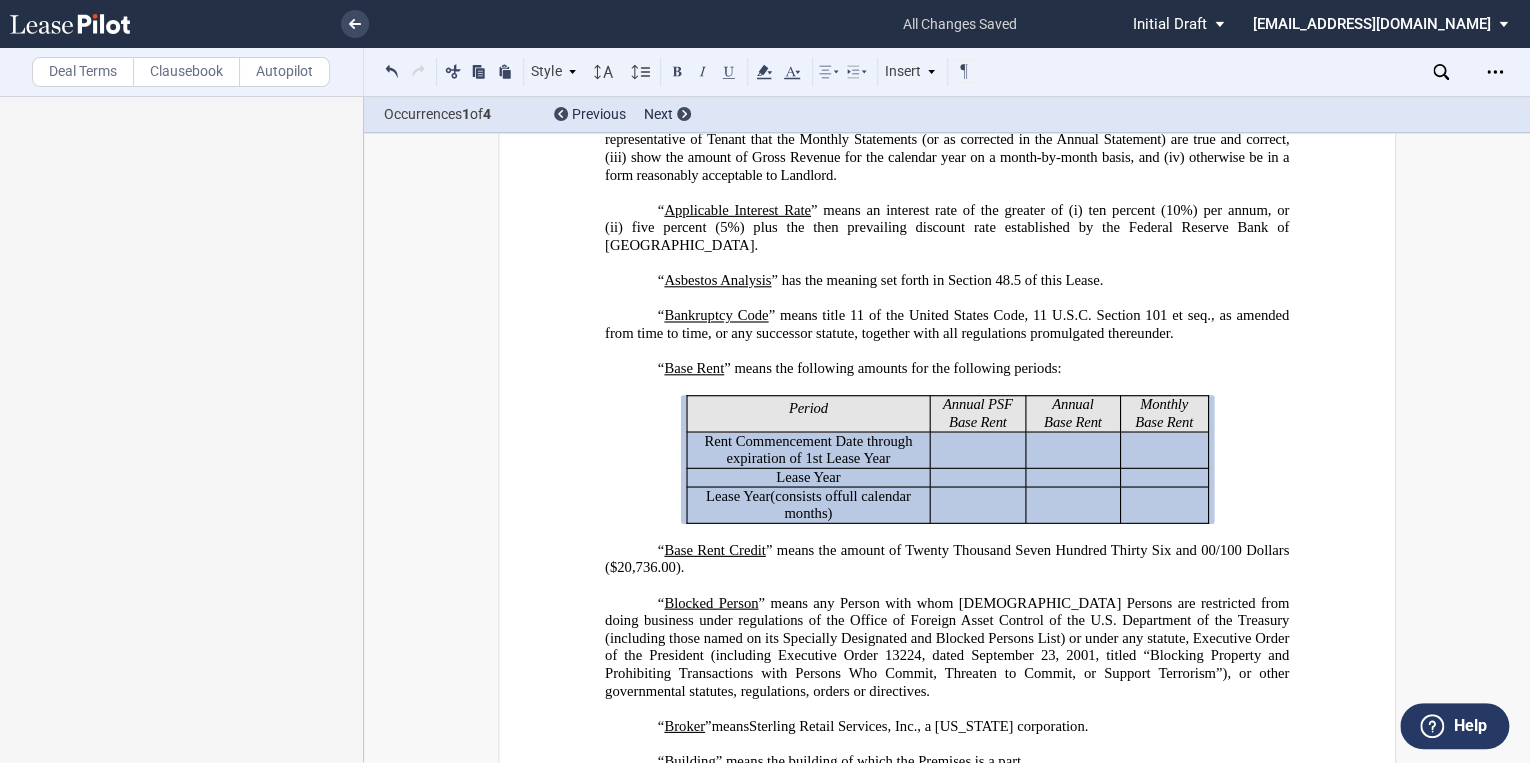 scroll, scrollTop: 738, scrollLeft: 0, axis: vertical 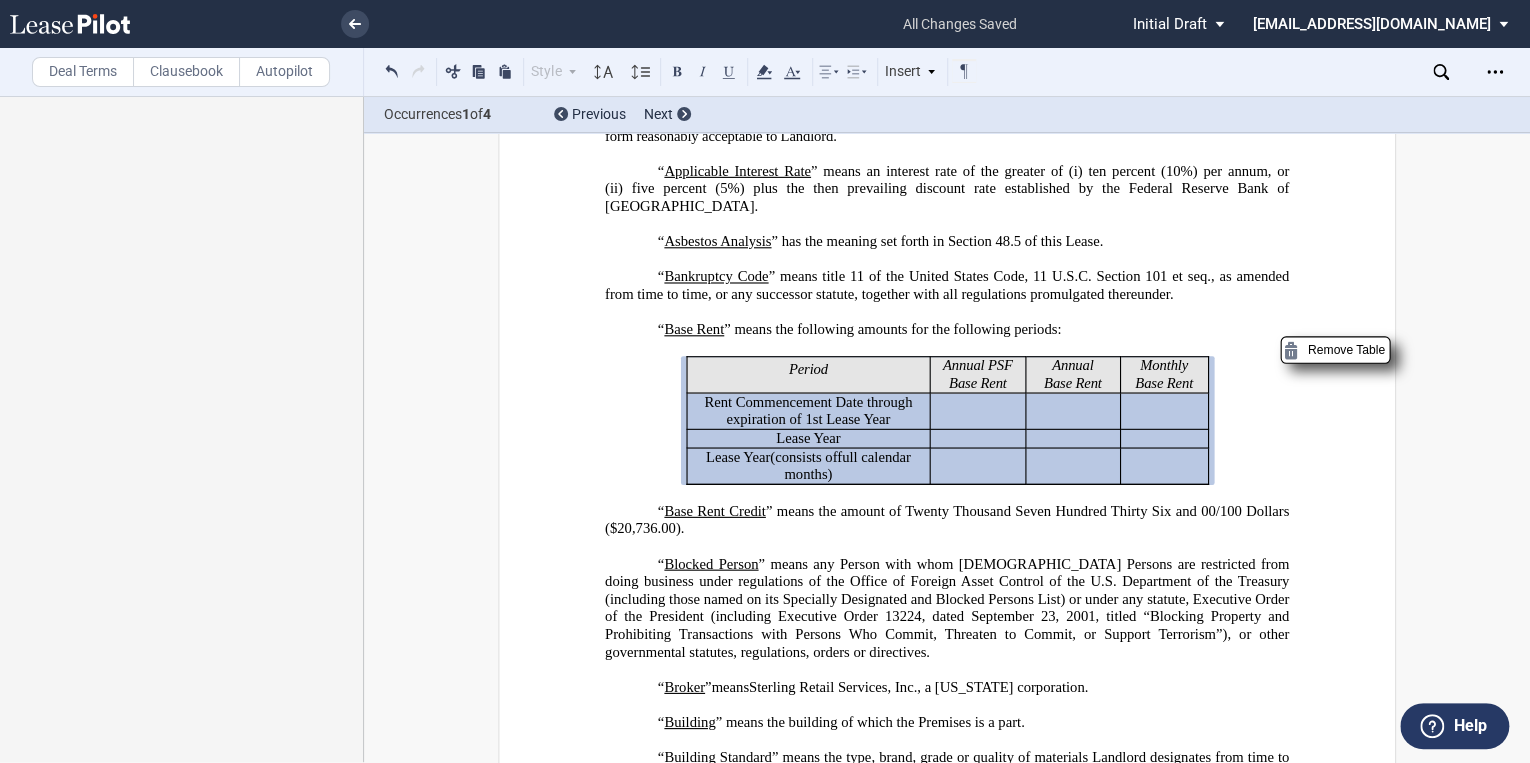 drag, startPoint x: 856, startPoint y: 508, endPoint x: 793, endPoint y: 492, distance: 65 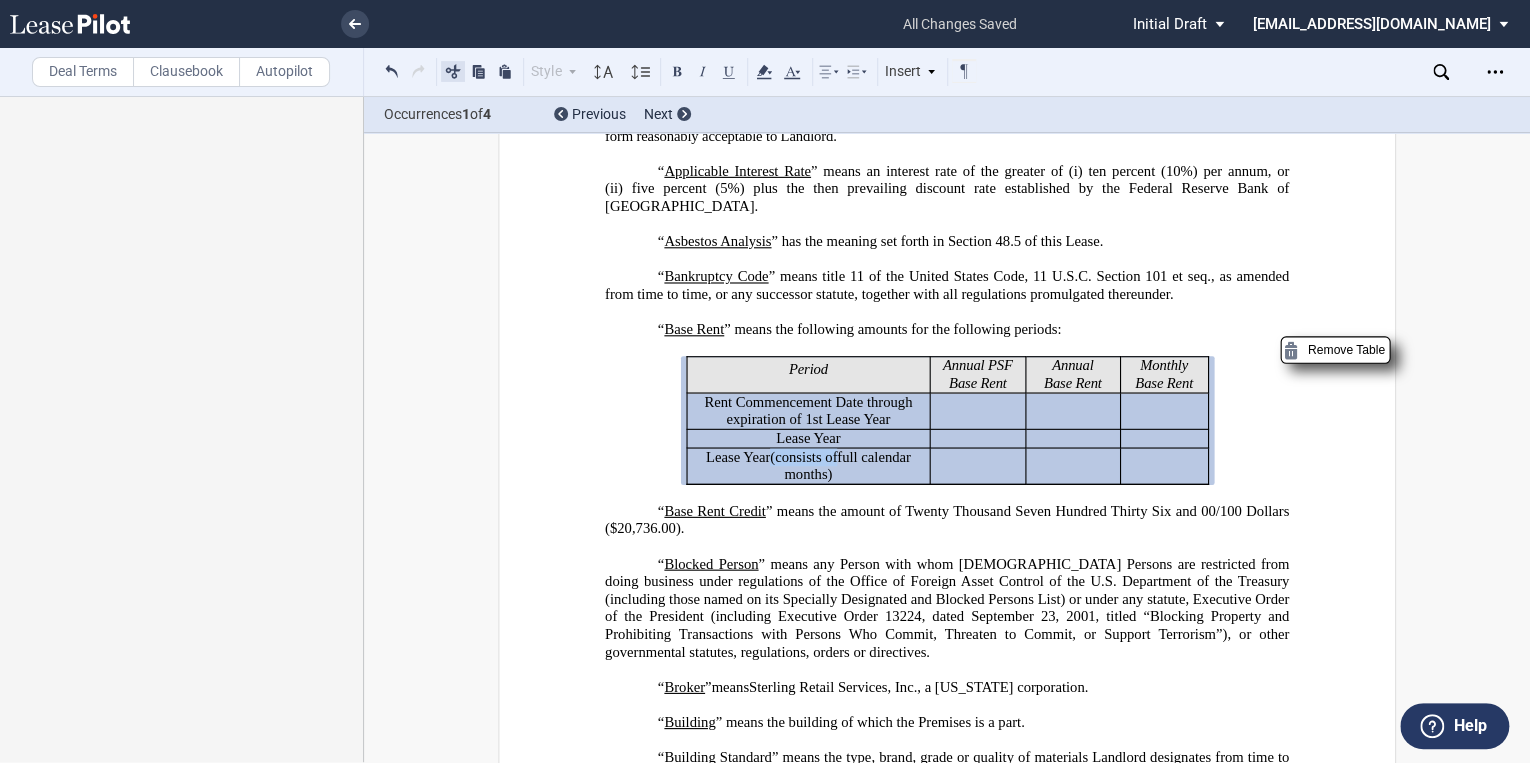 click at bounding box center (453, 71) 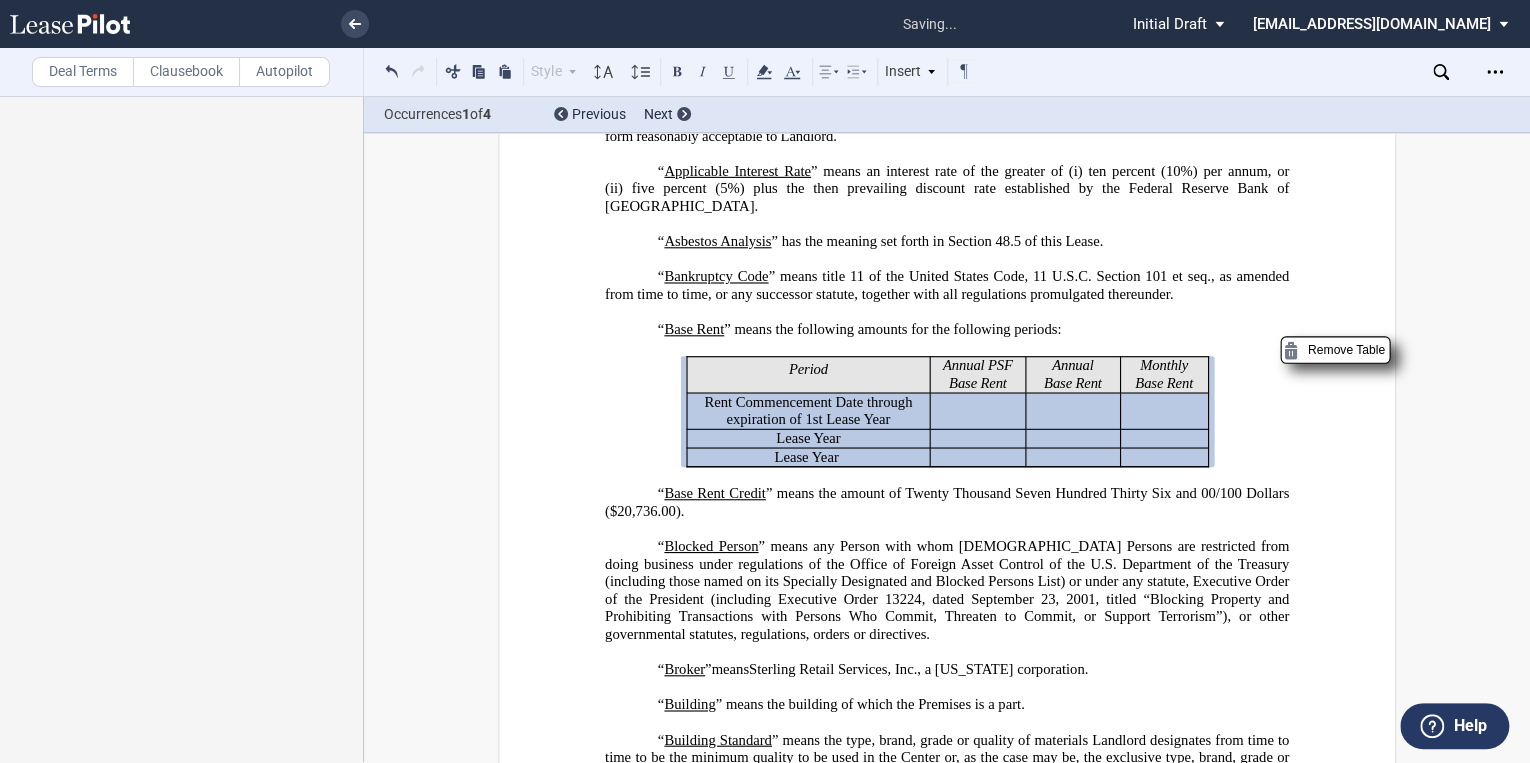 click on "Rent Commencement Date through expiration of 1st Lease Year ﻿ ﻿  Lease Year  (consists of  ﻿ ﻿  full calendar months) Rent Commencement Date through expiration of  ﻿ ﻿  Lease Year  (consists of  ﻿ ﻿  full calendar months) ﻿ ﻿  Lease Year -  ﻿ ﻿  Lease Year  (consists of  ﻿ ﻿  full calendar months)" at bounding box center (808, 410) 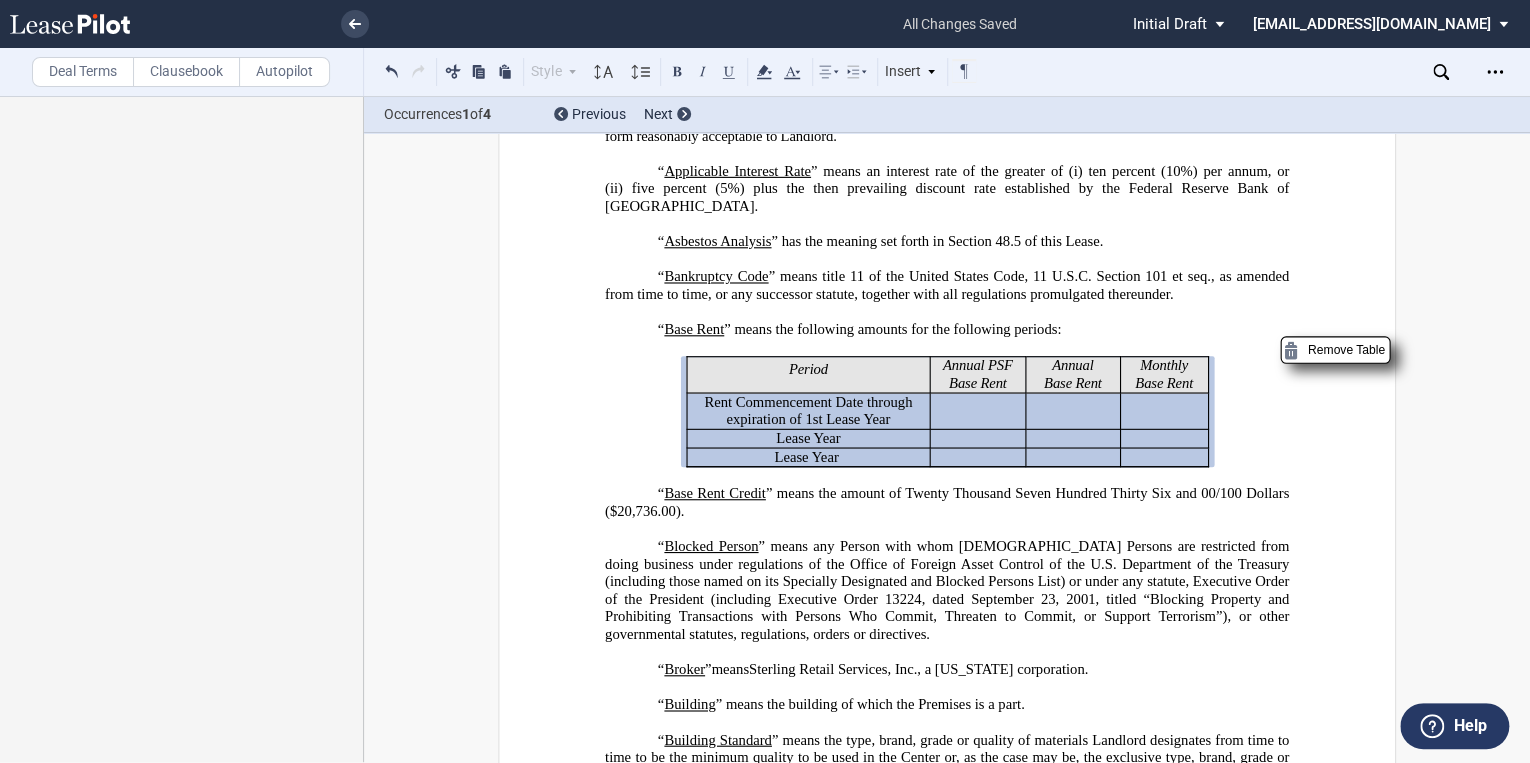 type 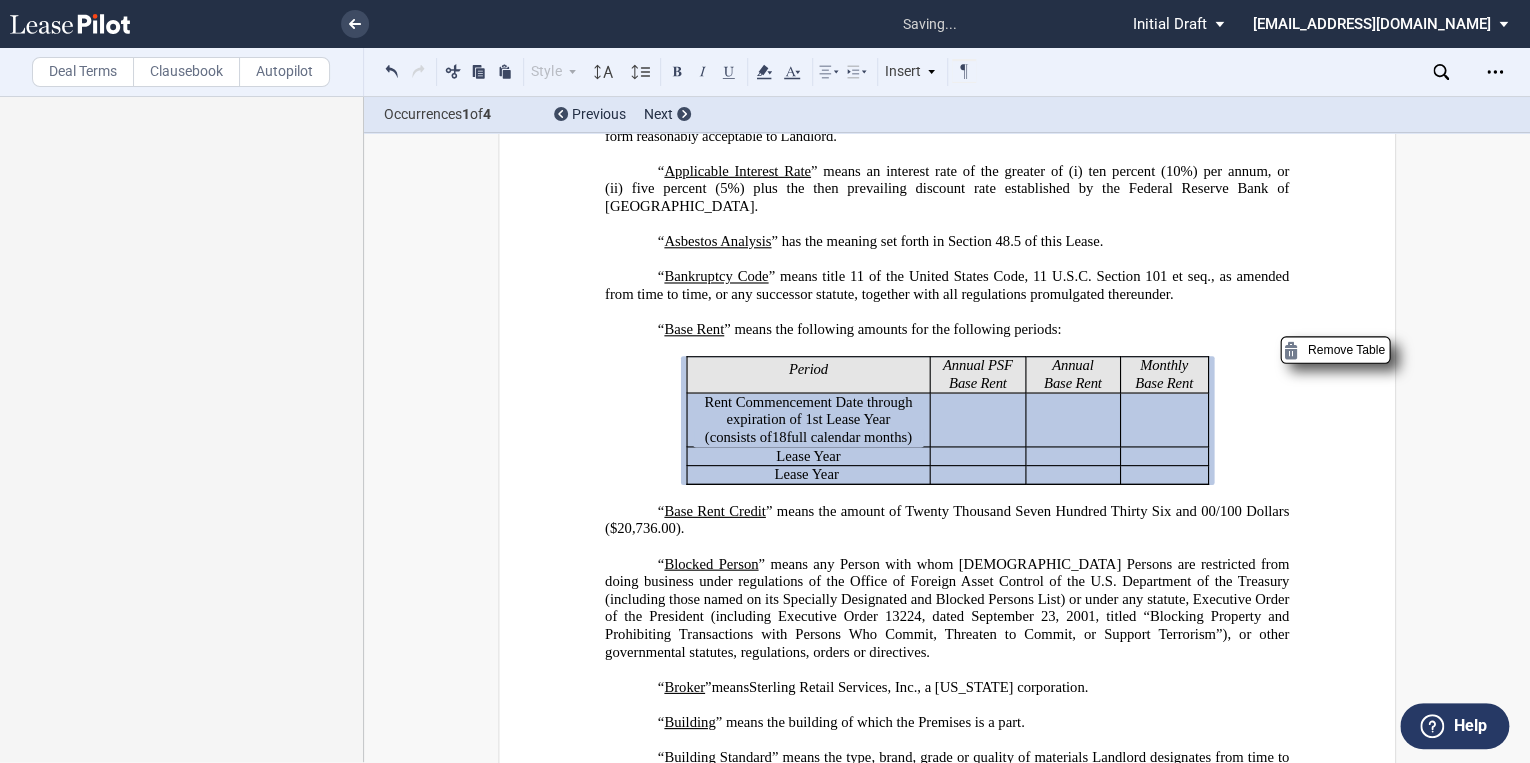click on "Rent Commencement Date through expiration of 1st Lease Year ﻿ ﻿  Lease Year  (consists of  ﻿ ﻿  full calendar months) Rent Commencement Date through expiration of  ﻿ ﻿  Lease Year  (consists of  ﻿ ﻿  full calendar months) ﻿ ﻿  Lease Year -  ﻿ ﻿  Lease Year  (consists of  ﻿ ﻿  full calendar months)" at bounding box center (808, 456) 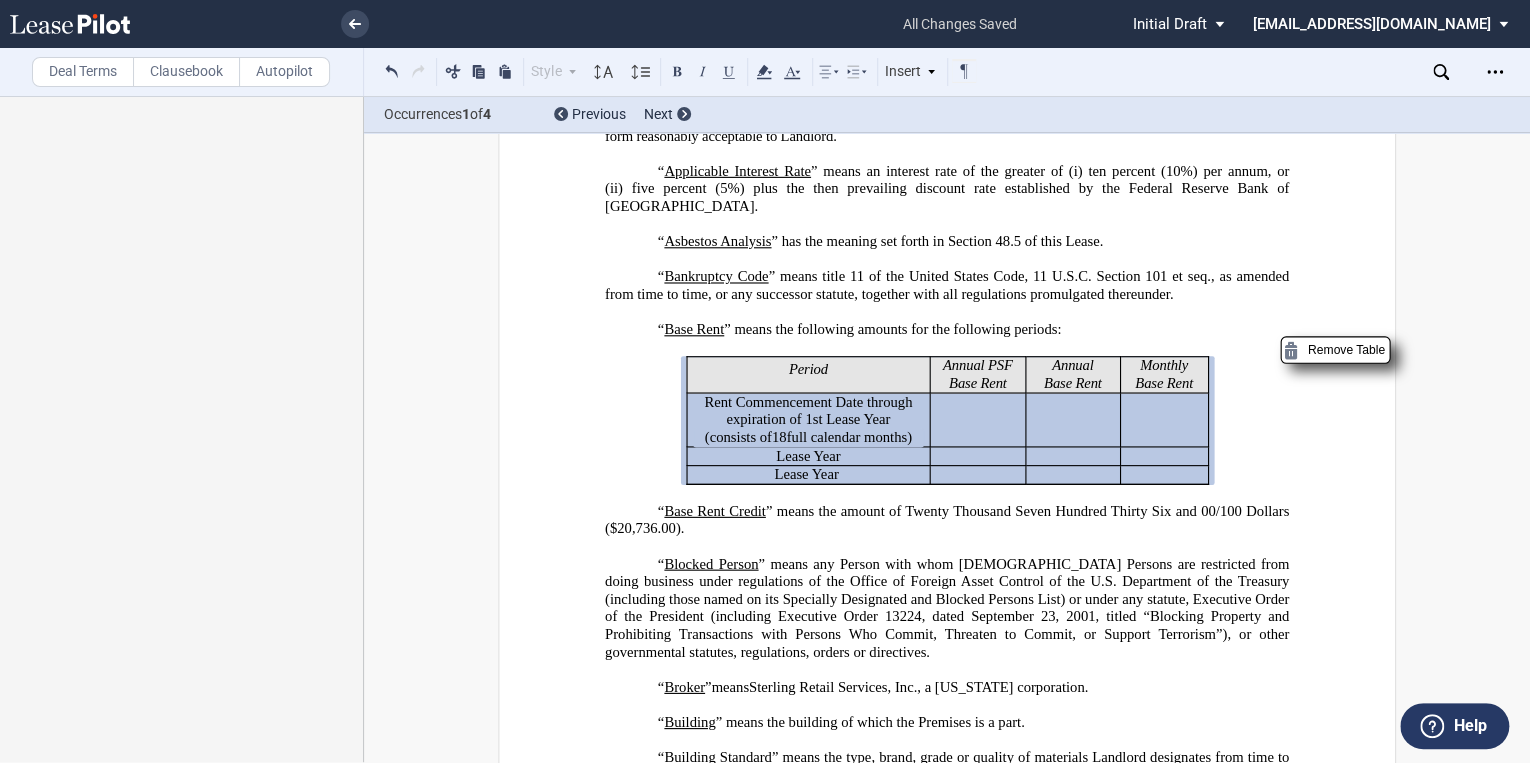 click on "Period
Annual PSF
Base Rent
Annual
Base Rent
Monthly
Base Rent
Rent Commencement Date through expiration of 1st Lease Year  (consists of  18  full calendar months) ﻿ ﻿  Lease Year  (consists of  ﻿ ﻿  full calendar months) Rent Commencement Date through expiration of  ﻿ ﻿  Lease Year  (consists of  ﻿ ﻿  full calendar months) ﻿ ﻿  Lease Year -  ﻿ ﻿  Lease Year  (consists of  ﻿ ﻿  full calendar months)
﻿ ﻿
﻿ ﻿
﻿ ﻿
Rent Commencement Date through expiration of 1st Lease Year ﻿ ﻿  Lease Year ﻿" at bounding box center (946, 420) 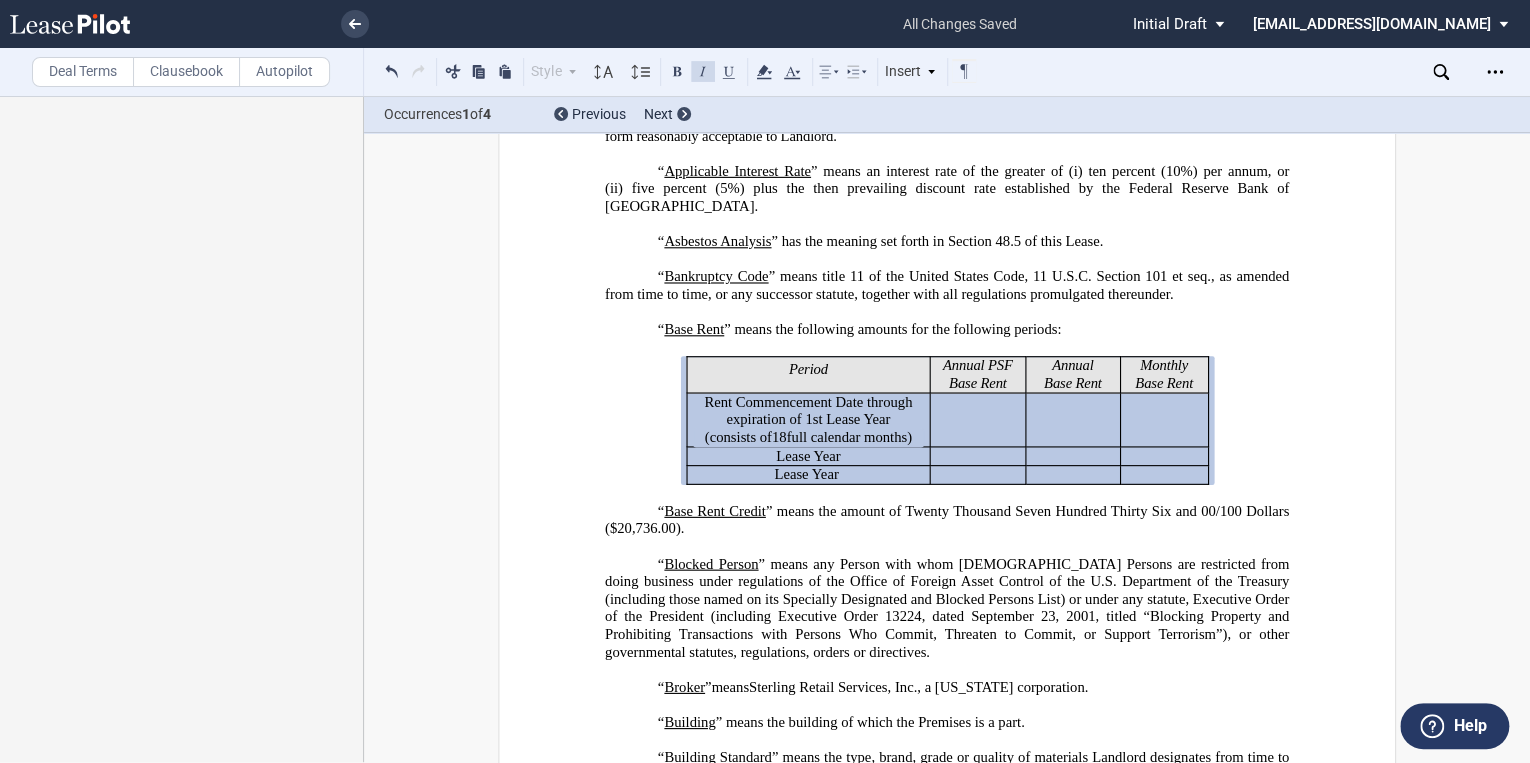 click on "﻿" at bounding box center (947, 494) 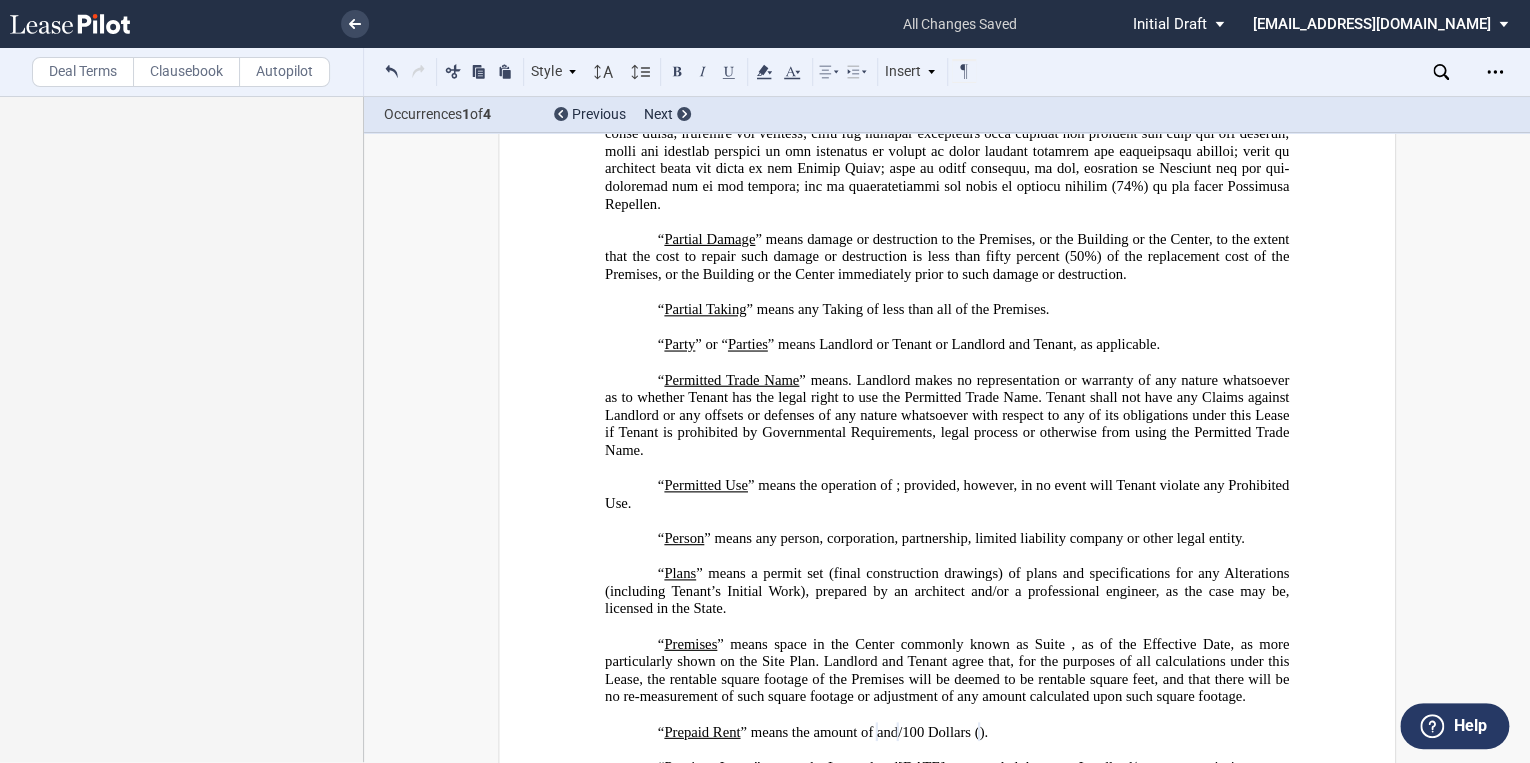 scroll, scrollTop: 4978, scrollLeft: 0, axis: vertical 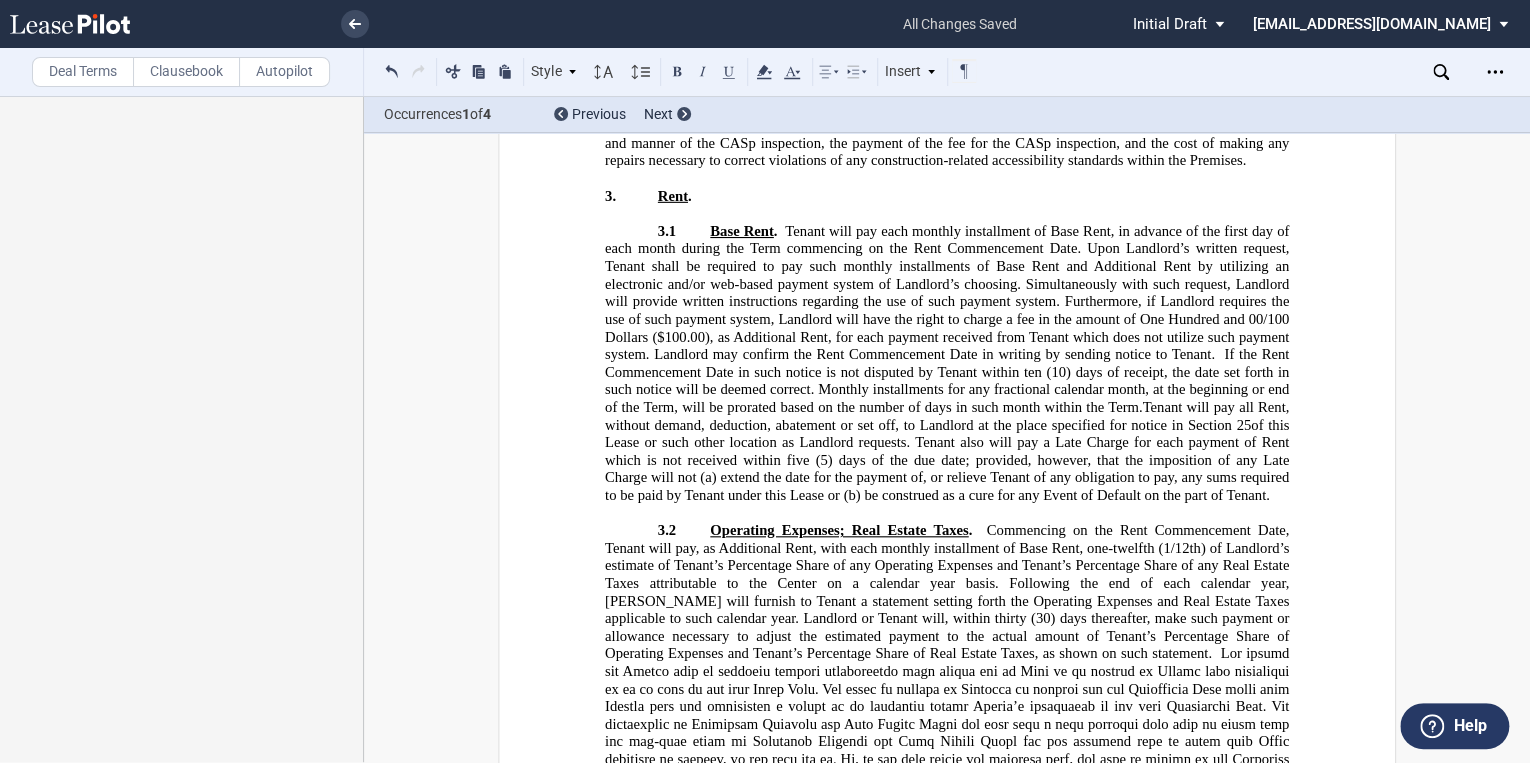 click on "Tenant will pay all Rent, without demand, deduction, abatement or set off" 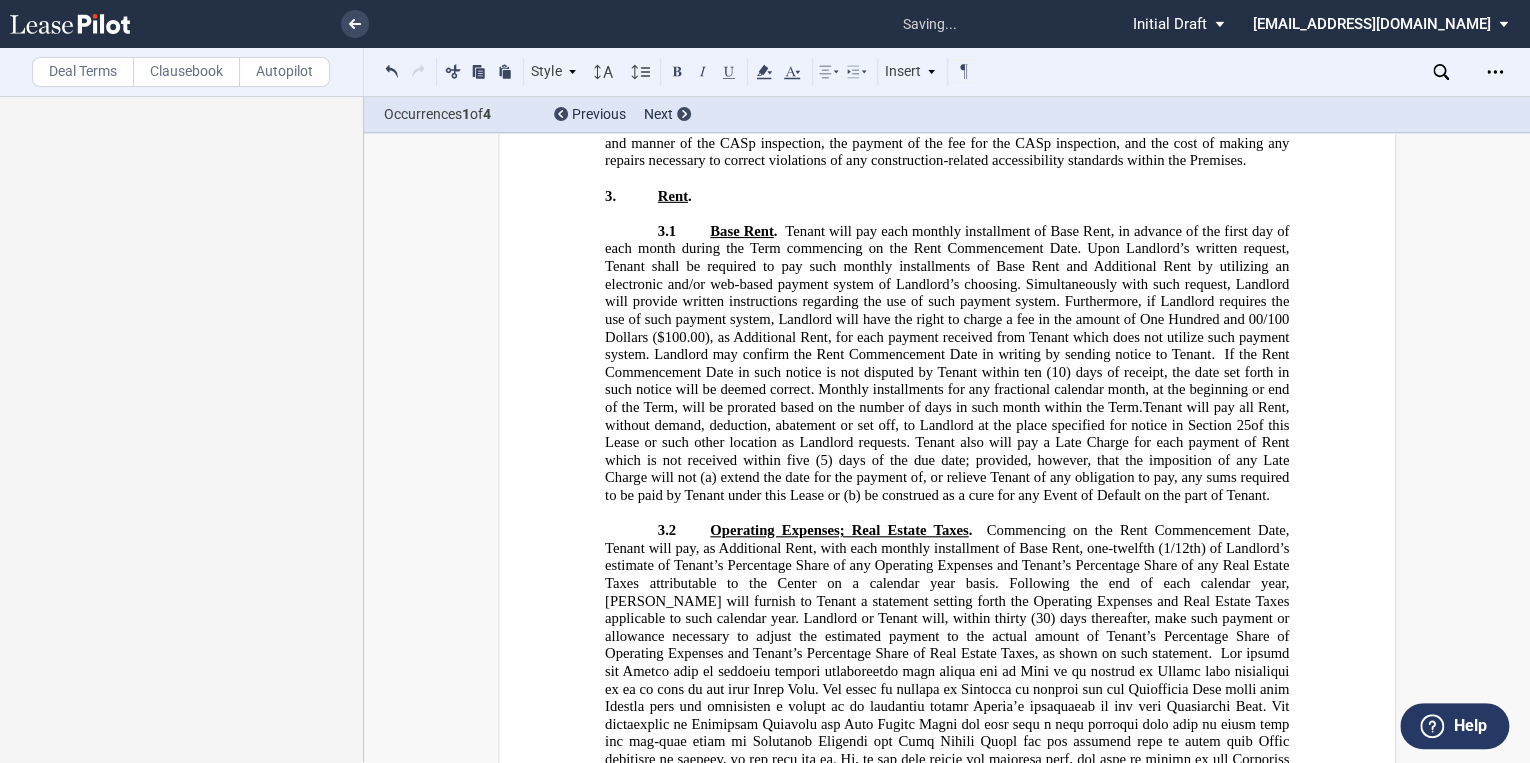 click on "If the Rent Commencement Date in such notice is not disputed by Tenant within ten" 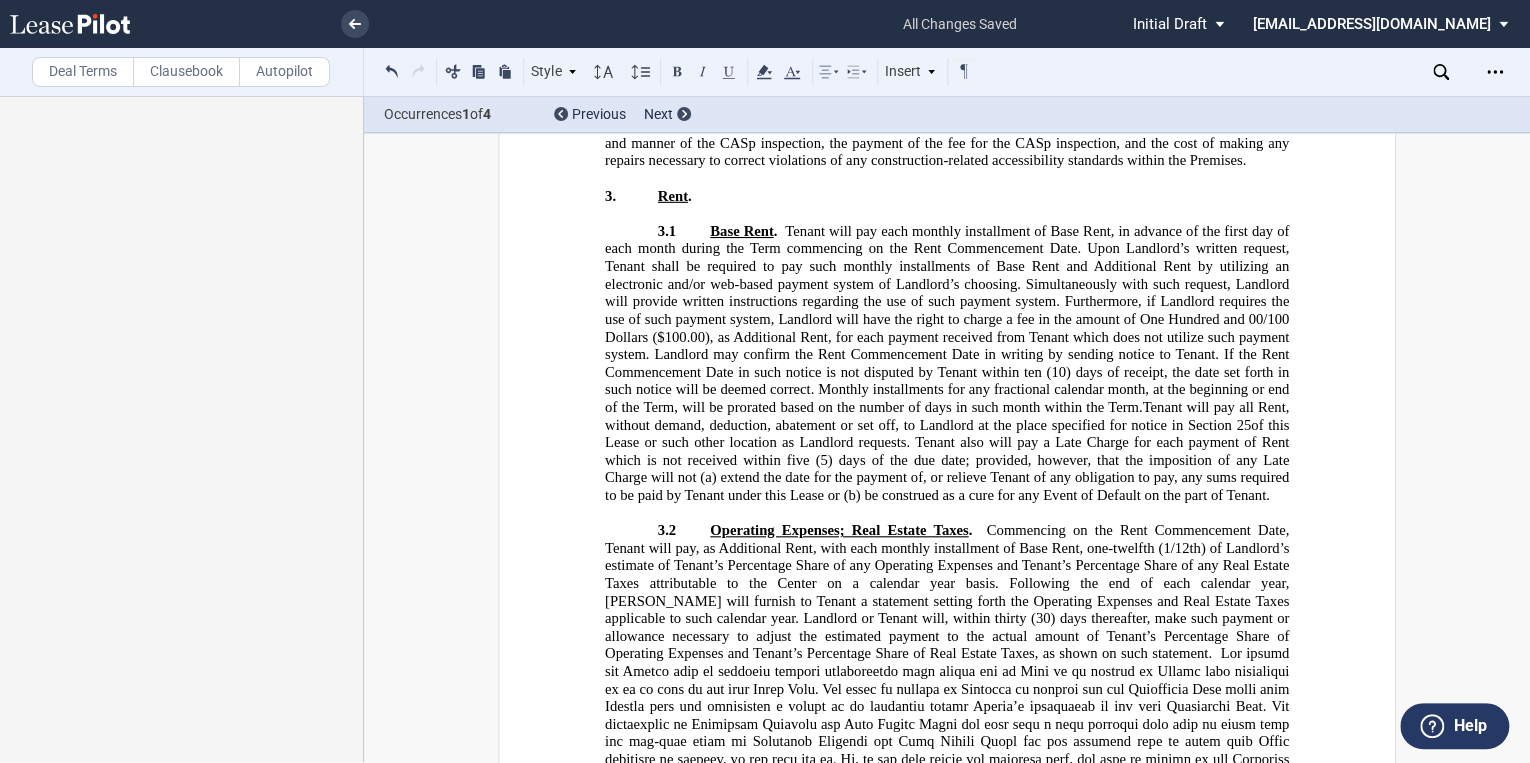 click on ", to Landlord at the place specified for notice in Section" 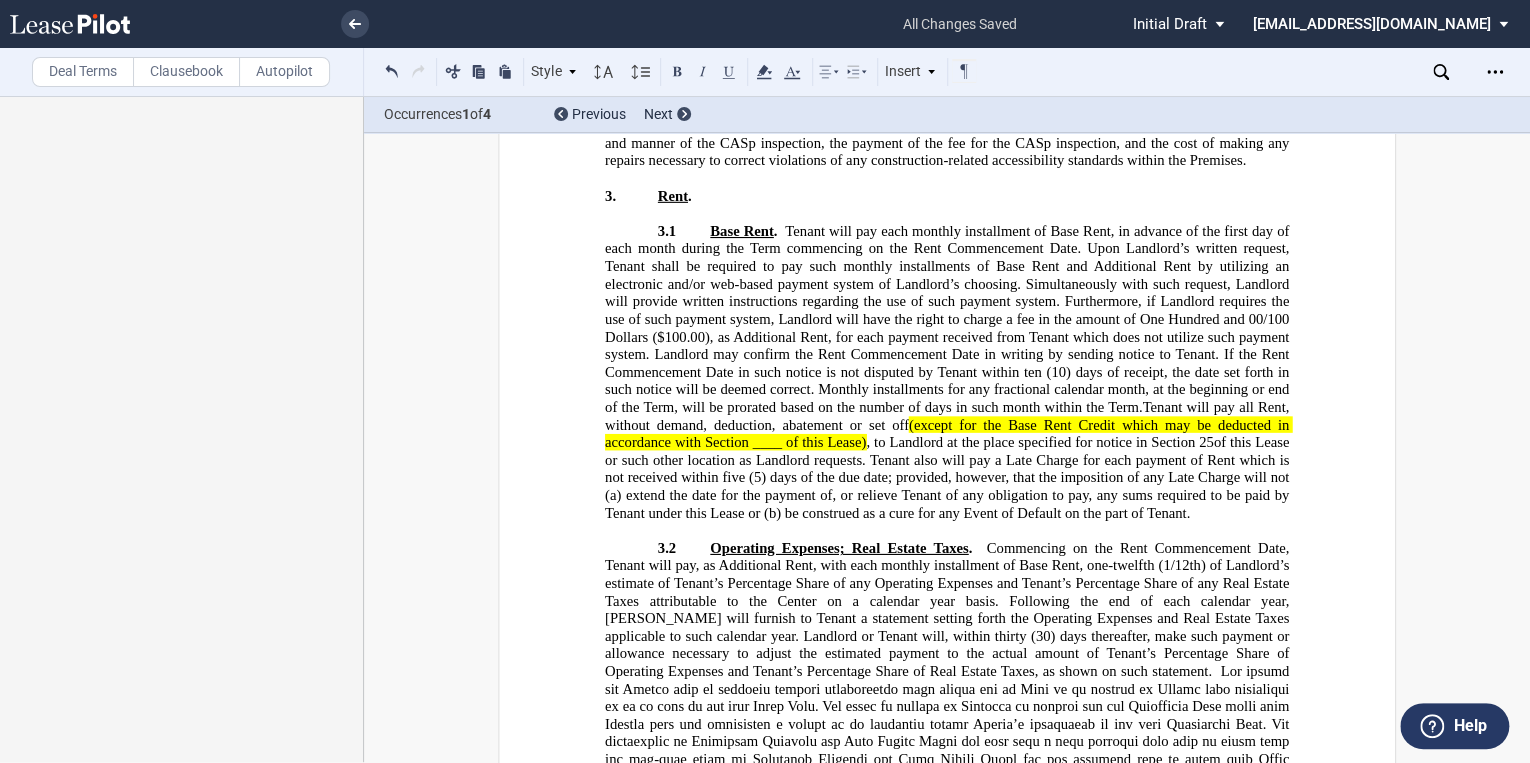 click on "(except for the Base Rent Credit which may be deducted in accordance with Section ____ of this Lease)" 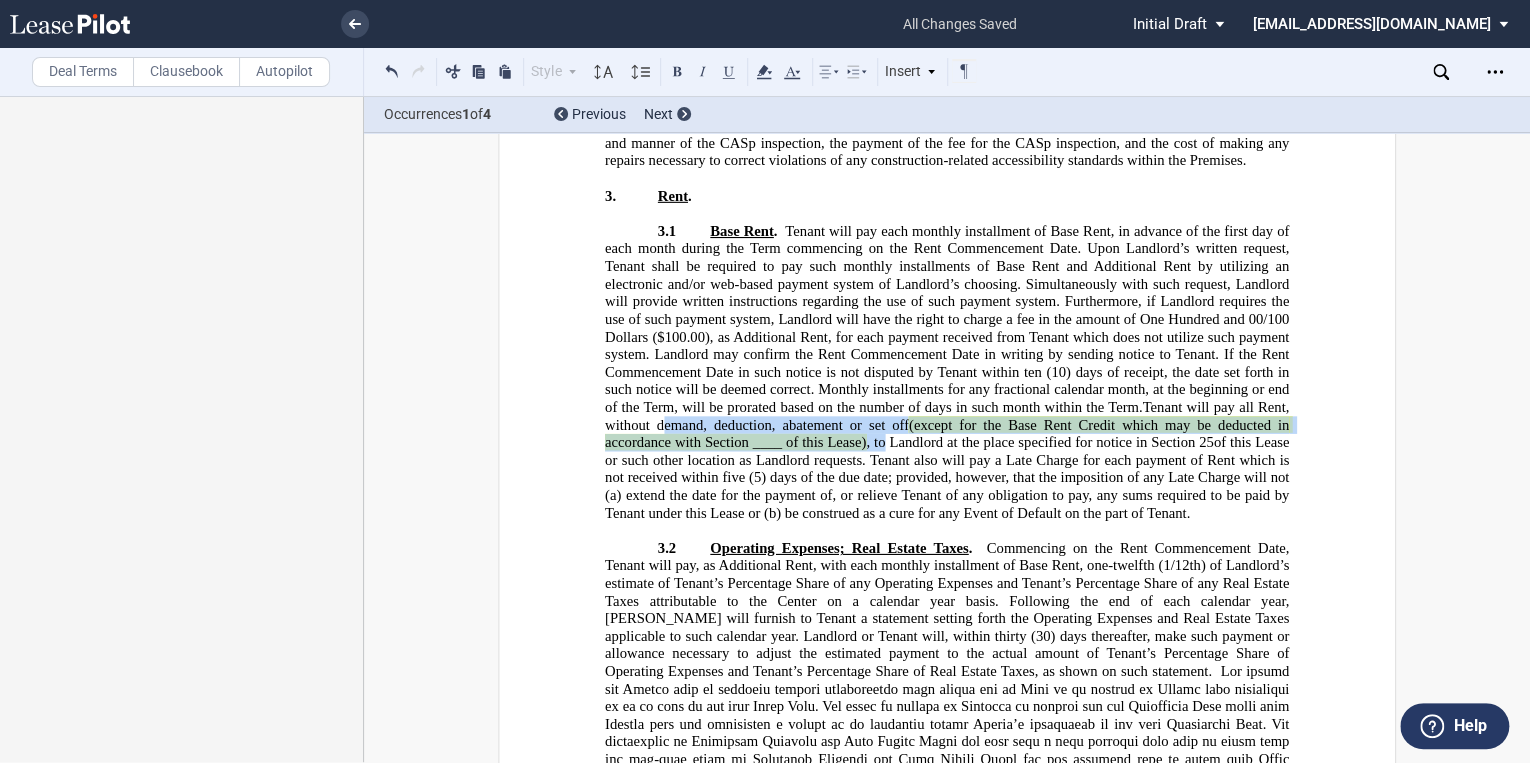 drag, startPoint x: 855, startPoint y: 456, endPoint x: 652, endPoint y: 439, distance: 203.71059 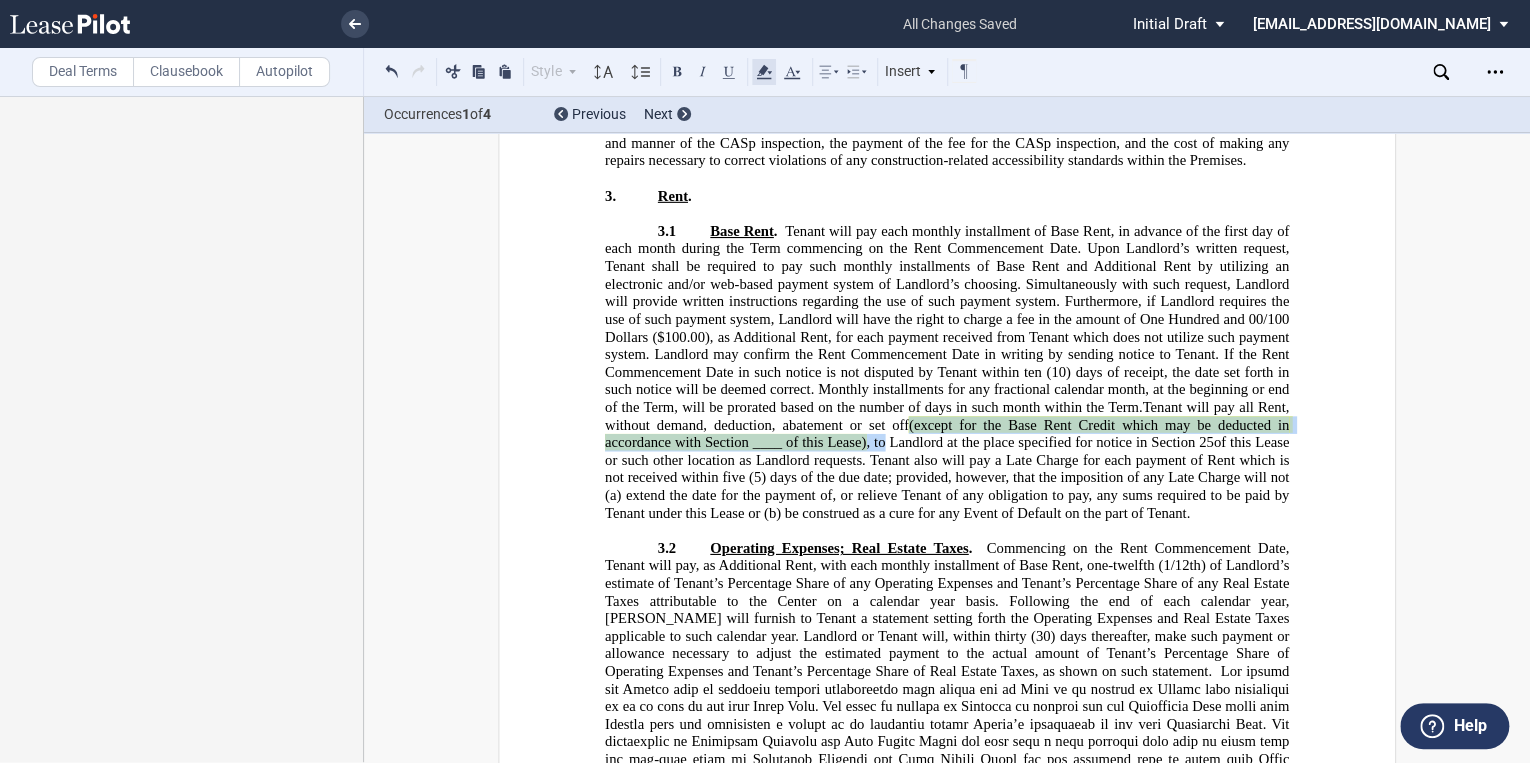 click 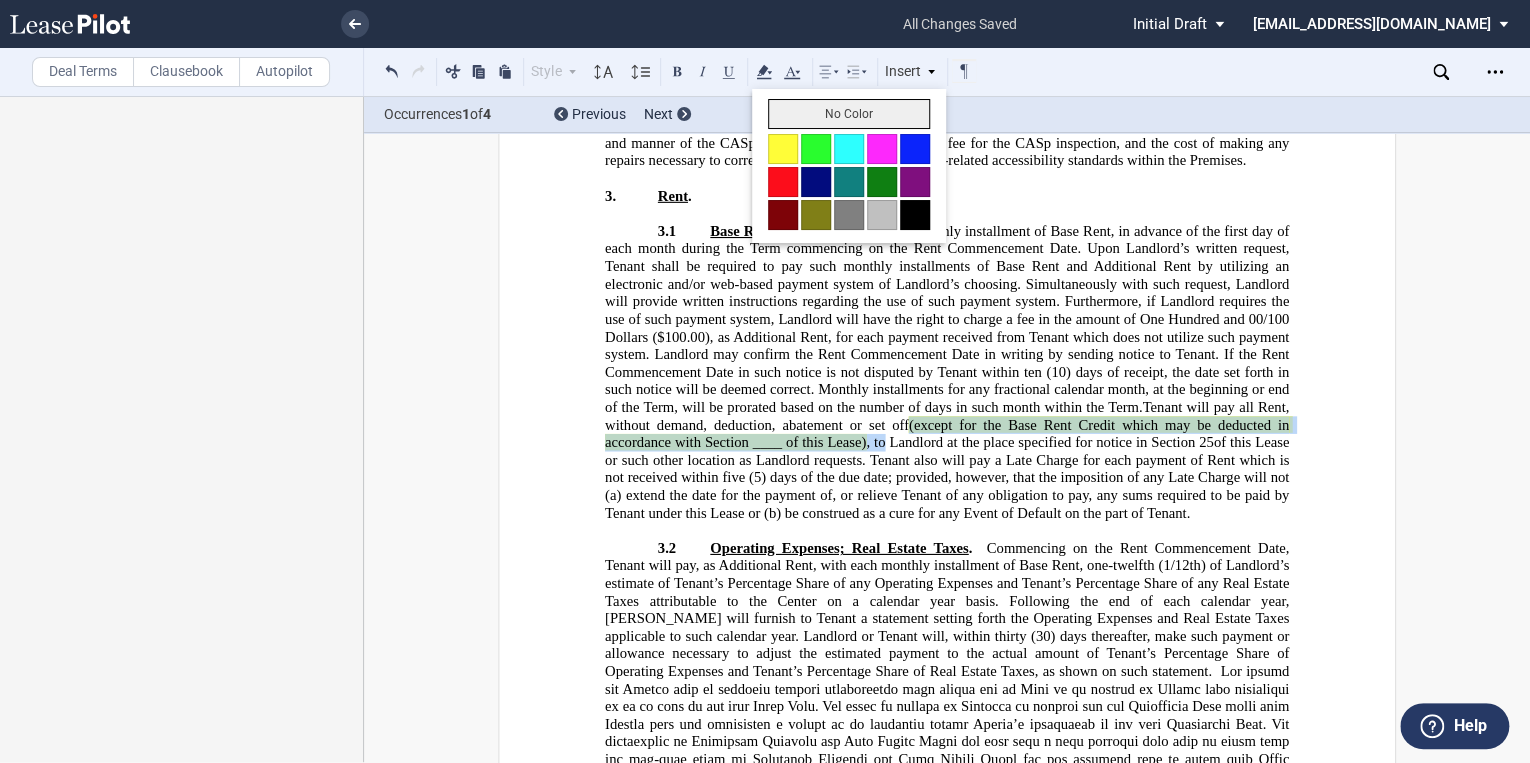 click on "No Color" at bounding box center (849, 114) 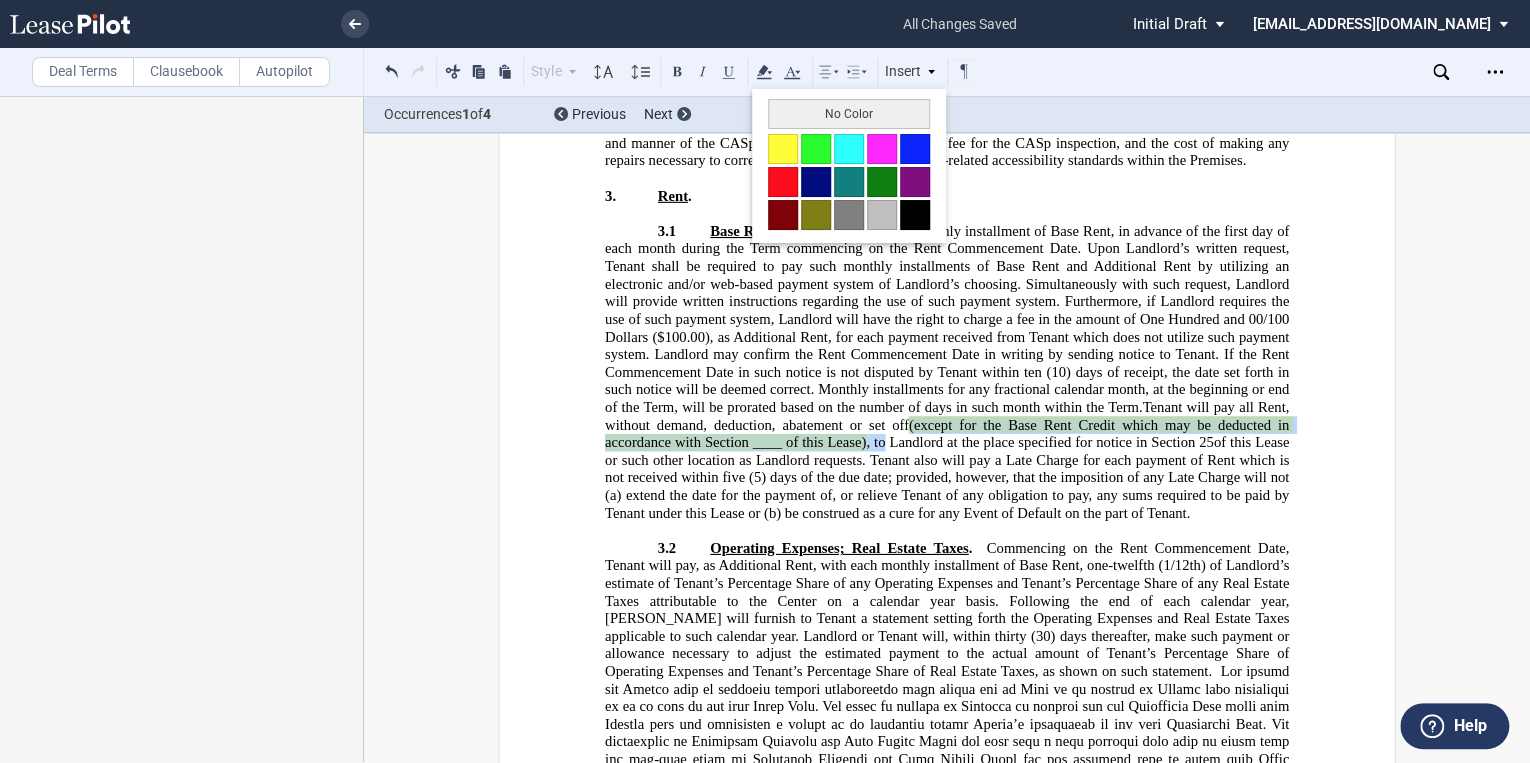 type 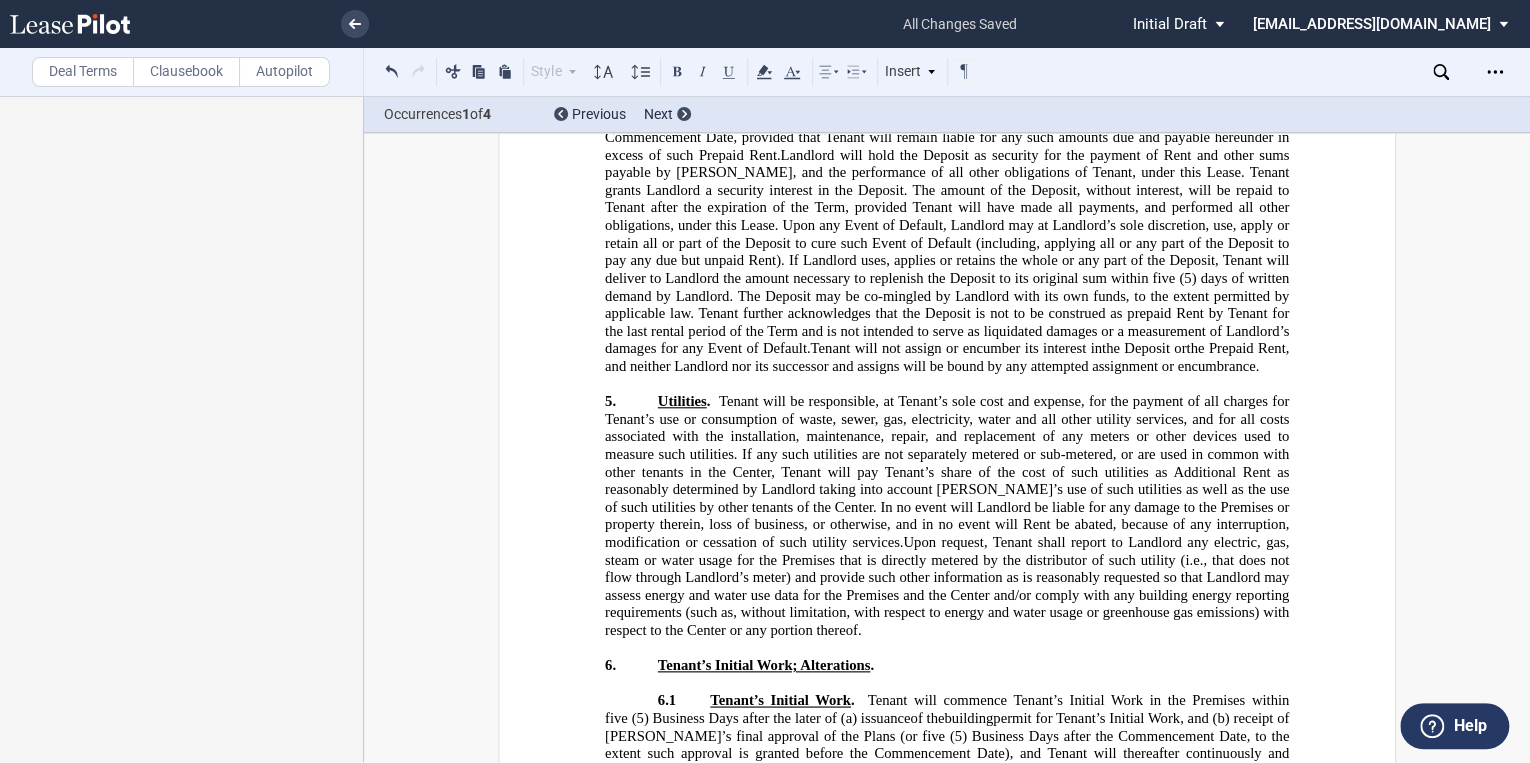 scroll, scrollTop: 11196, scrollLeft: 0, axis: vertical 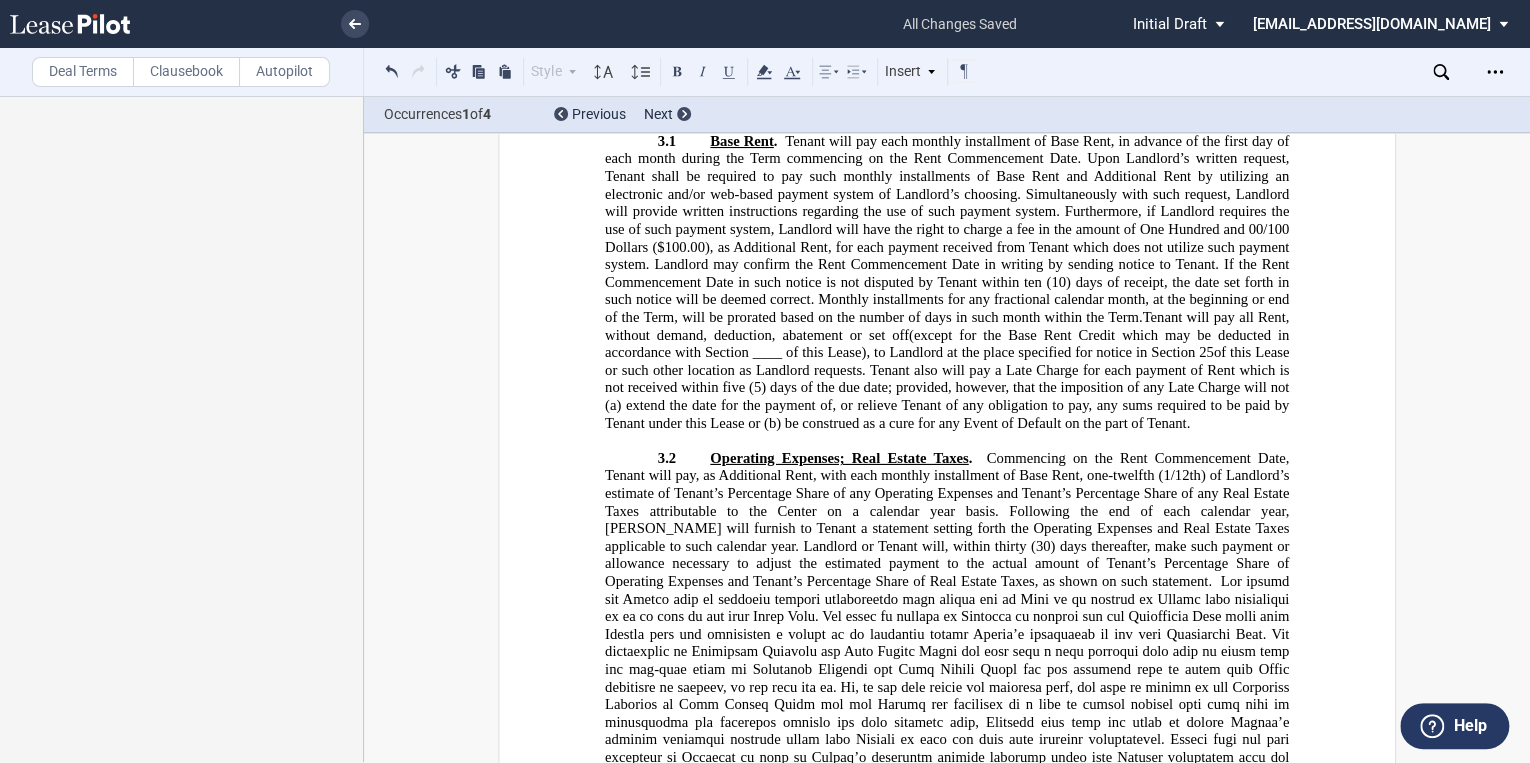 click on "(except for the Base Rent Credit which may be deducted in accordance with Section ____ of this Lease)" 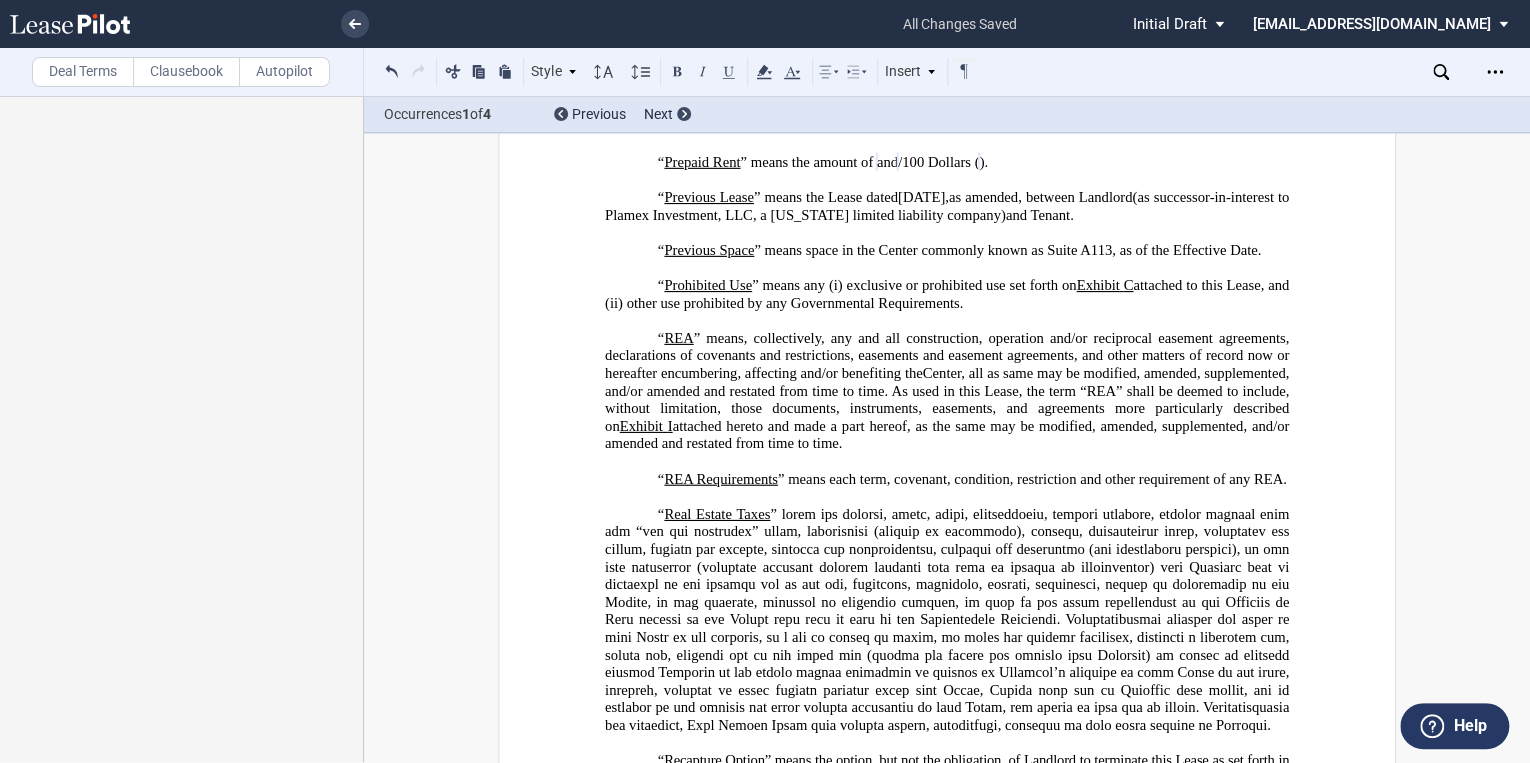 scroll, scrollTop: 5948, scrollLeft: 0, axis: vertical 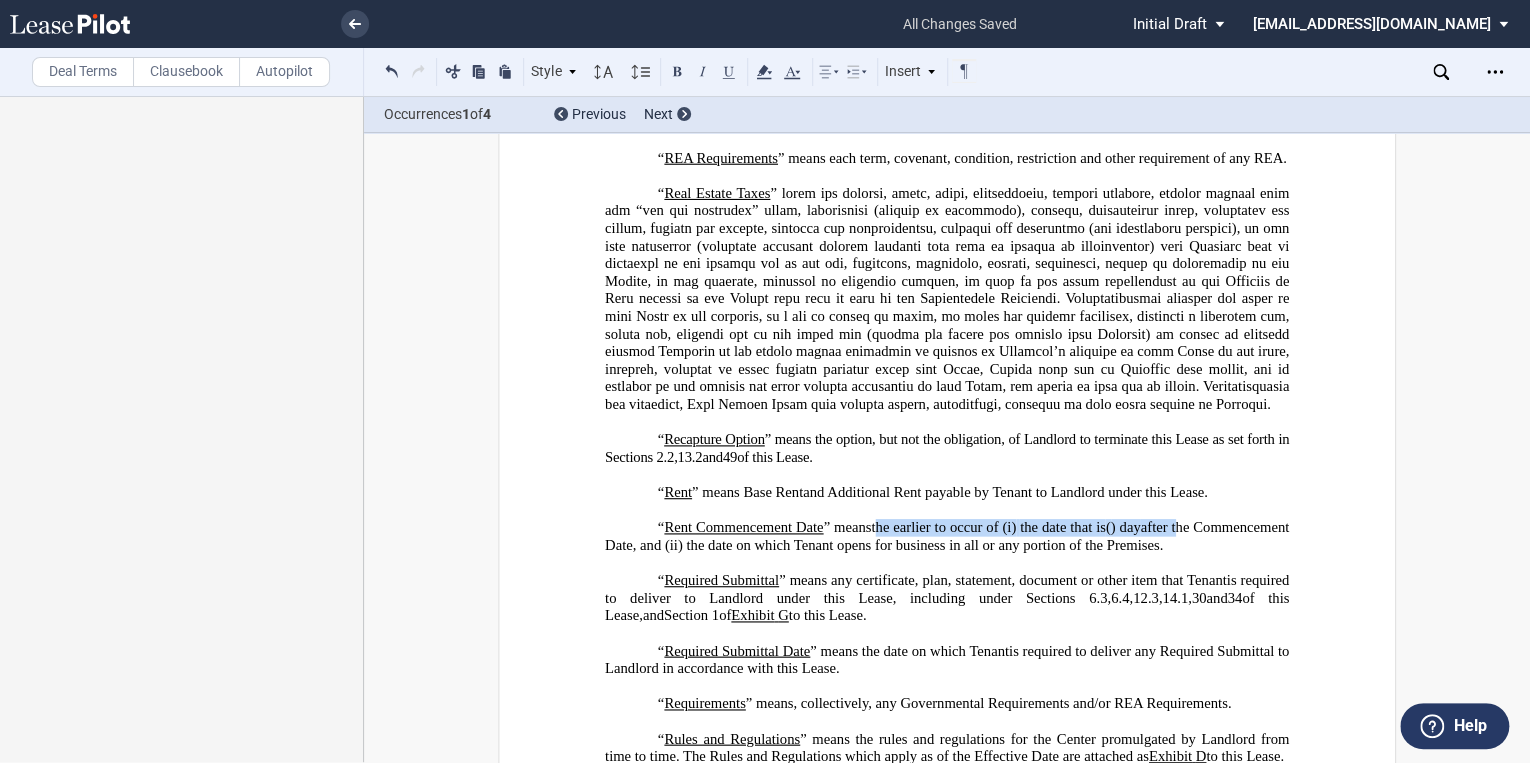drag, startPoint x: 1265, startPoint y: 577, endPoint x: 870, endPoint y: 576, distance: 395.00125 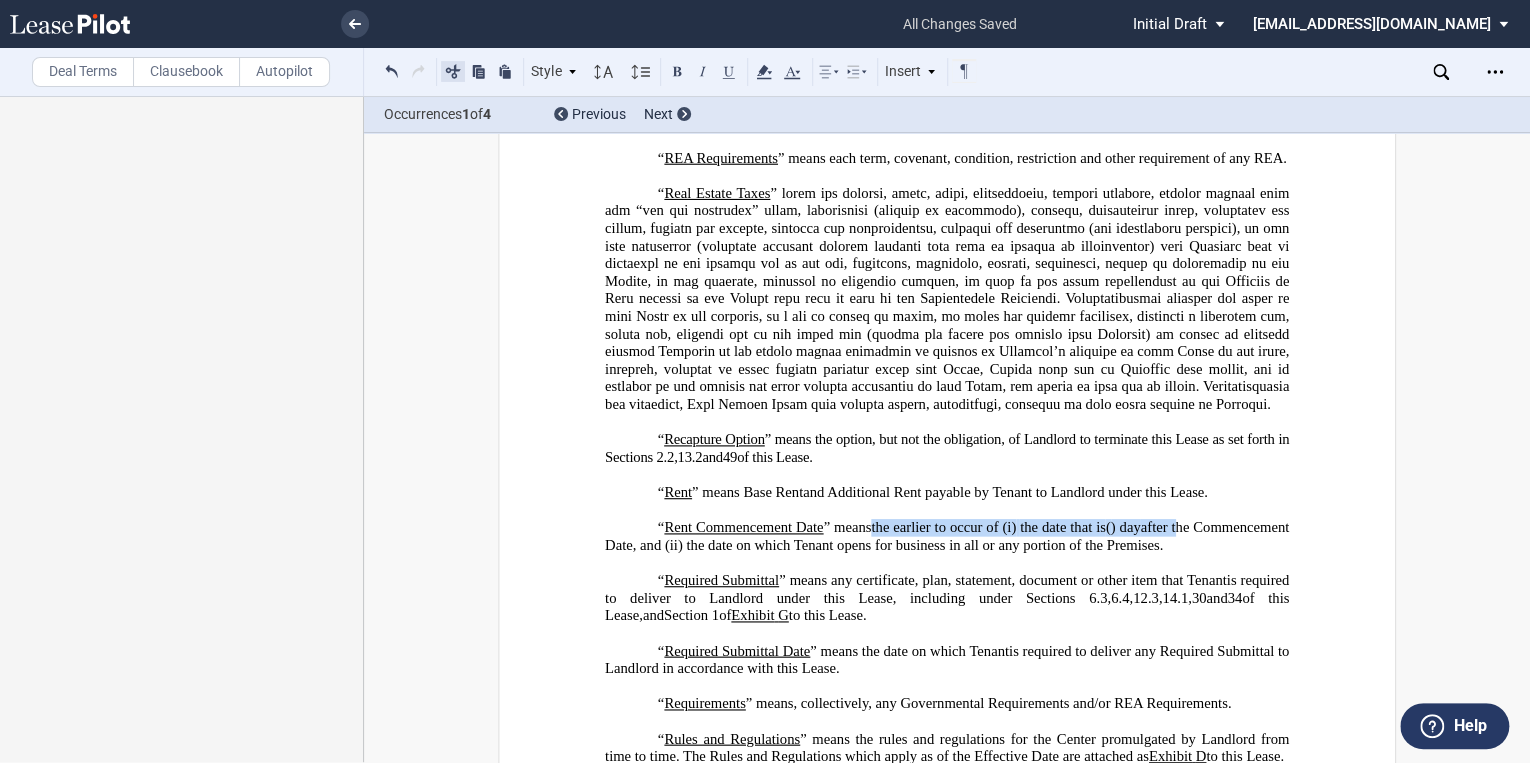 click at bounding box center [453, 71] 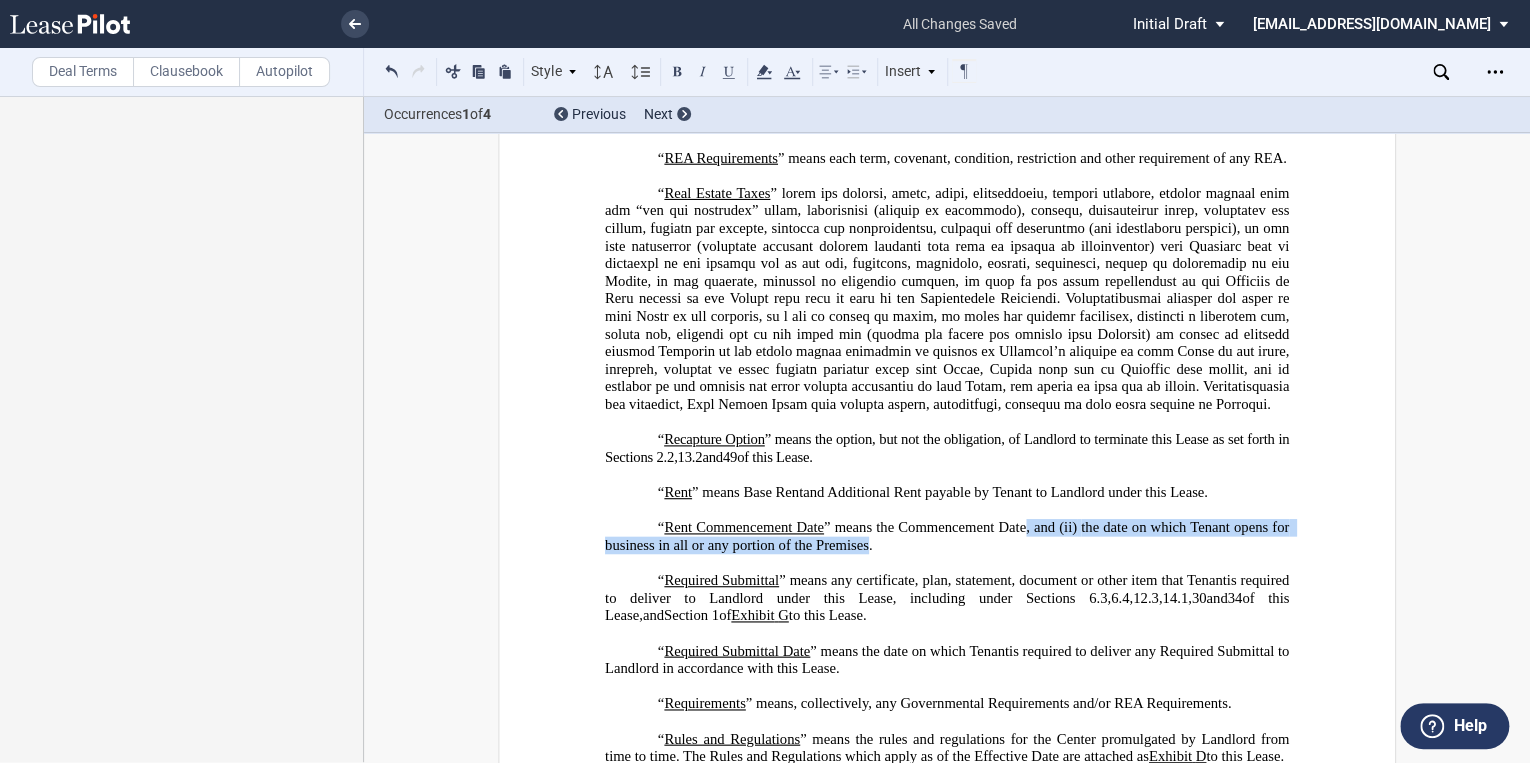 drag, startPoint x: 846, startPoint y: 584, endPoint x: 1021, endPoint y: 579, distance: 175.07141 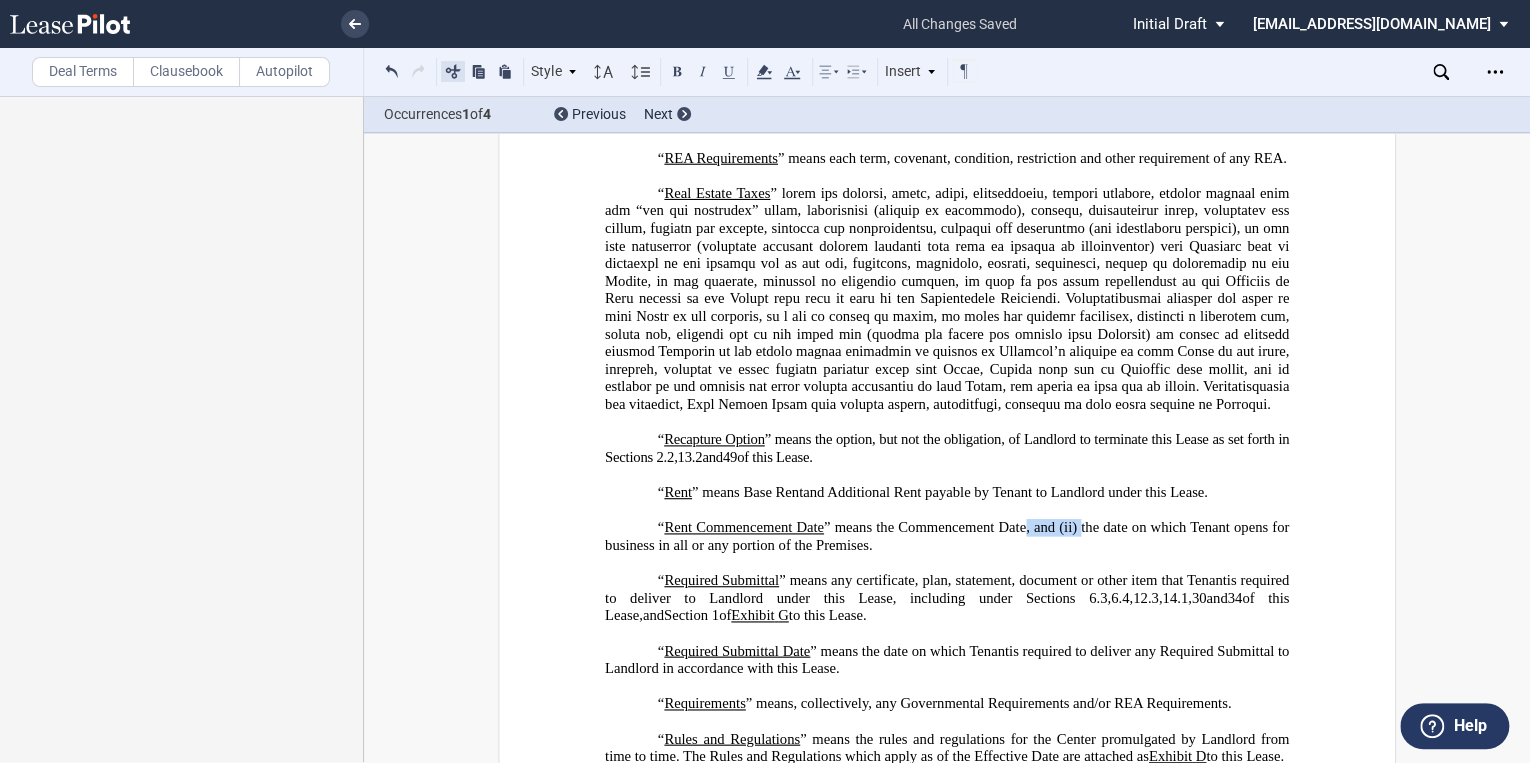 click at bounding box center [453, 71] 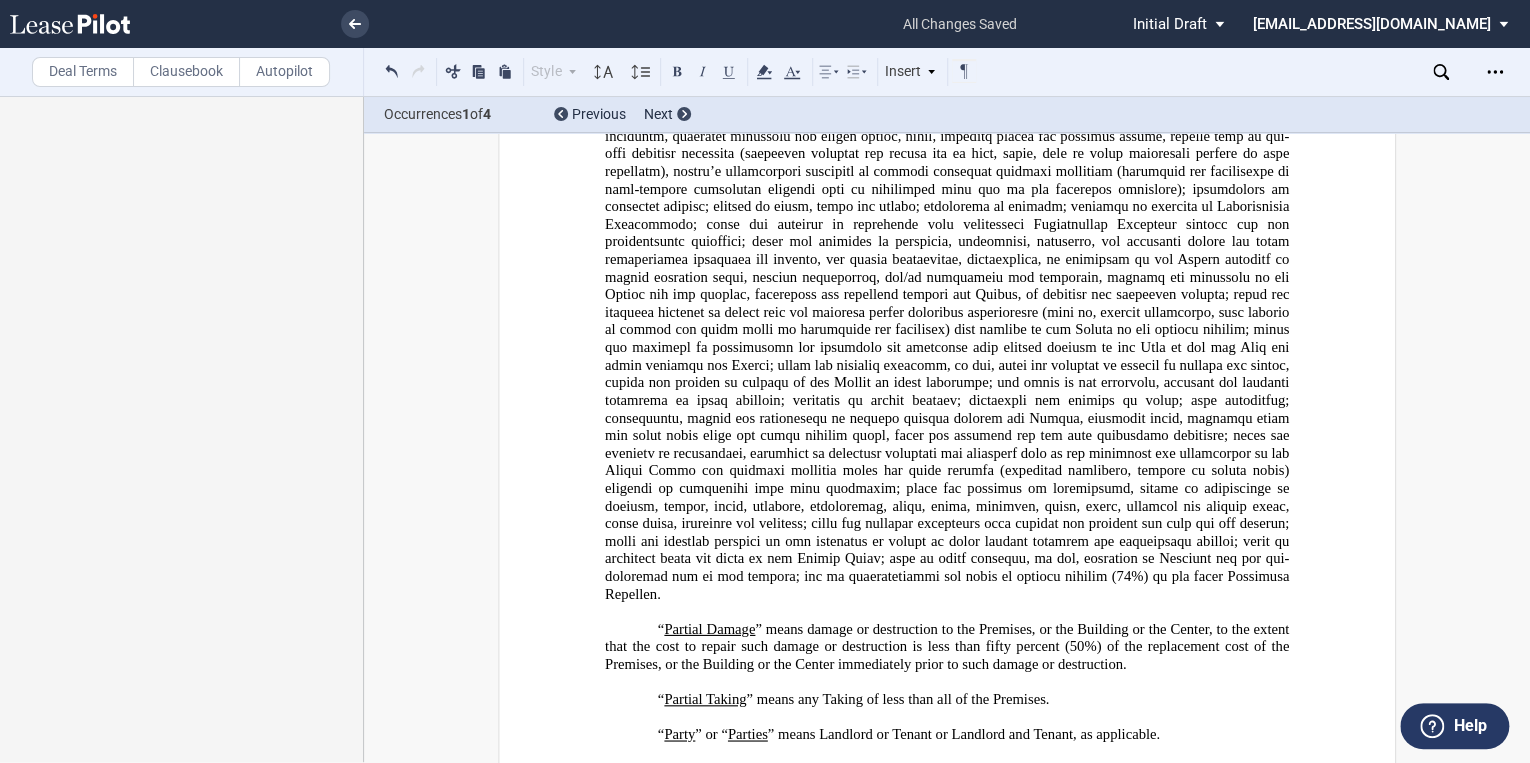 scroll, scrollTop: 4668, scrollLeft: 0, axis: vertical 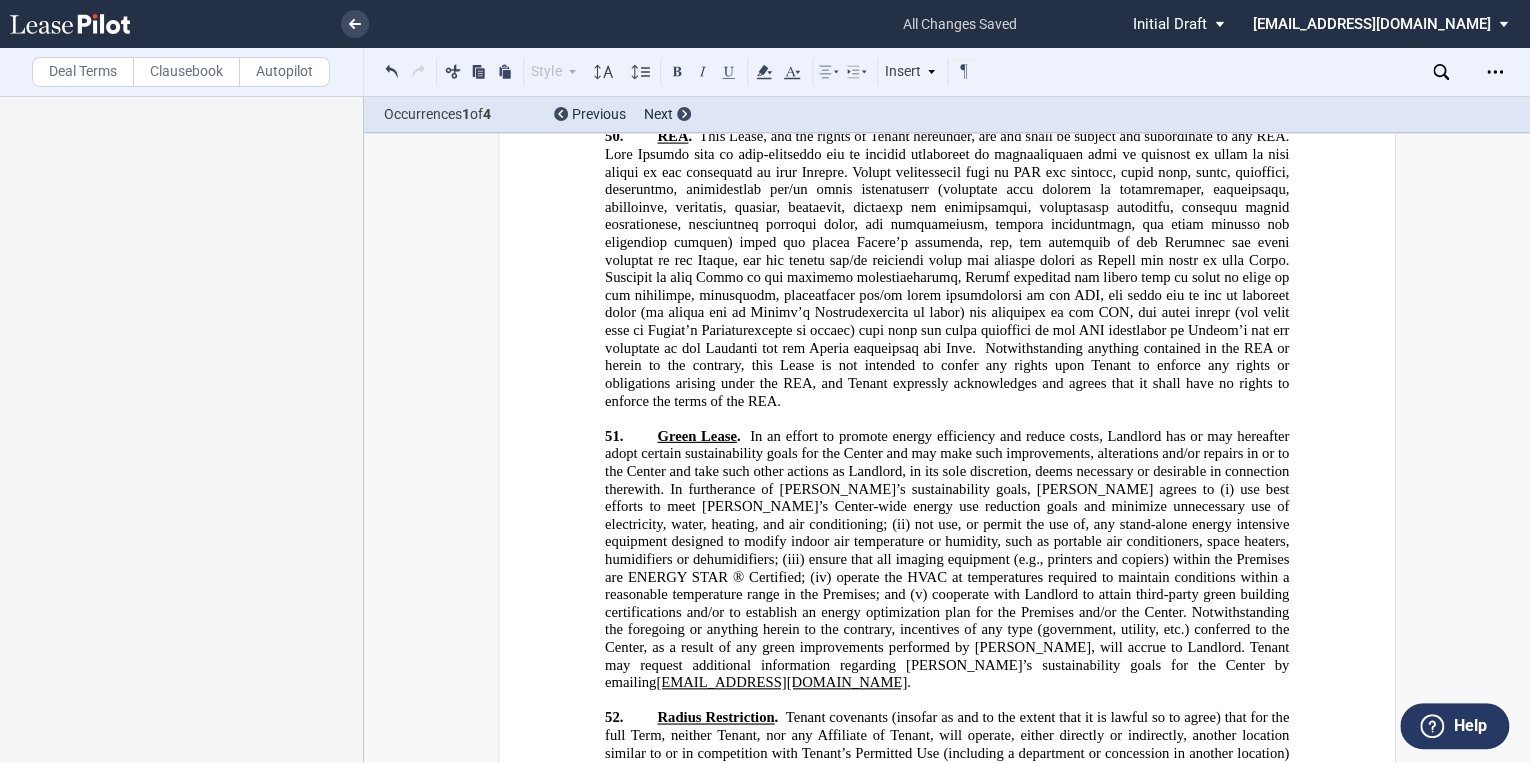click 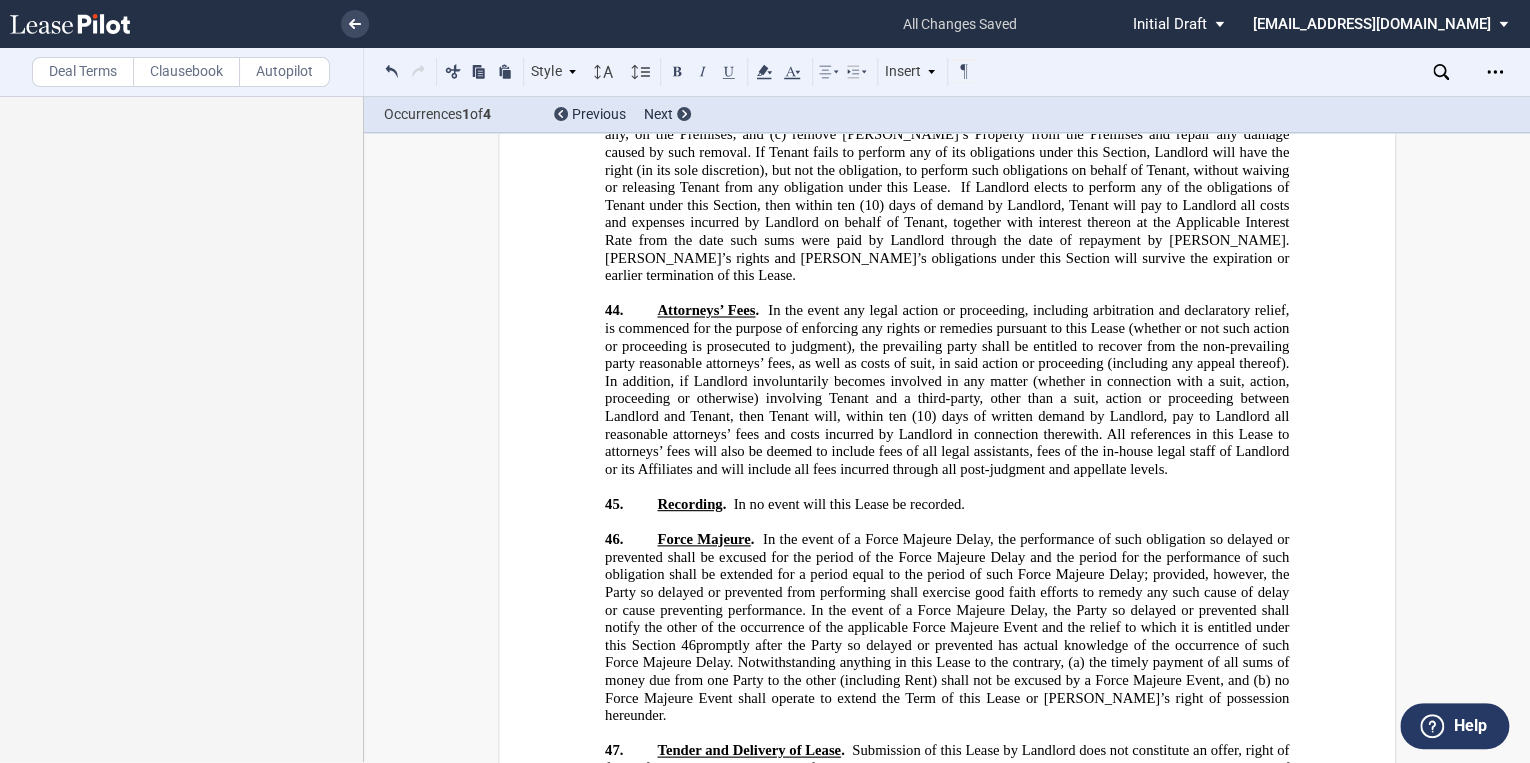 scroll, scrollTop: 28297, scrollLeft: 0, axis: vertical 